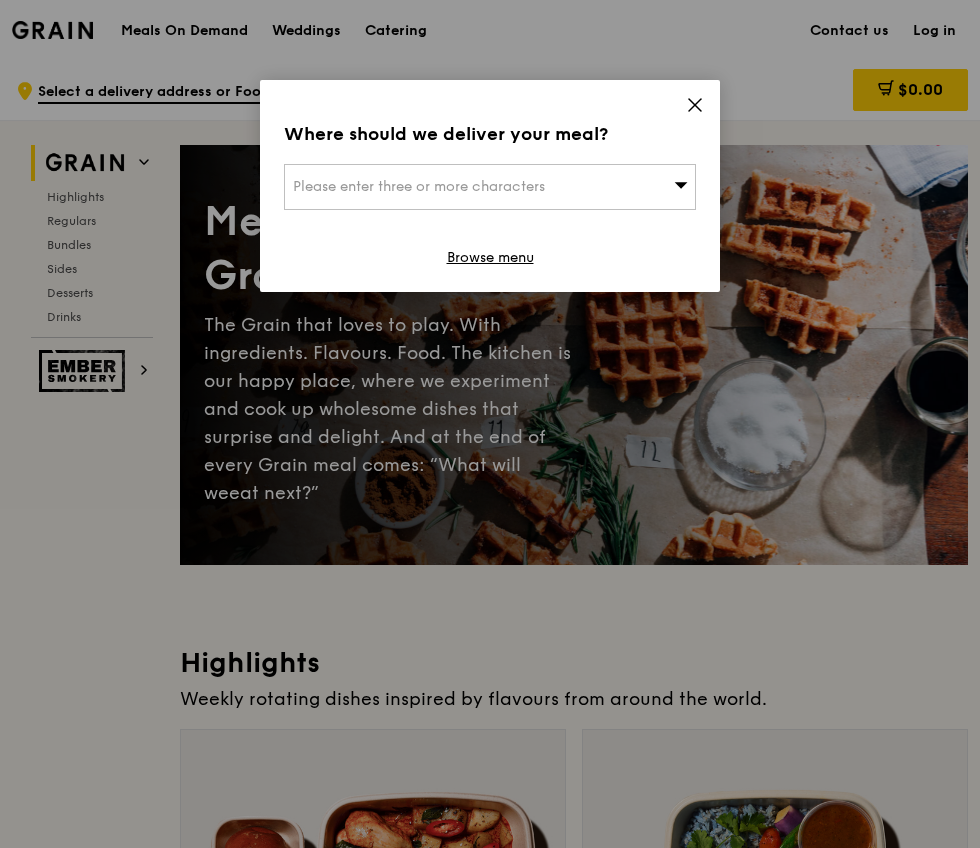scroll, scrollTop: 0, scrollLeft: 0, axis: both 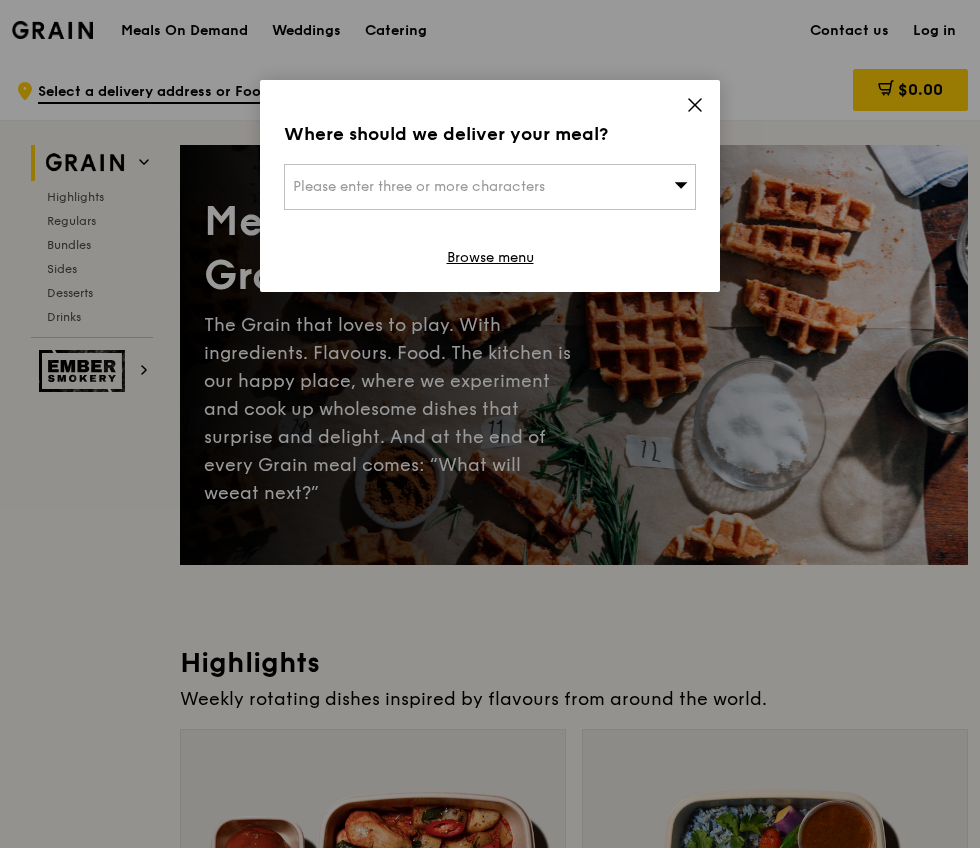 click on "Please enter three or more characters" at bounding box center (490, 187) 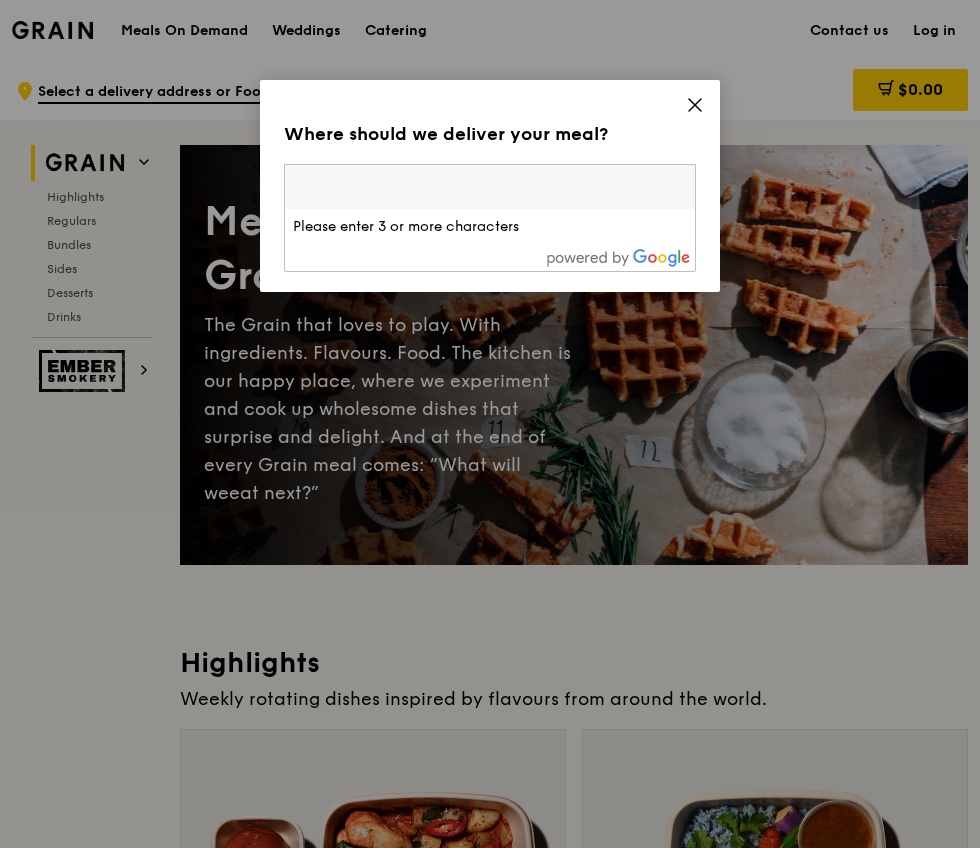 click at bounding box center (490, 187) 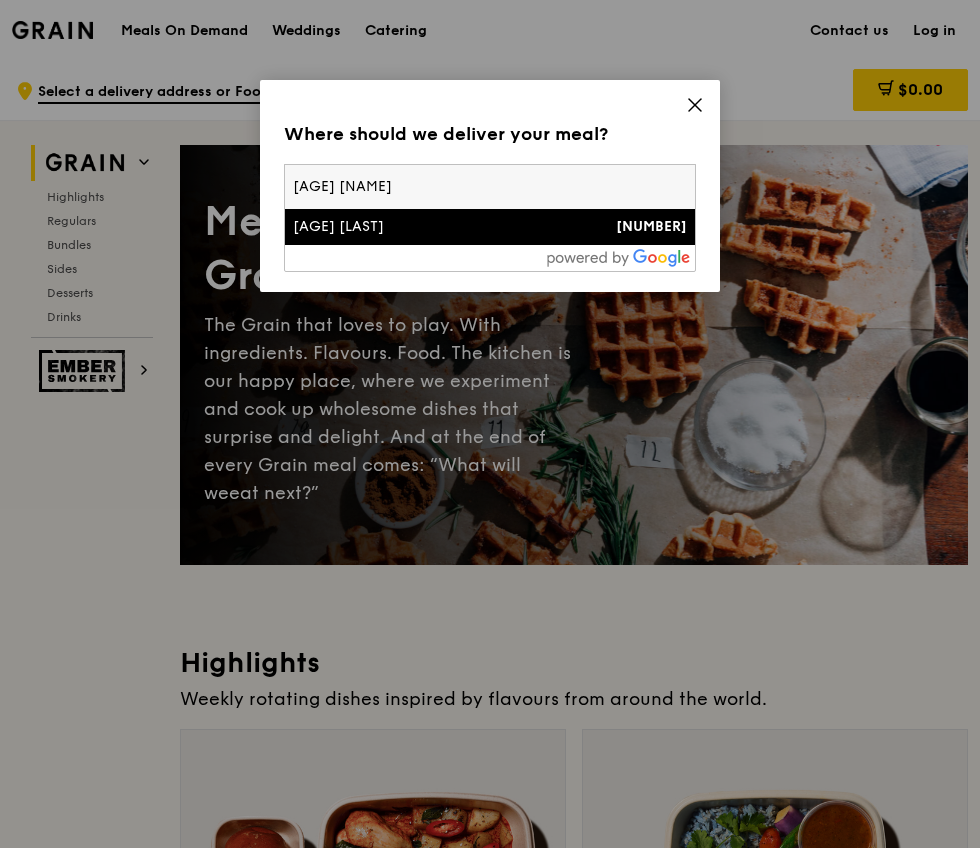 type on "24 malcolm" 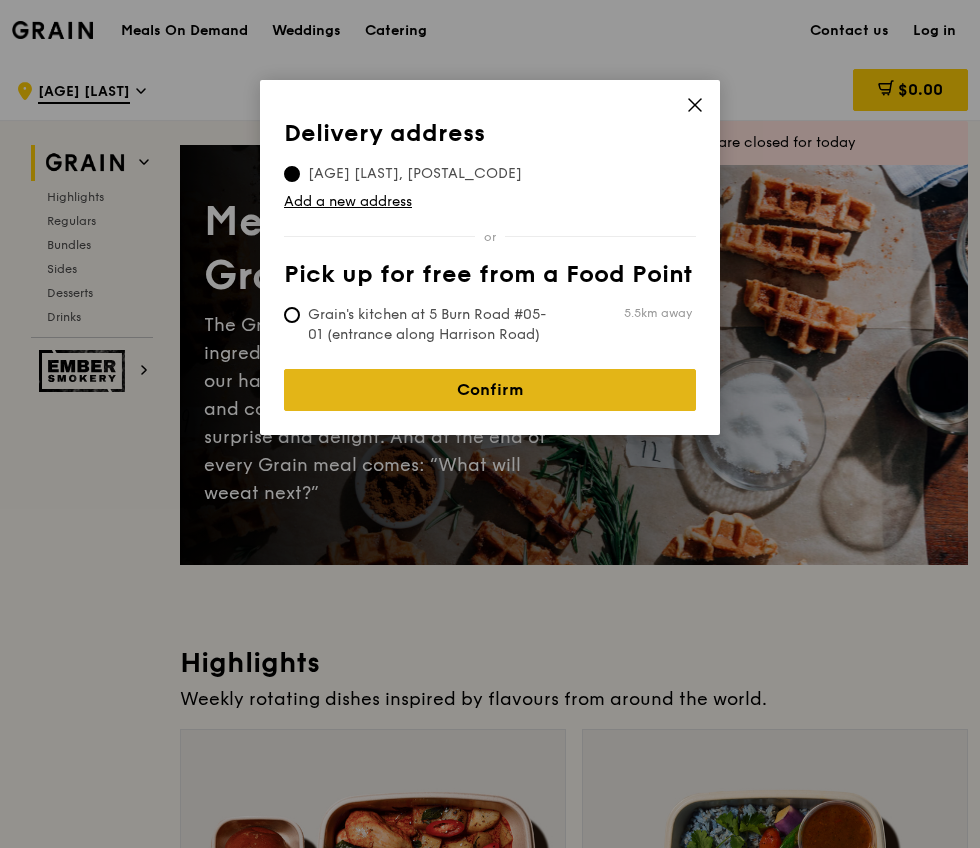 click on "Confirm" at bounding box center (490, 390) 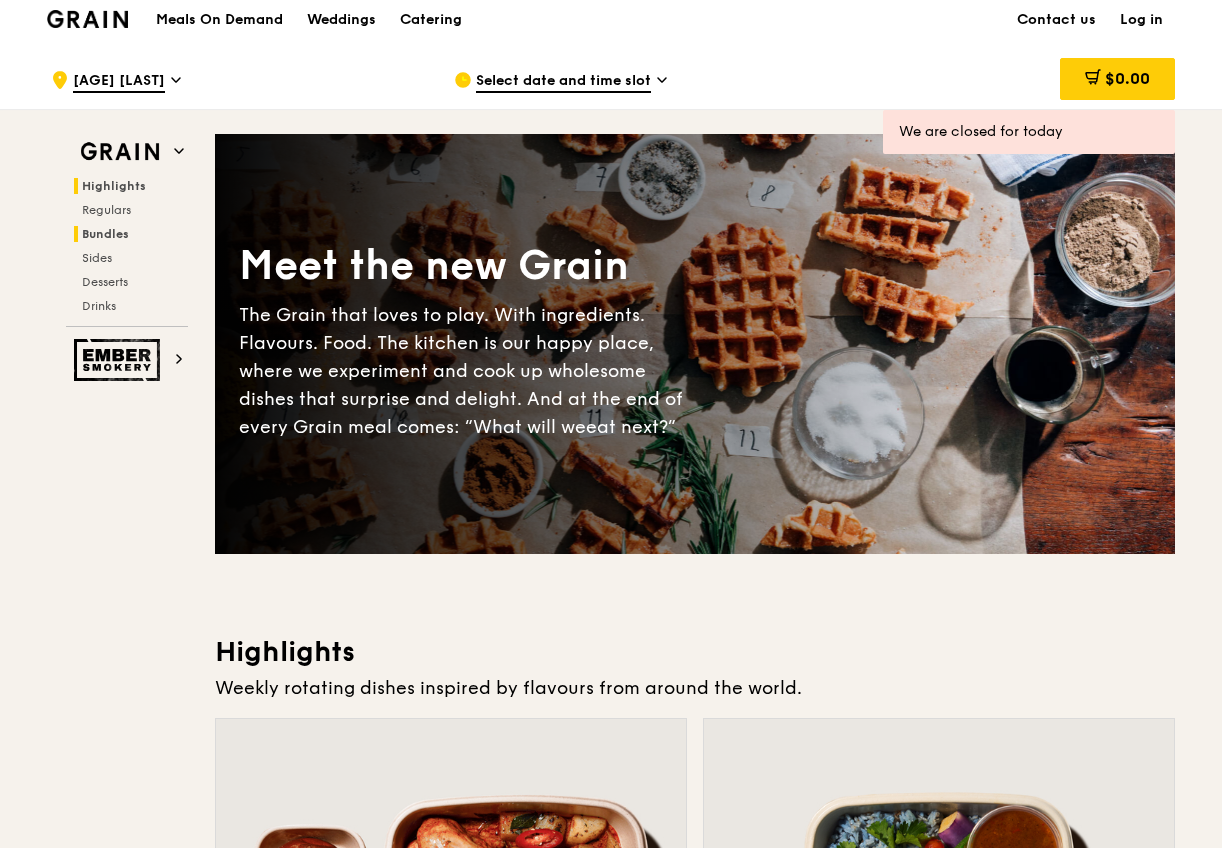 scroll, scrollTop: 0, scrollLeft: 0, axis: both 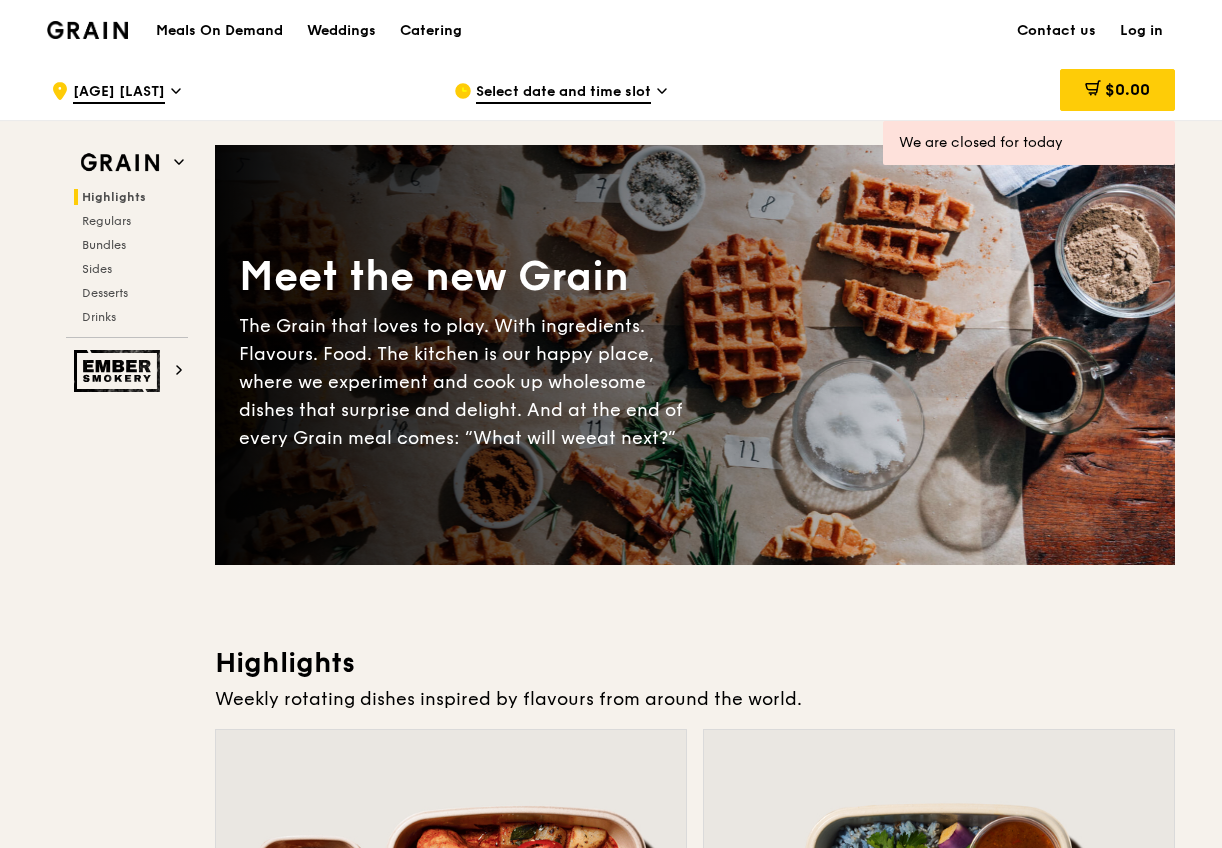 click at bounding box center [87, 30] 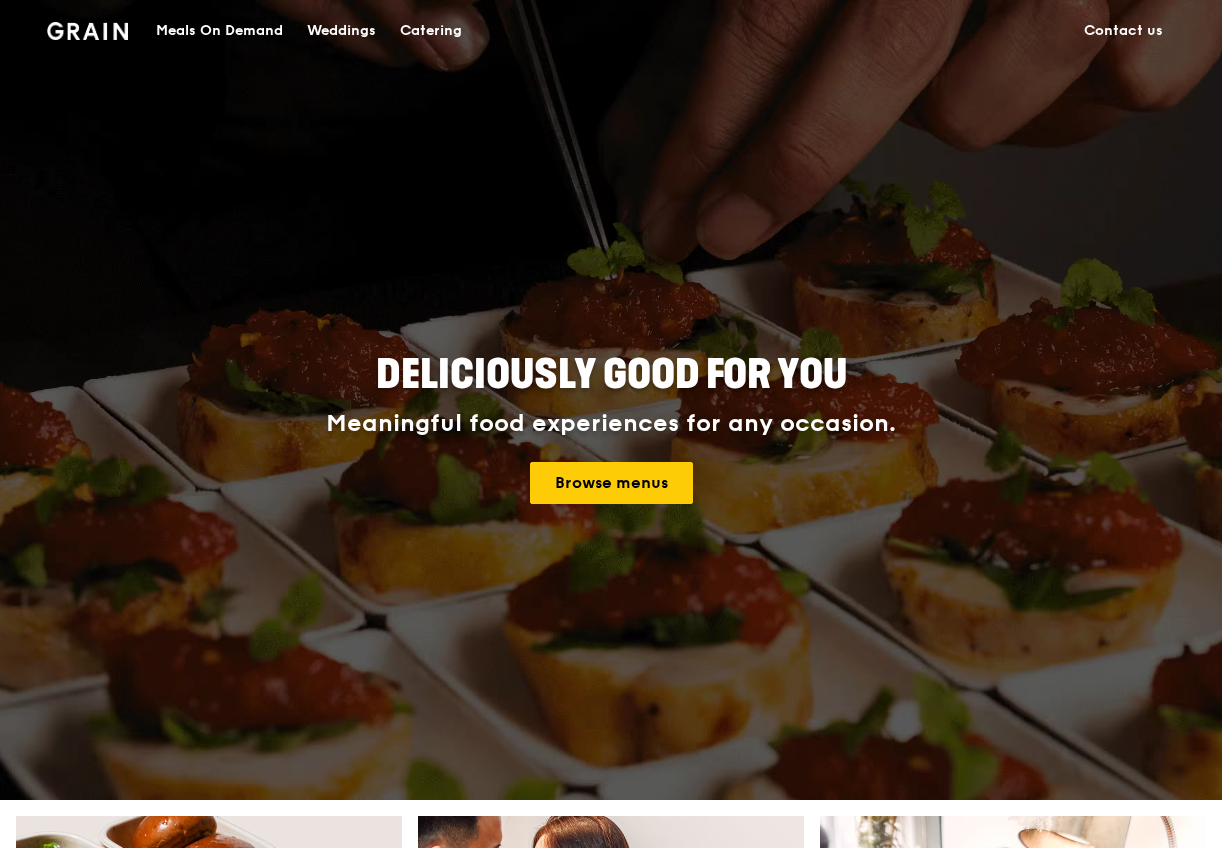 click on "Catering" at bounding box center (431, 31) 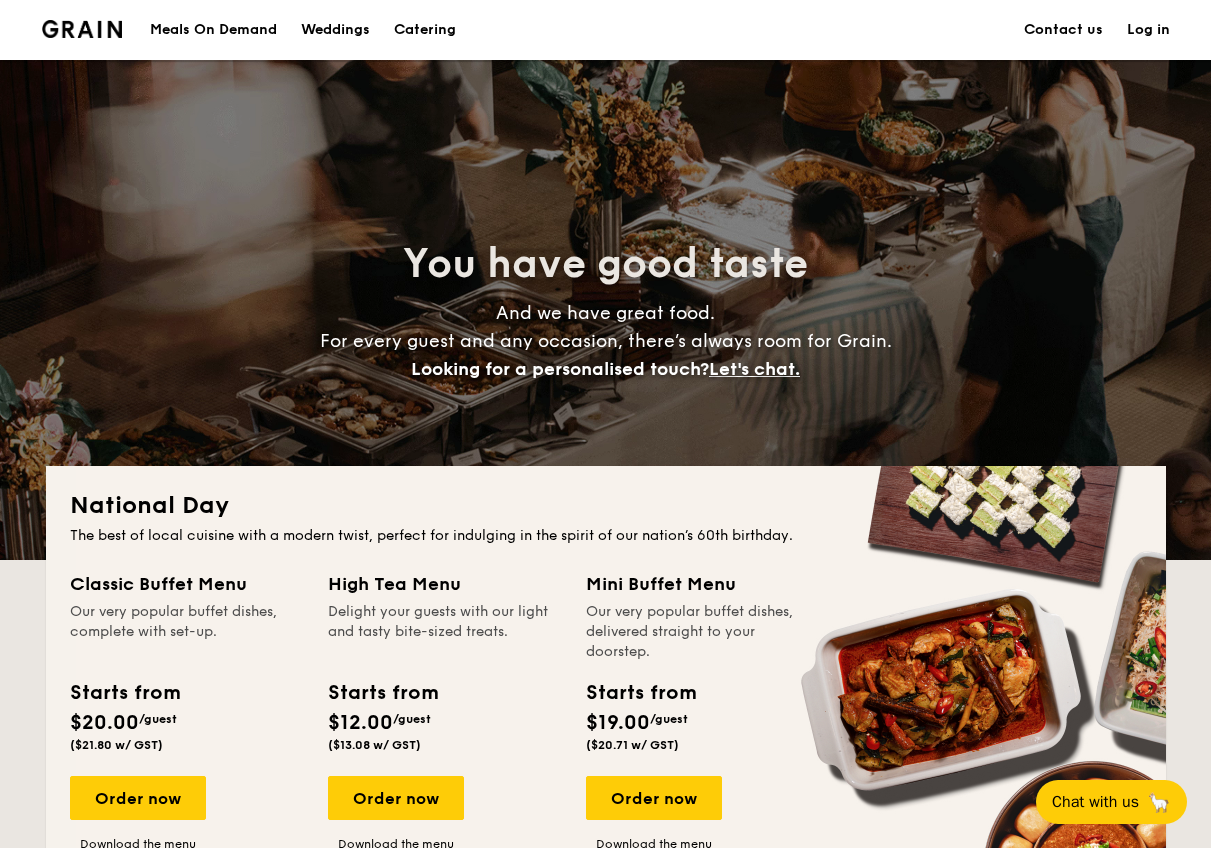 scroll, scrollTop: 0, scrollLeft: 0, axis: both 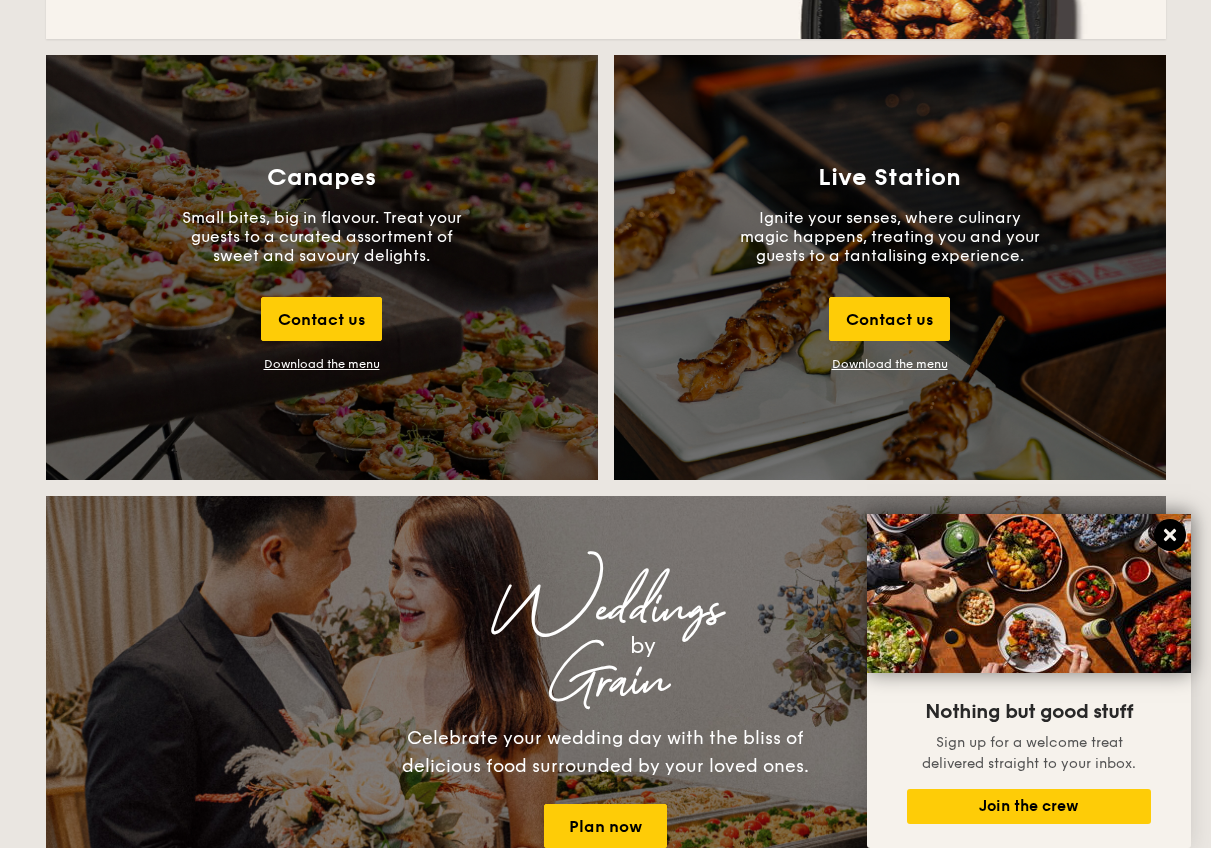 click 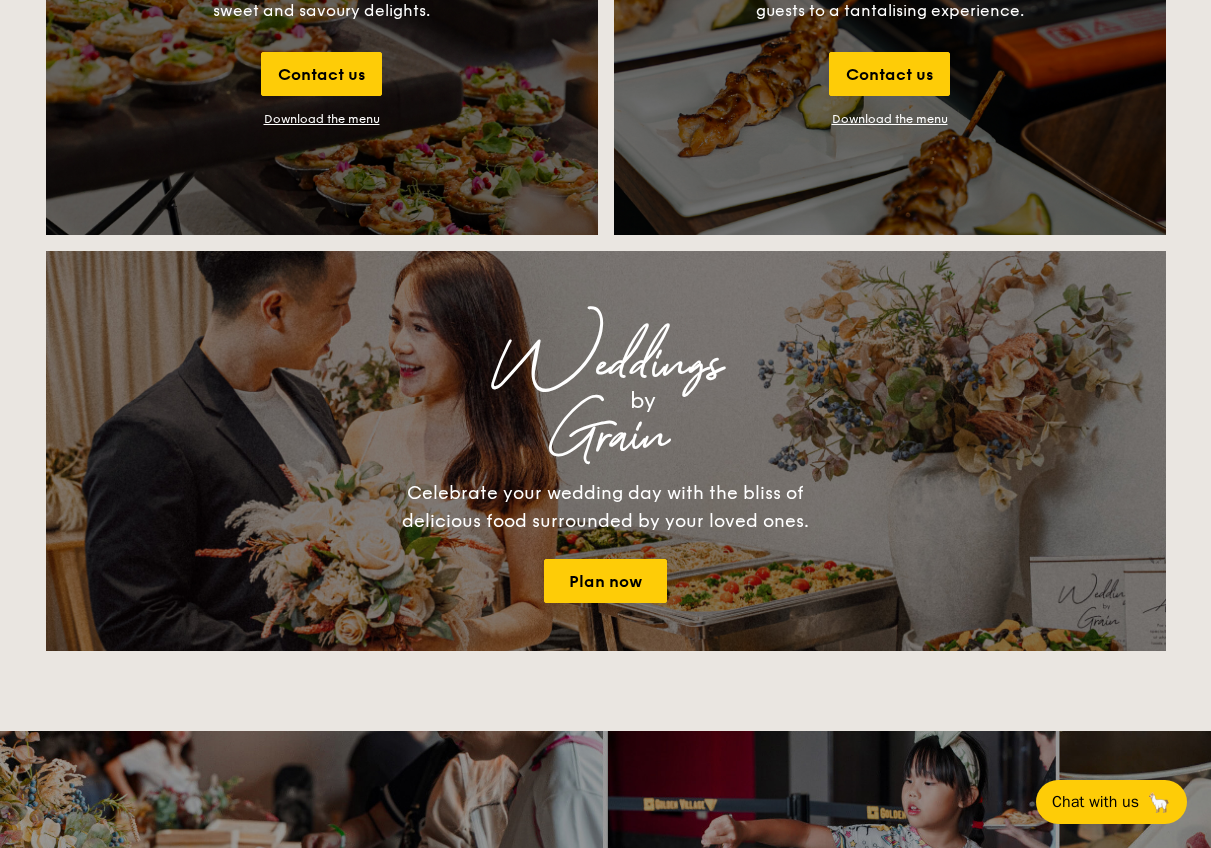 scroll, scrollTop: 2298, scrollLeft: 0, axis: vertical 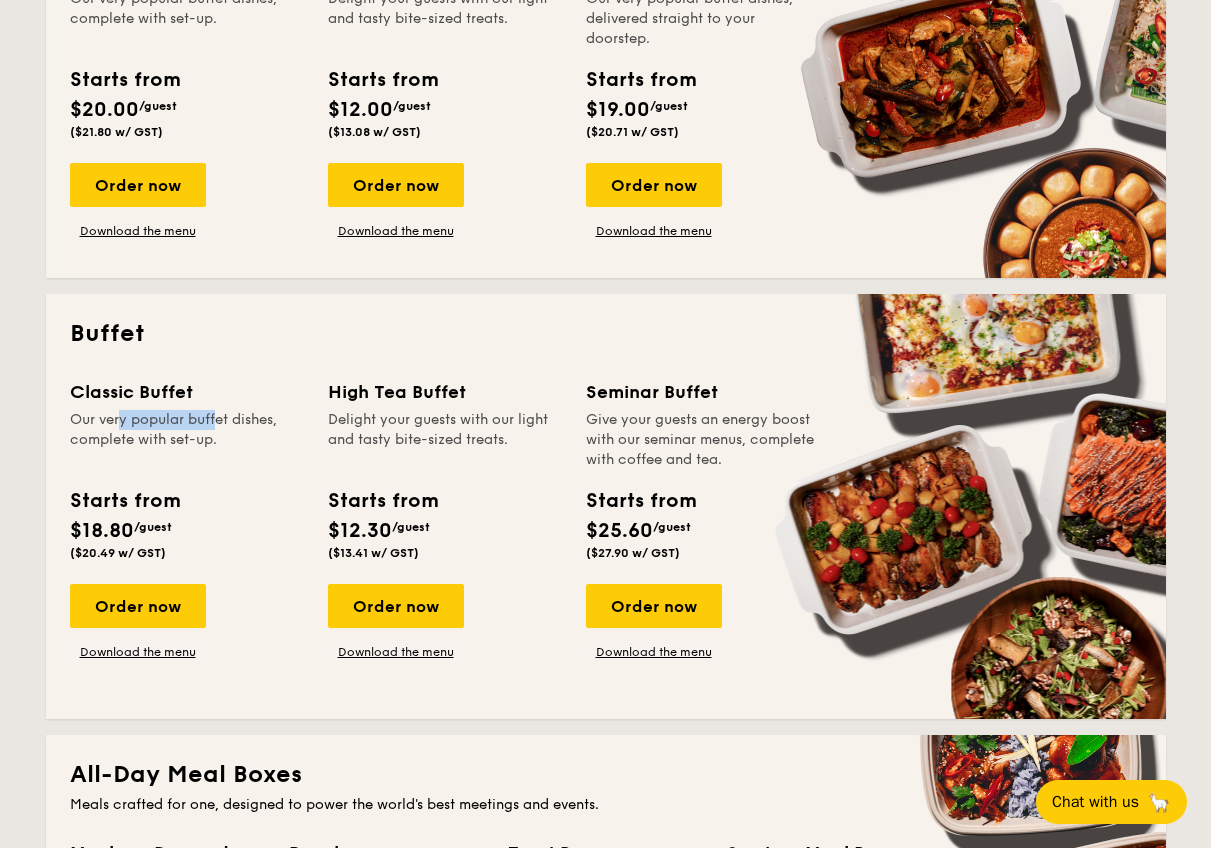 drag, startPoint x: 74, startPoint y: 419, endPoint x: 169, endPoint y: 423, distance: 95.084175 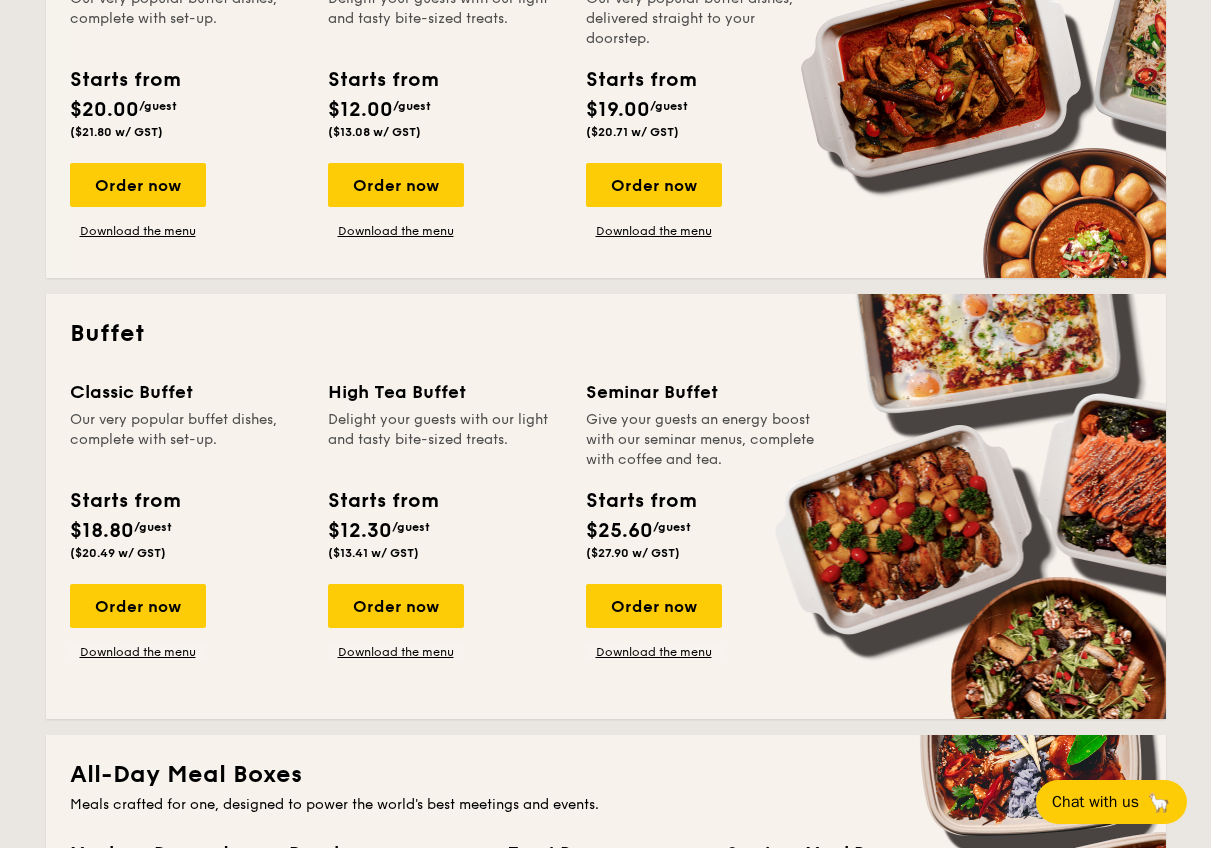 click on "Our very popular buffet dishes, complete with set-up." at bounding box center [187, 440] 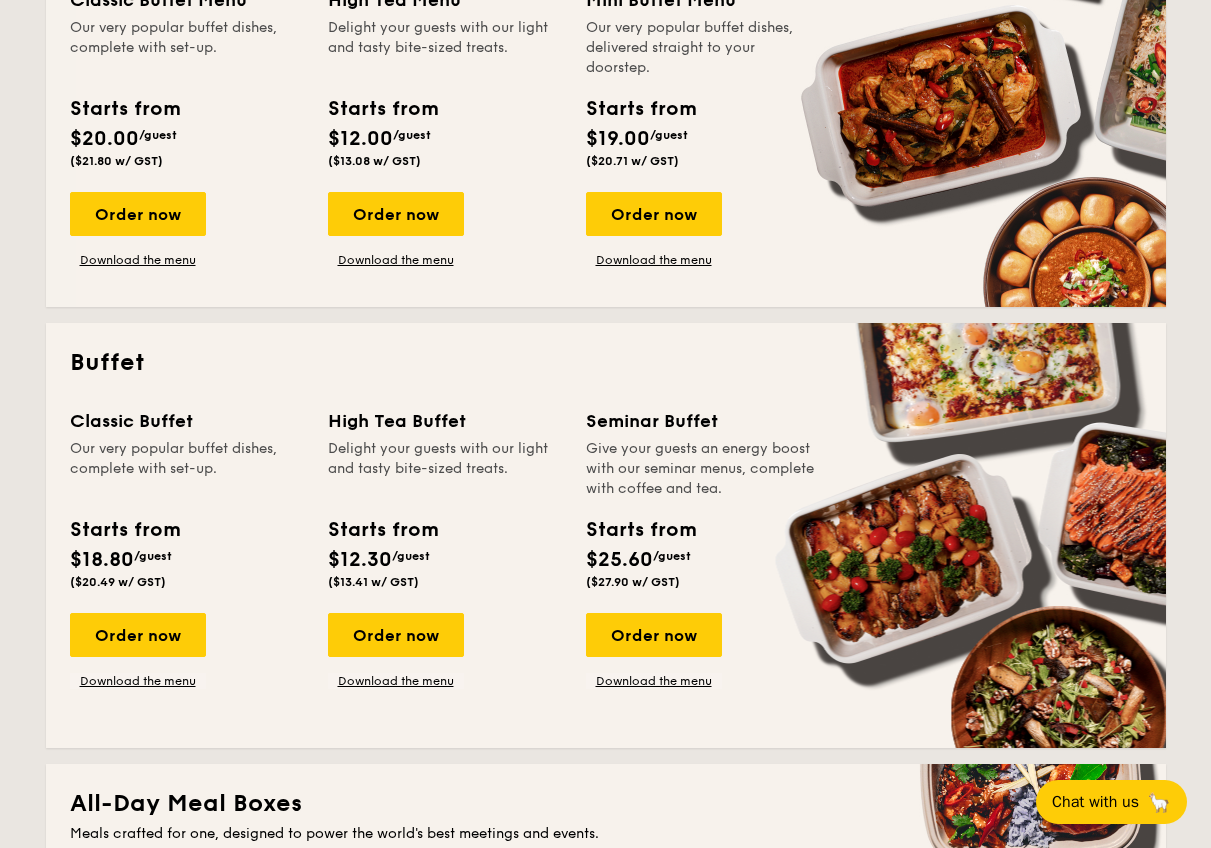 scroll, scrollTop: 586, scrollLeft: 0, axis: vertical 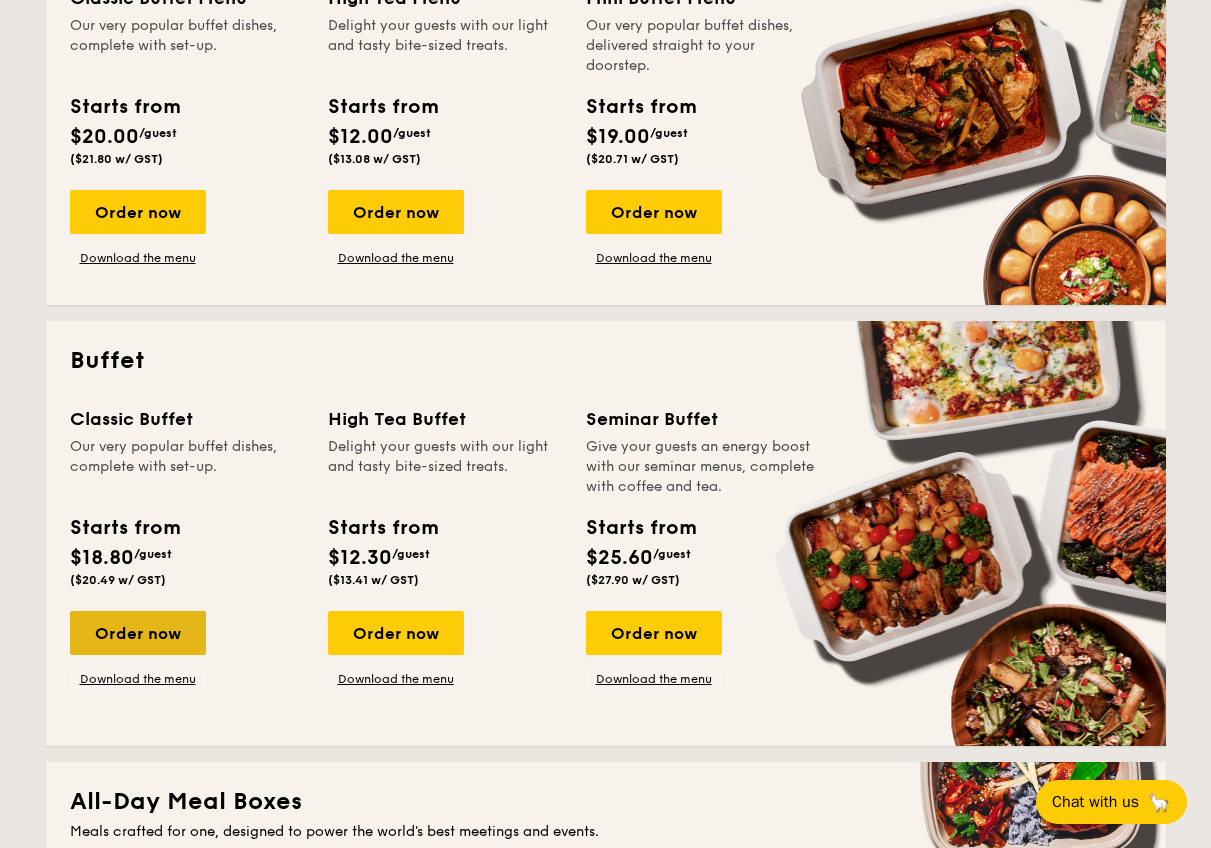 click on "Order now" at bounding box center [138, 633] 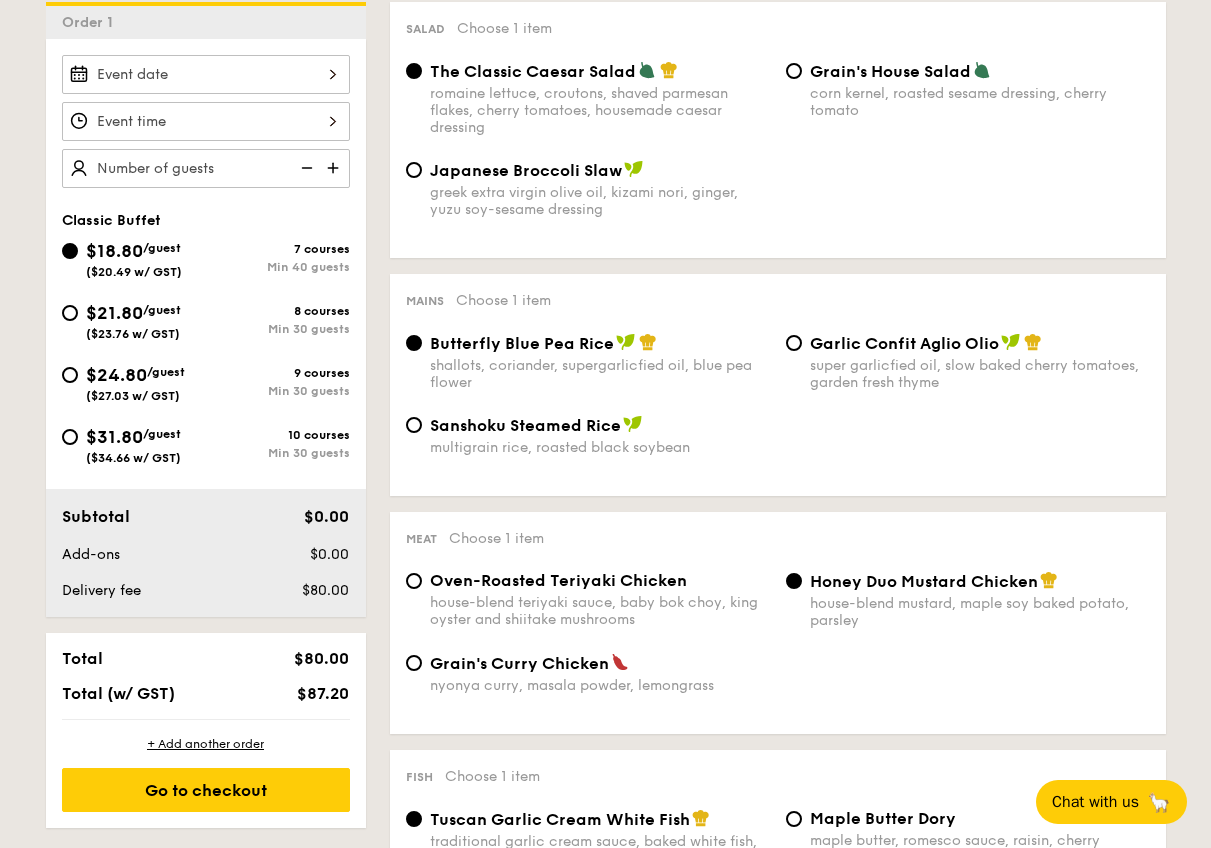 scroll, scrollTop: 481, scrollLeft: 0, axis: vertical 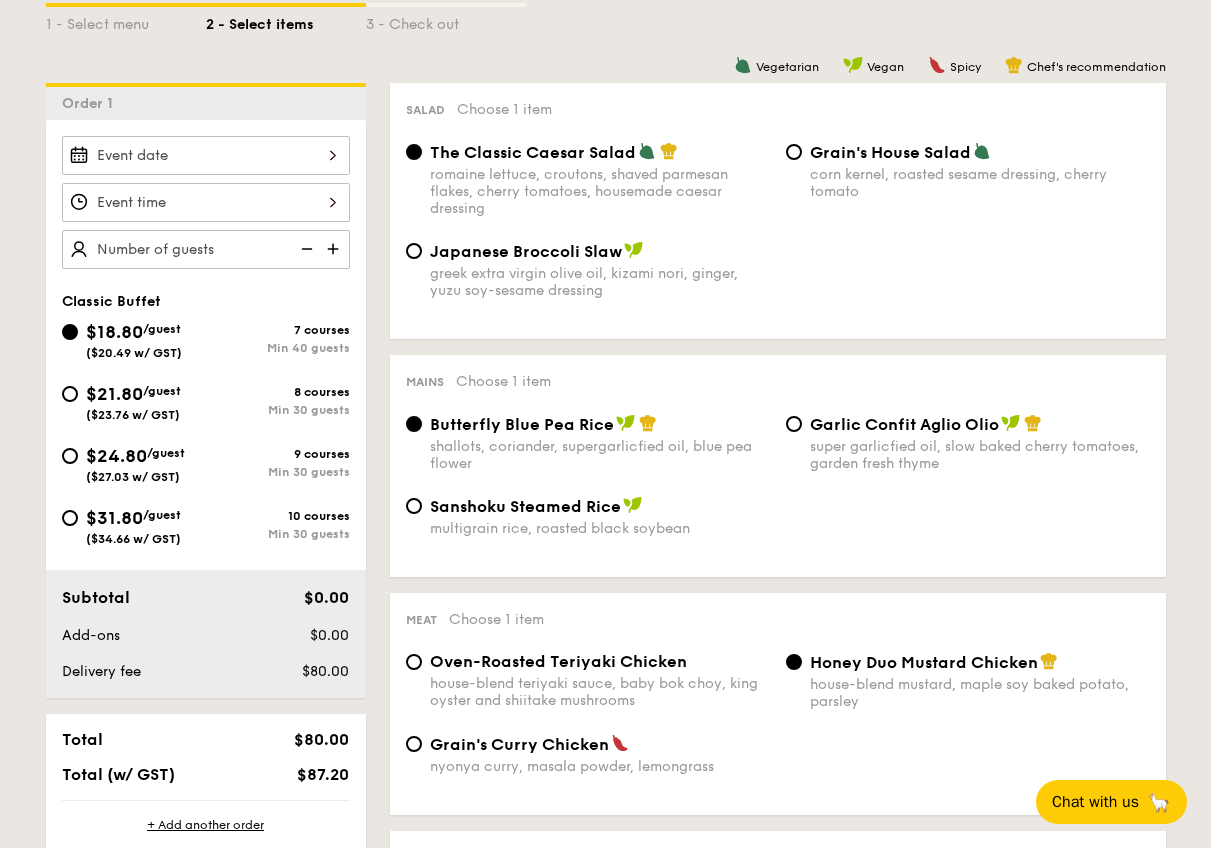 click at bounding box center [206, 155] 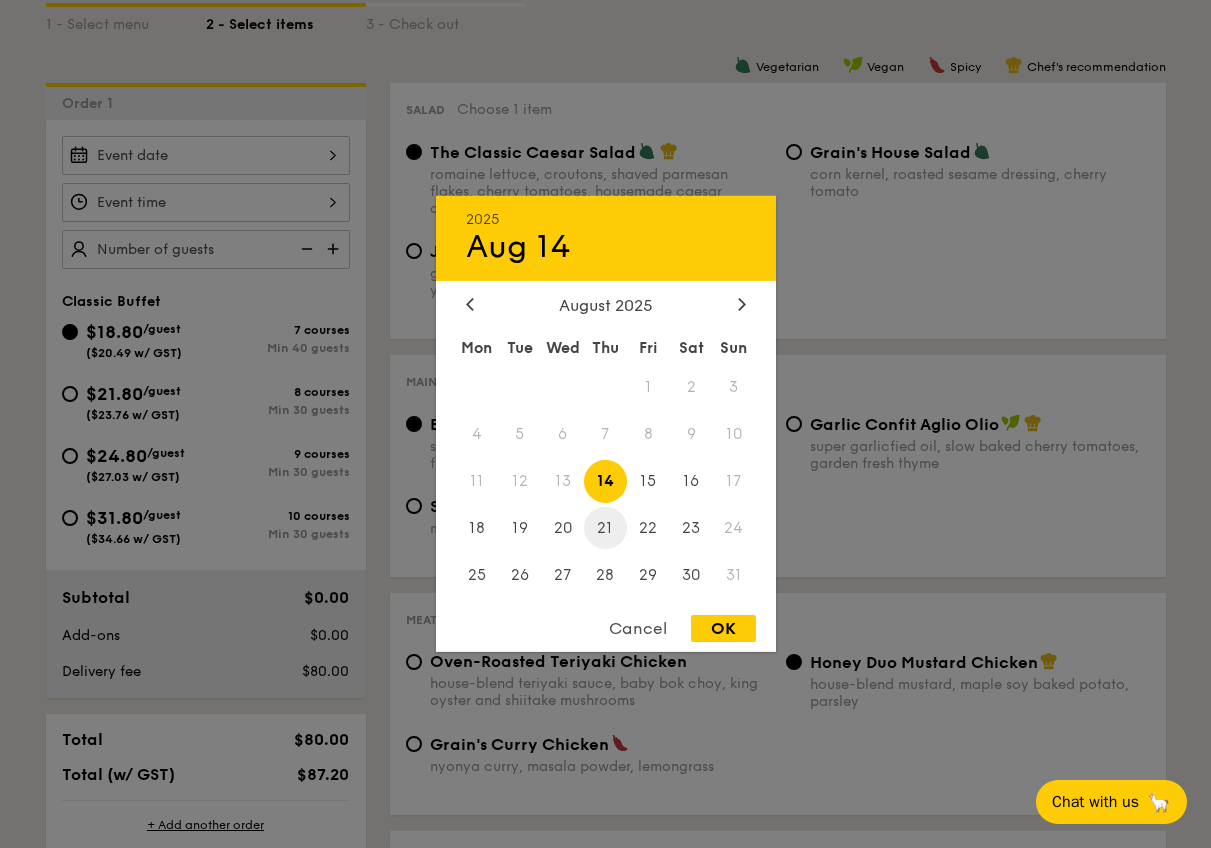 click on "21" at bounding box center [605, 527] 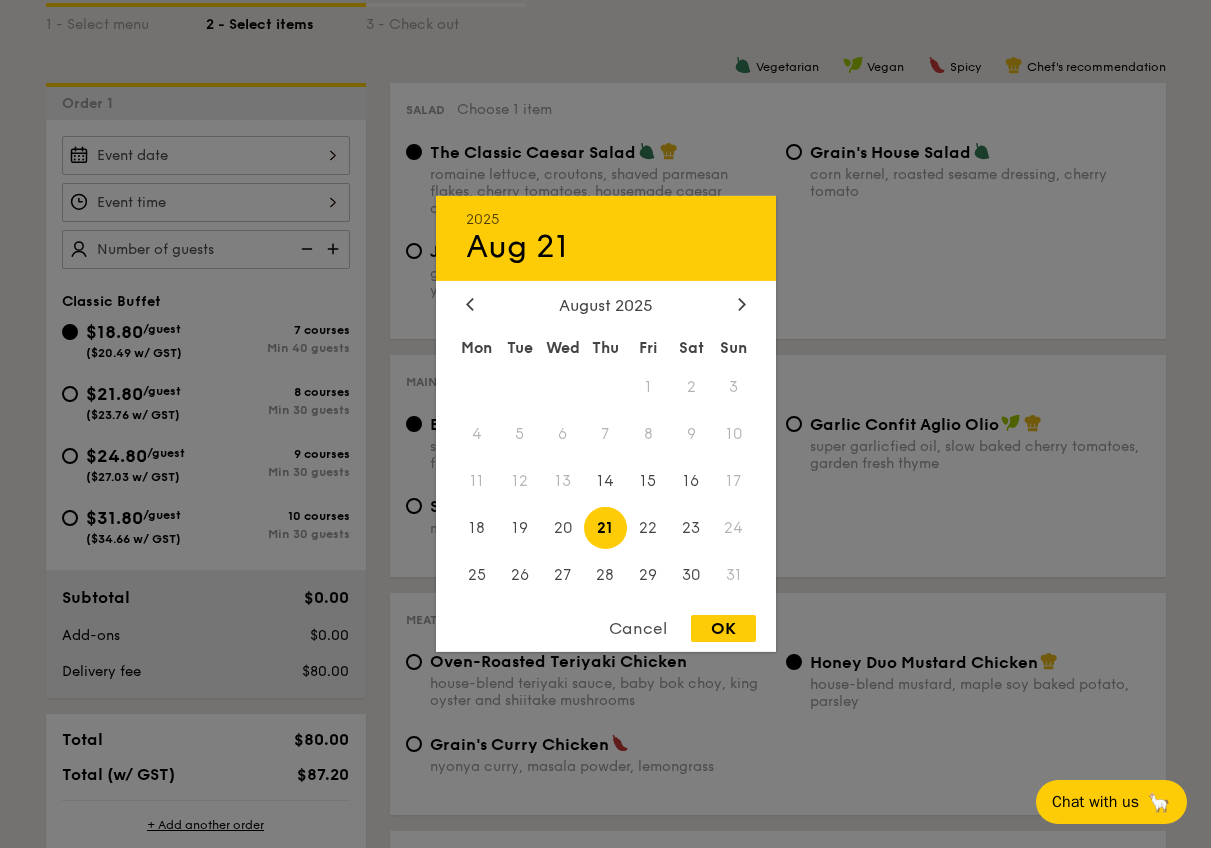 click on "OK" at bounding box center (723, 628) 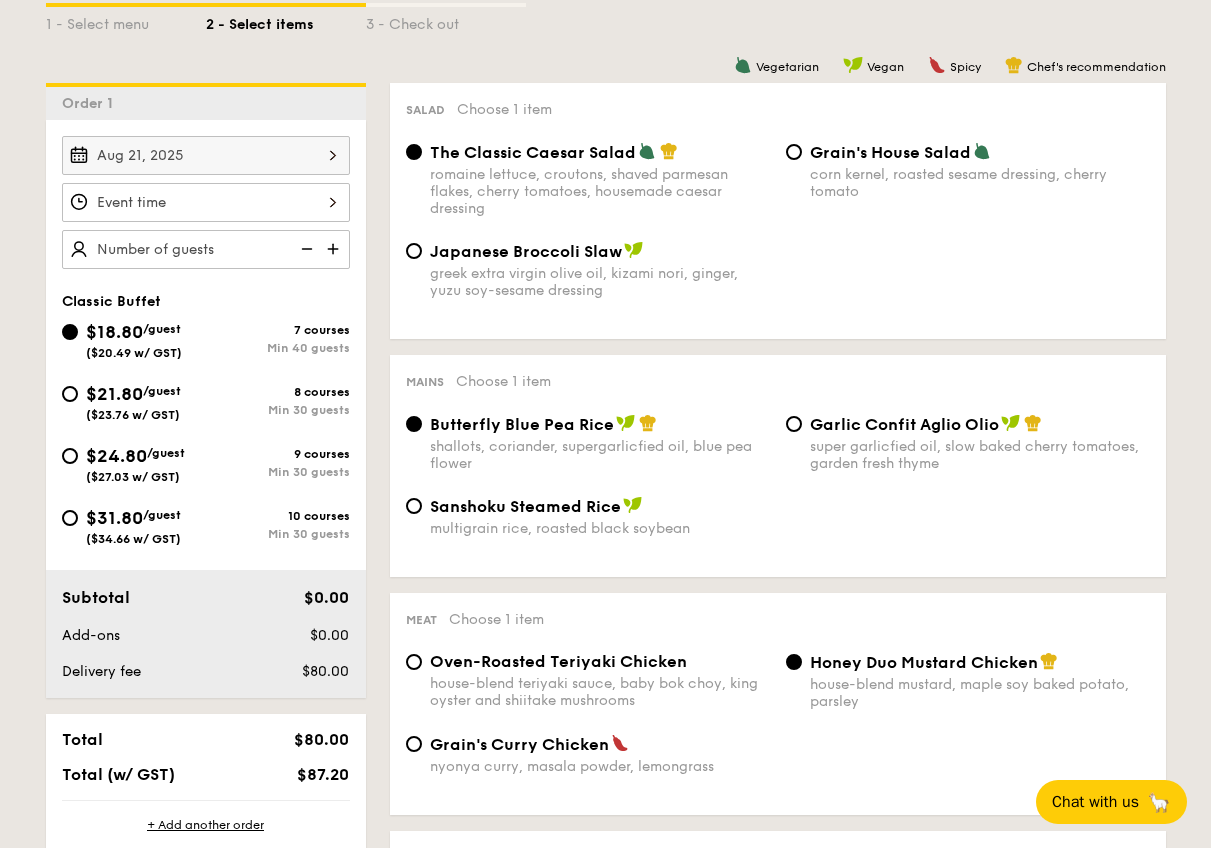 click at bounding box center (206, 202) 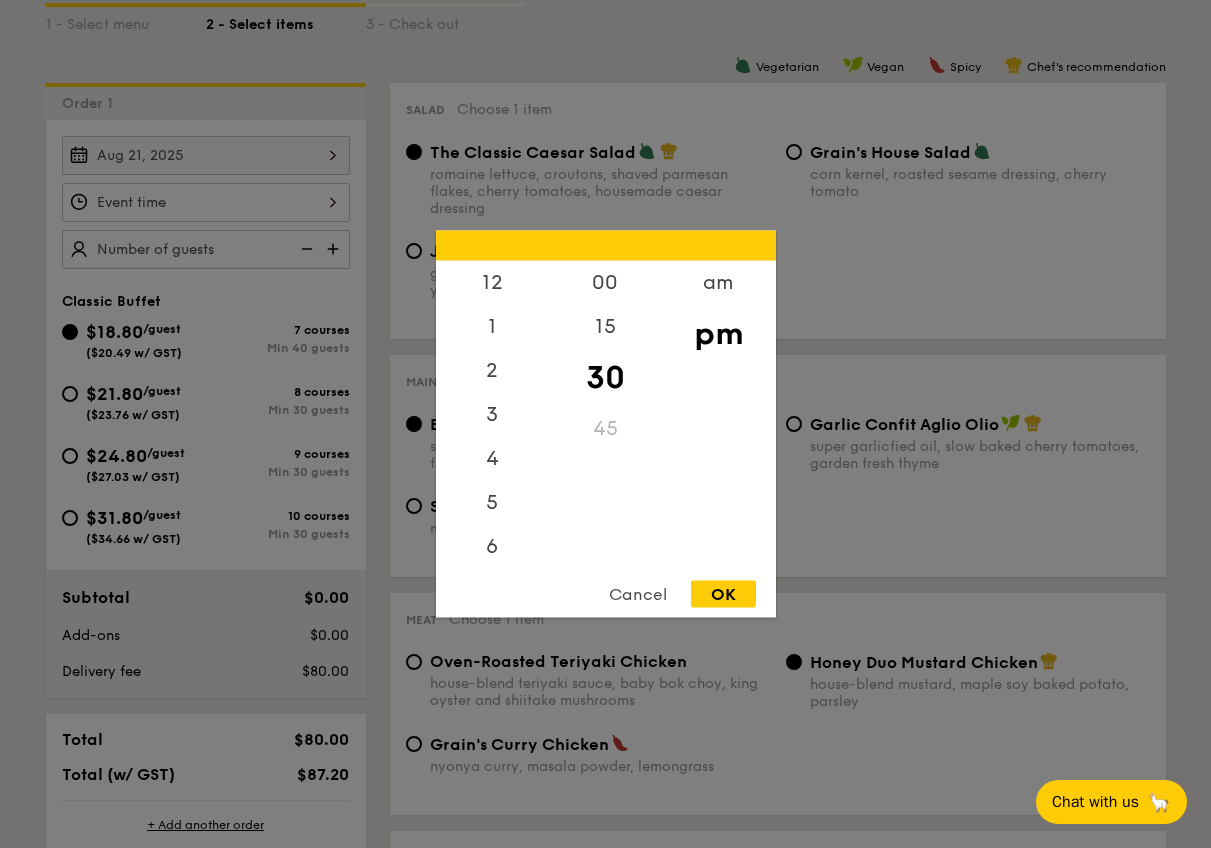 scroll, scrollTop: 88, scrollLeft: 0, axis: vertical 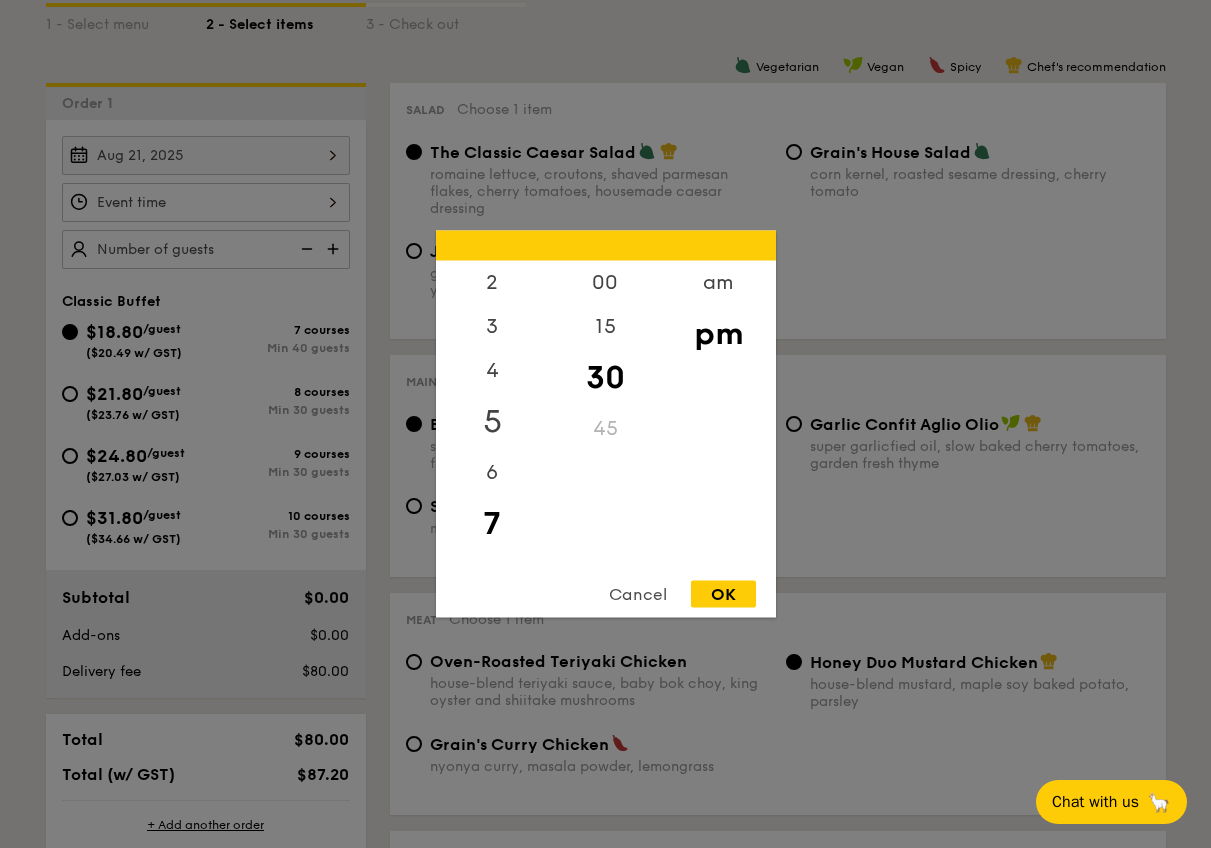 click on "5" at bounding box center [492, 422] 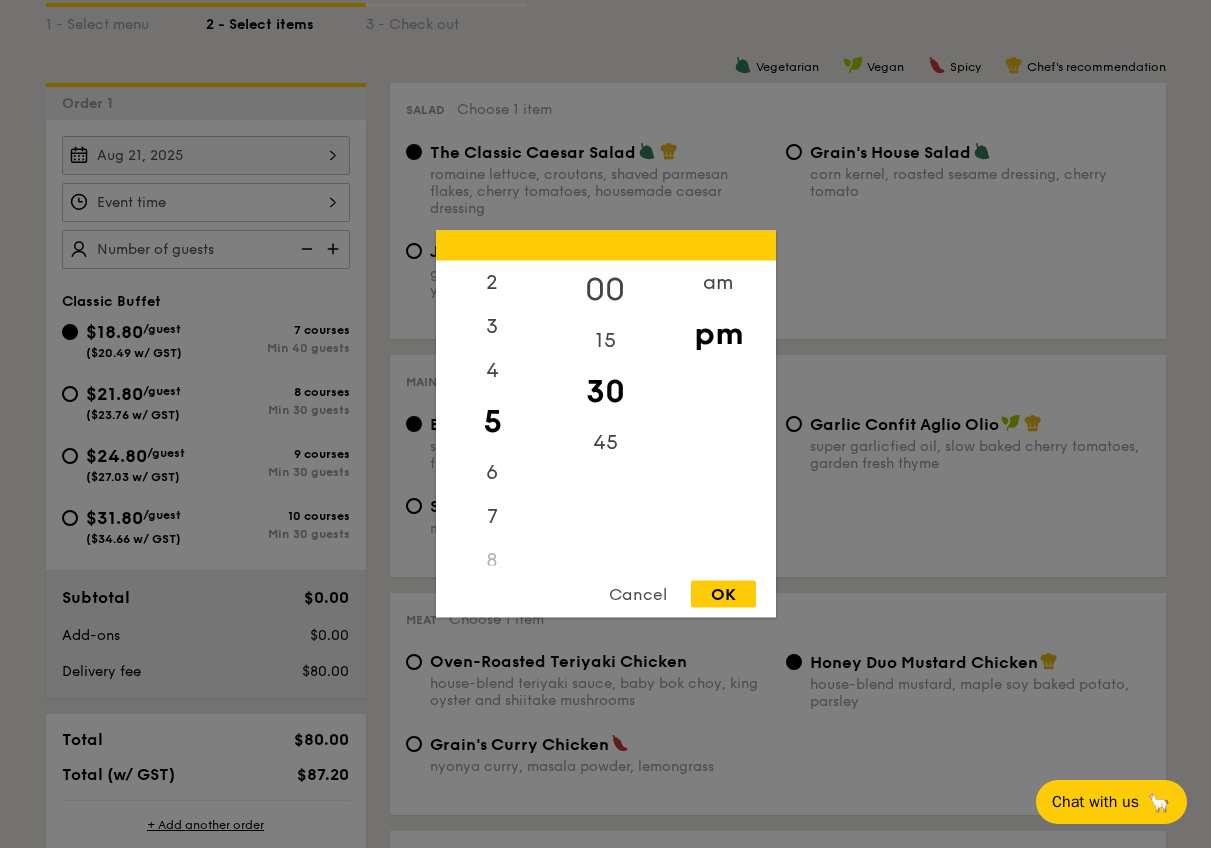 click on "00" at bounding box center [605, 290] 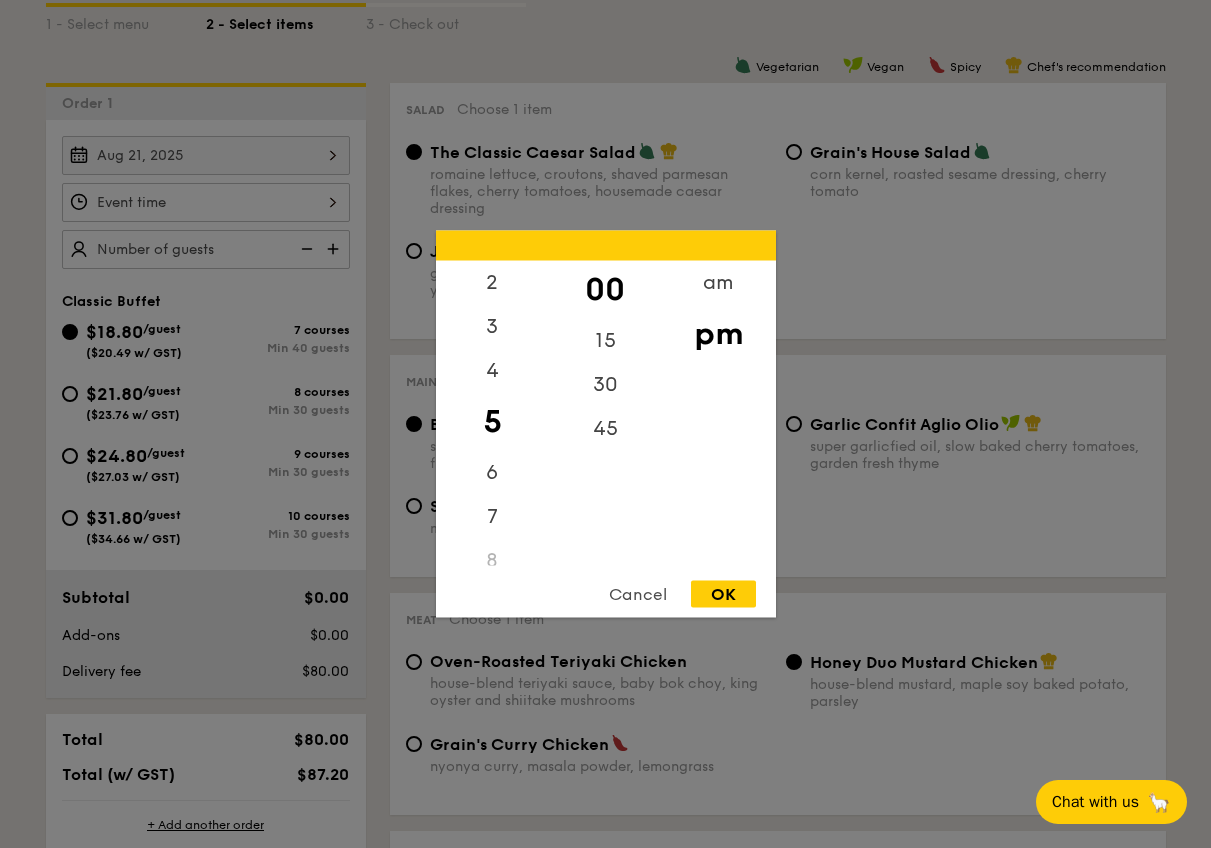 click on "OK" at bounding box center [723, 594] 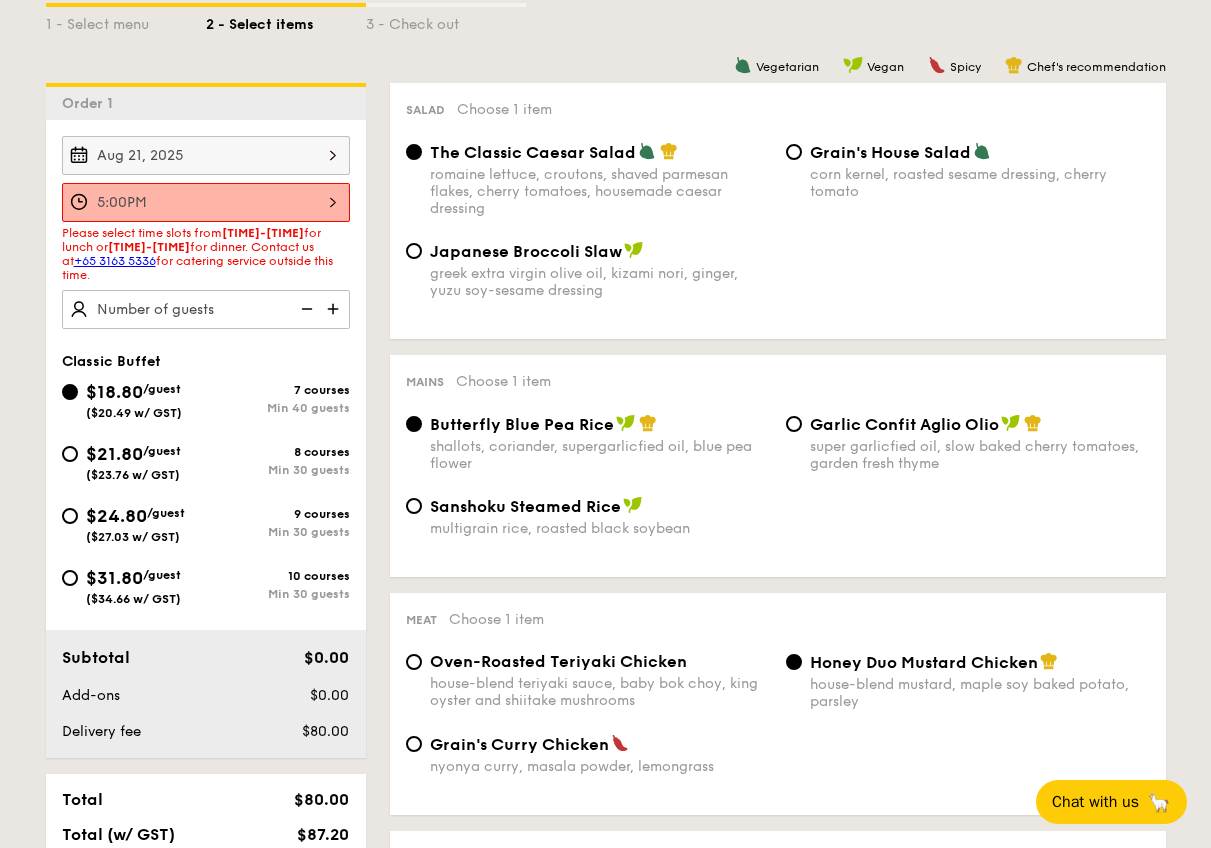 click on "5:00PM" at bounding box center [206, 202] 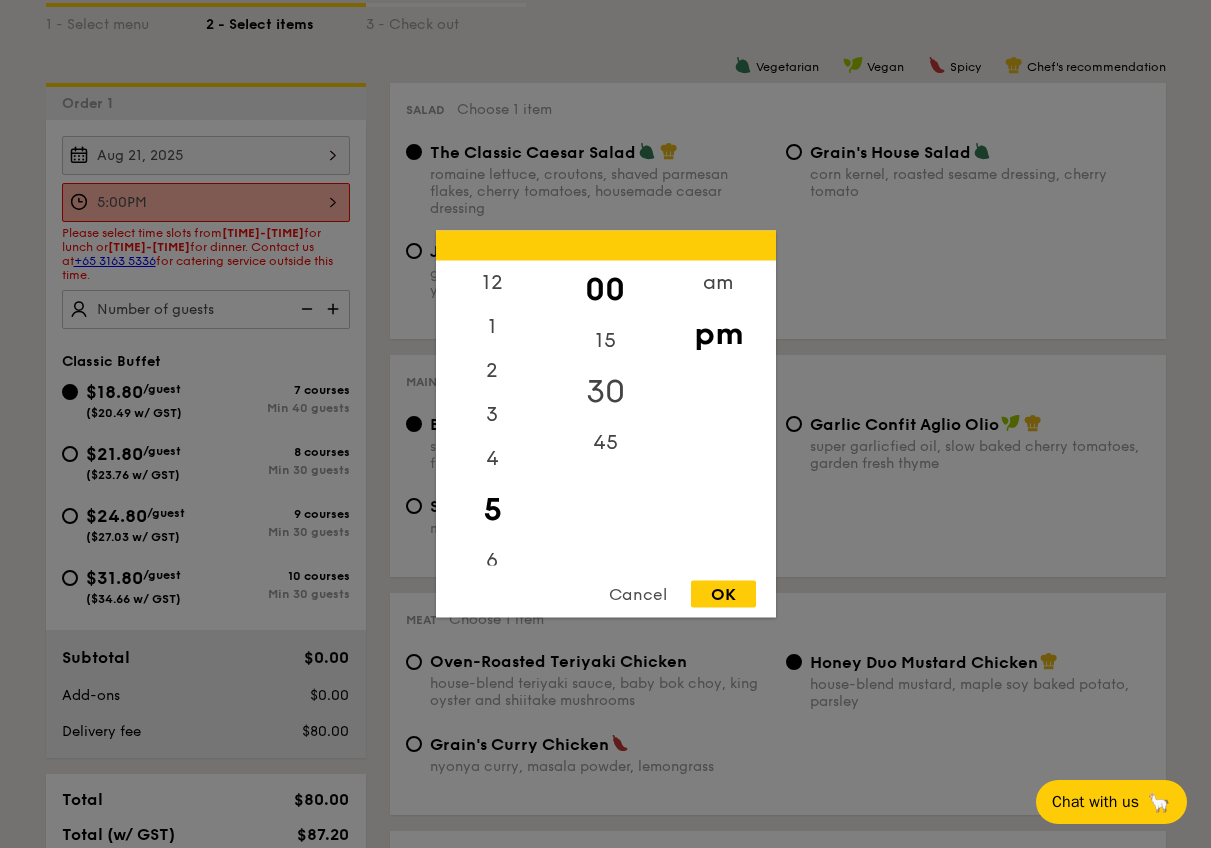 click on "30" at bounding box center (605, 392) 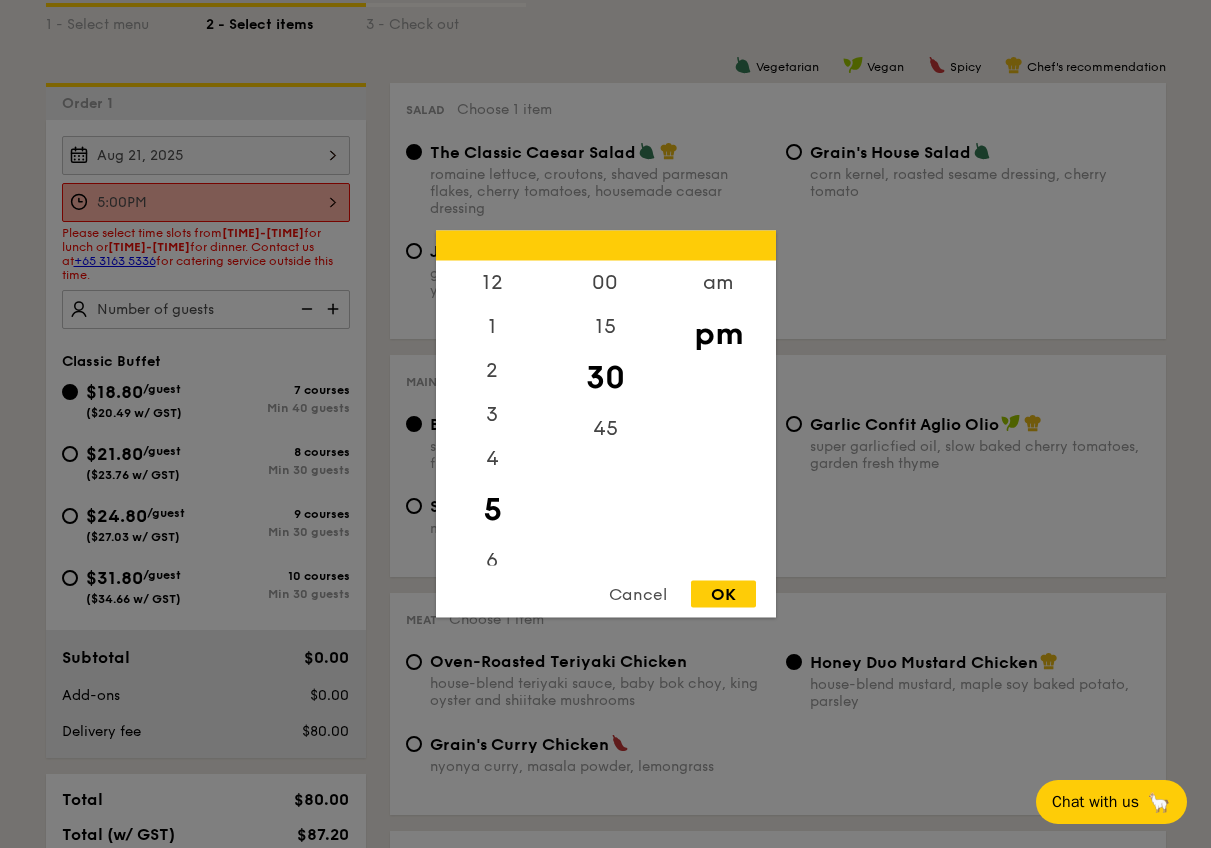 click on "OK" at bounding box center (723, 594) 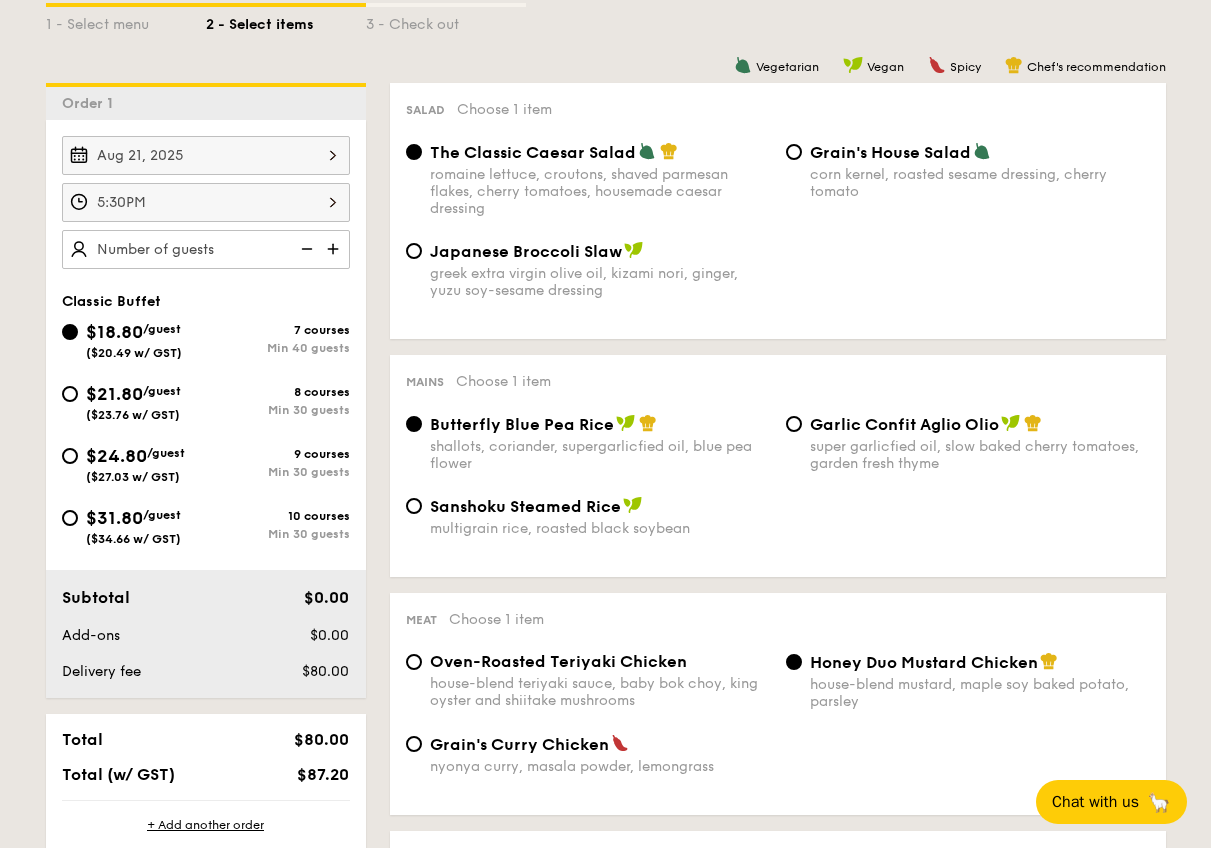 click at bounding box center (335, 249) 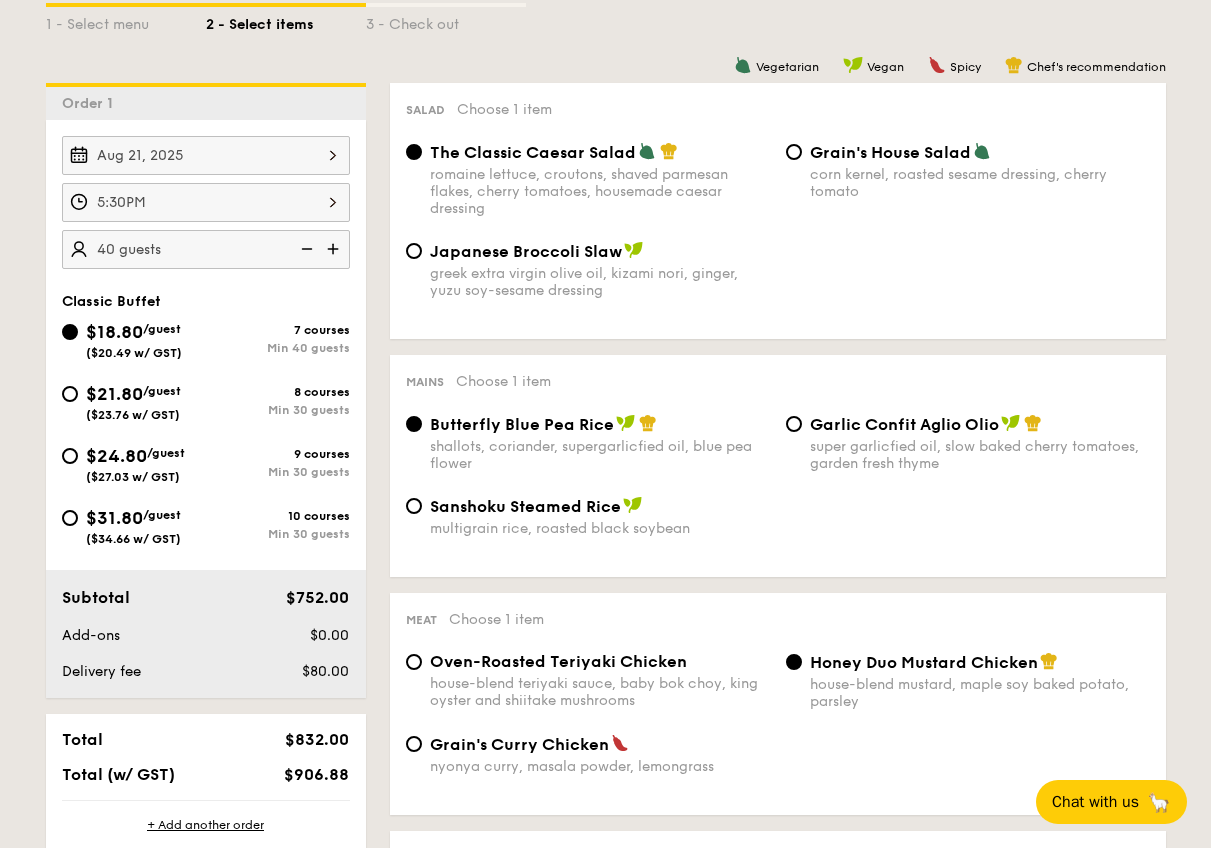 click at bounding box center [305, 249] 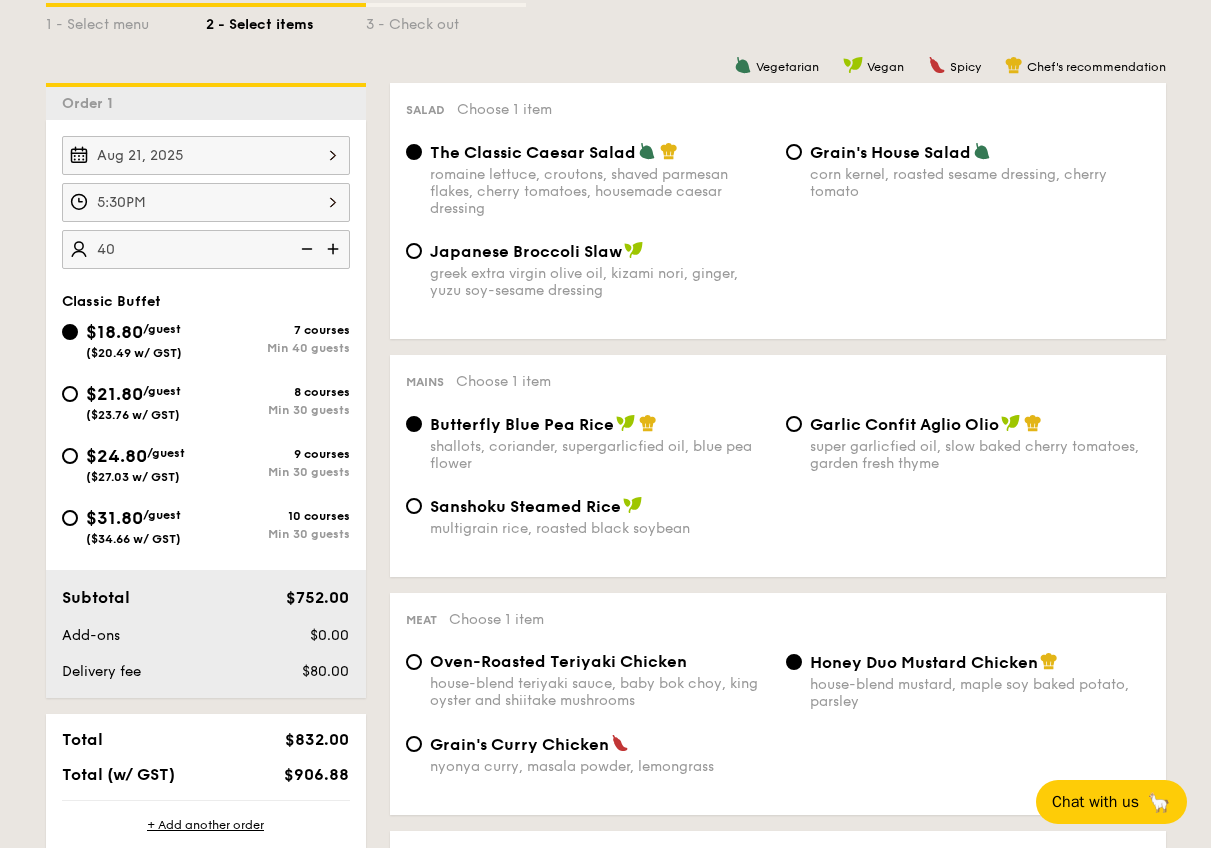type on "40 guests" 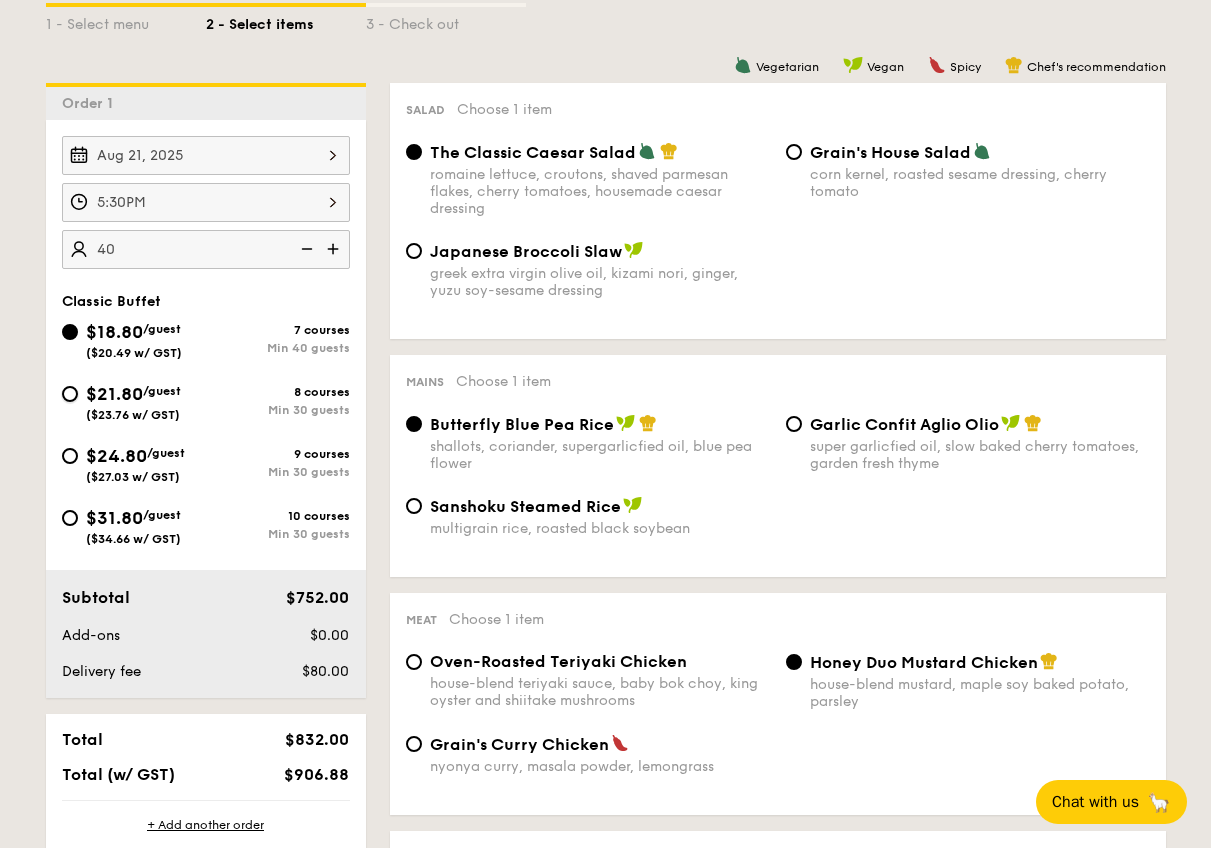 click on "$21.80
/guest
($23.76 w/ GST)
8 courses
Min 30 guests" at bounding box center [70, 394] 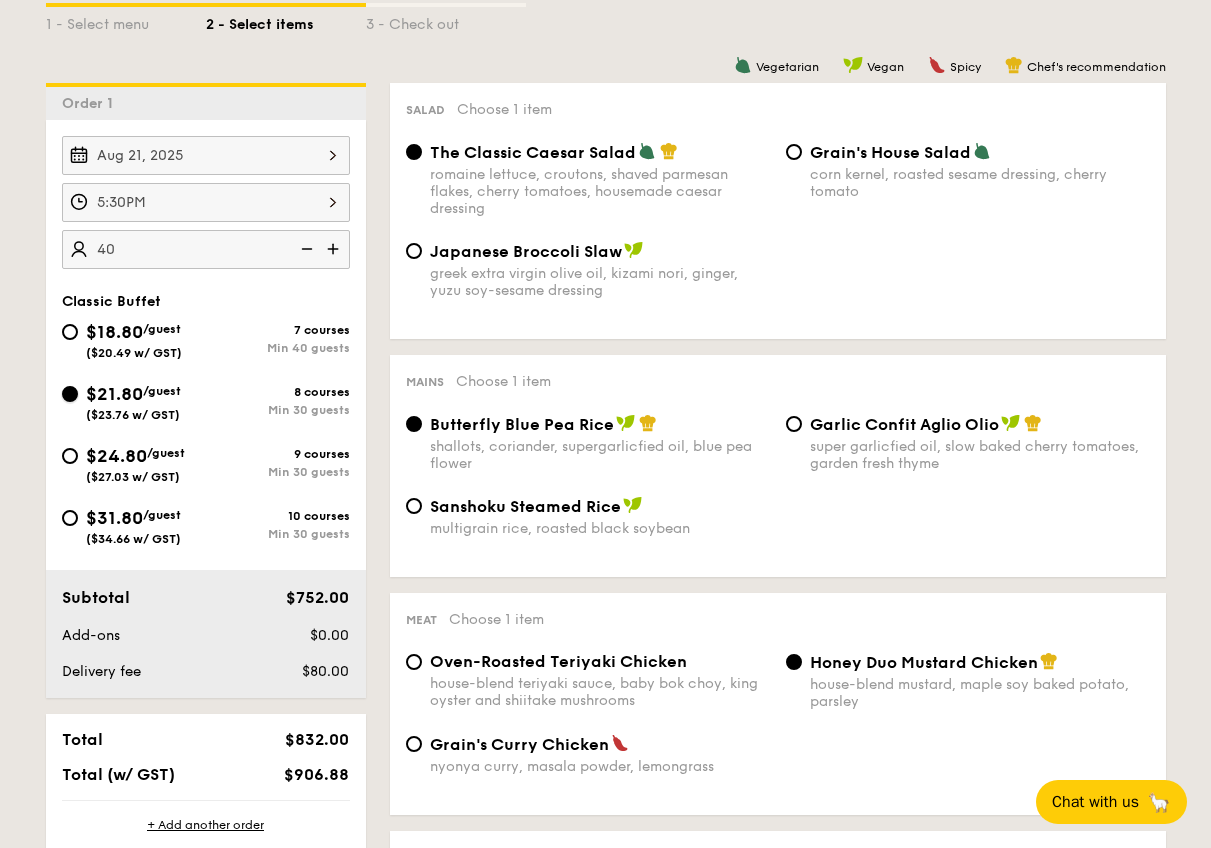 radio on "true" 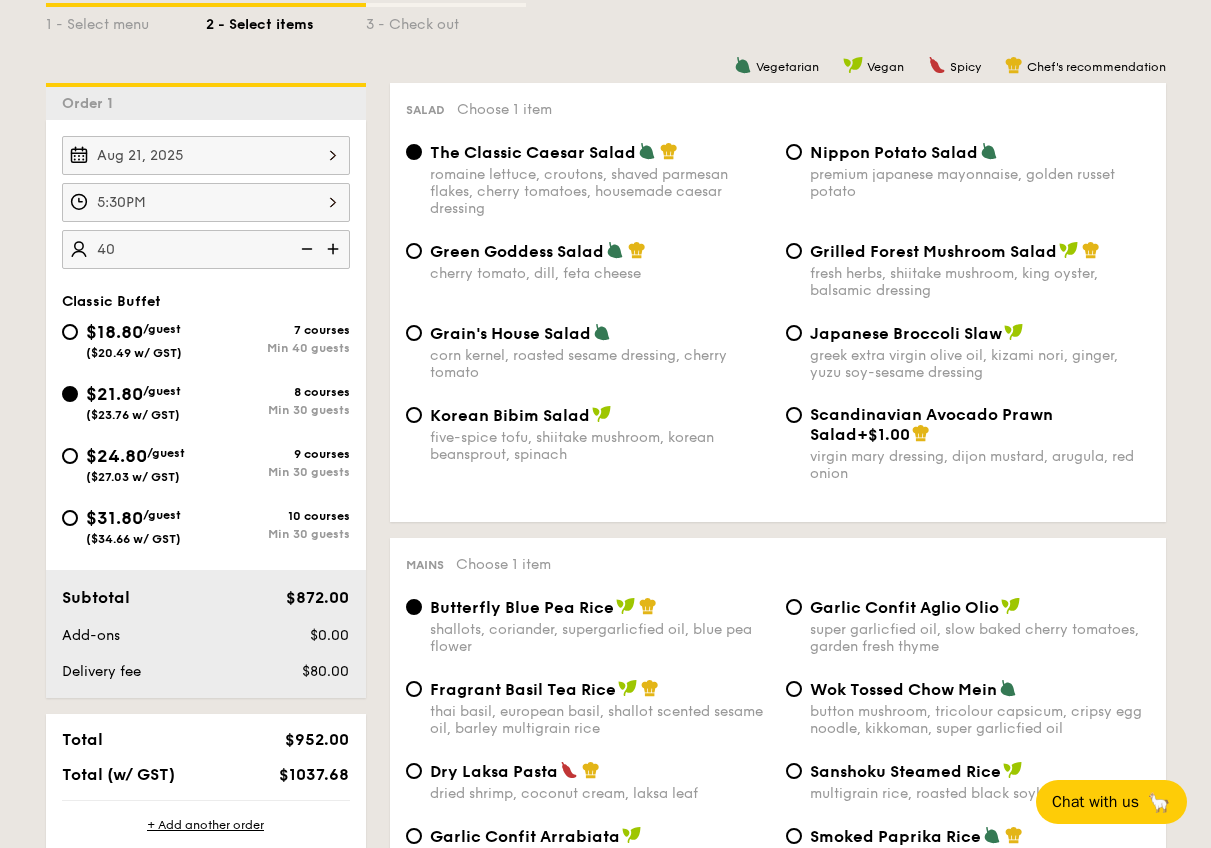 click on "$21.80" at bounding box center (114, 394) 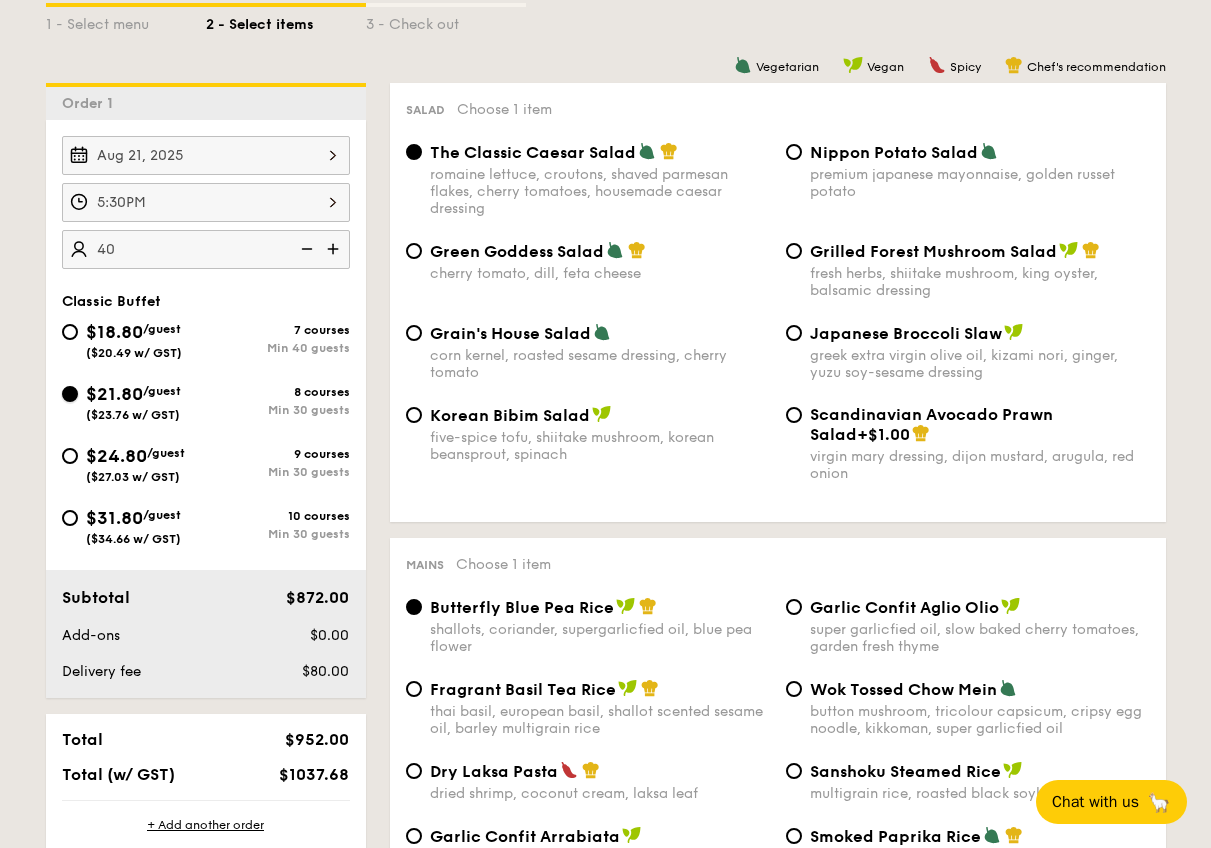 click on "$21.80
/guest
($23.76 w/ GST)
8 courses
Min 30 guests" at bounding box center (70, 394) 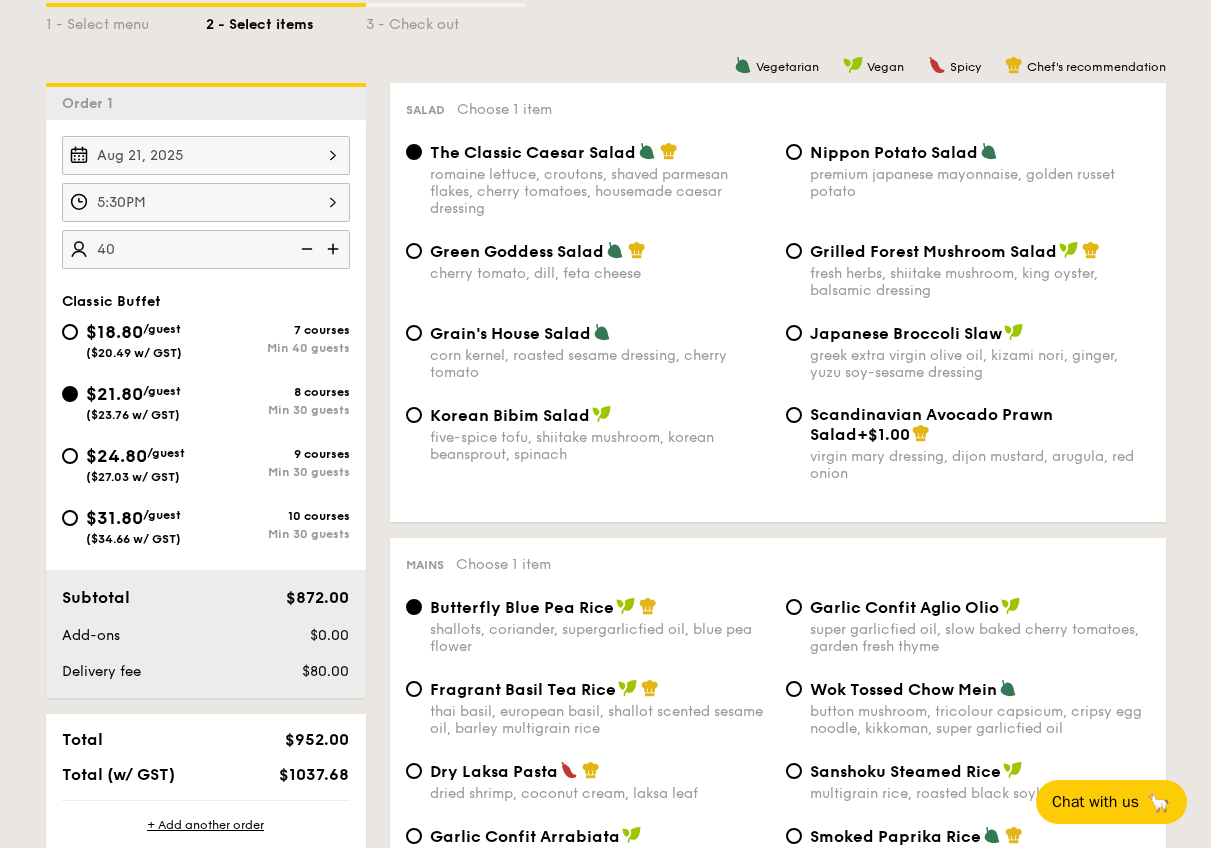 click on "$24.80" at bounding box center (116, 456) 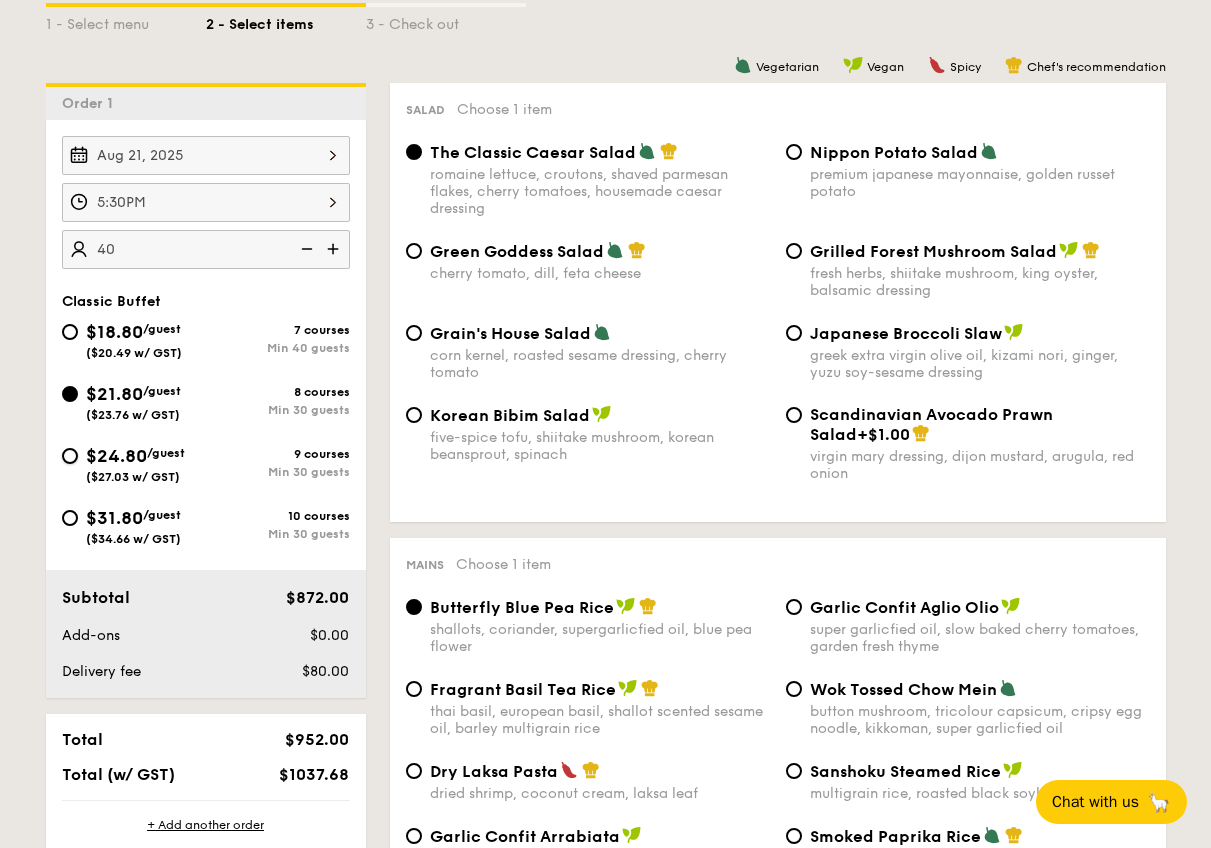 click on "$24.80
/guest
($27.03 w/ GST)
9 courses
Min 30 guests" at bounding box center (70, 456) 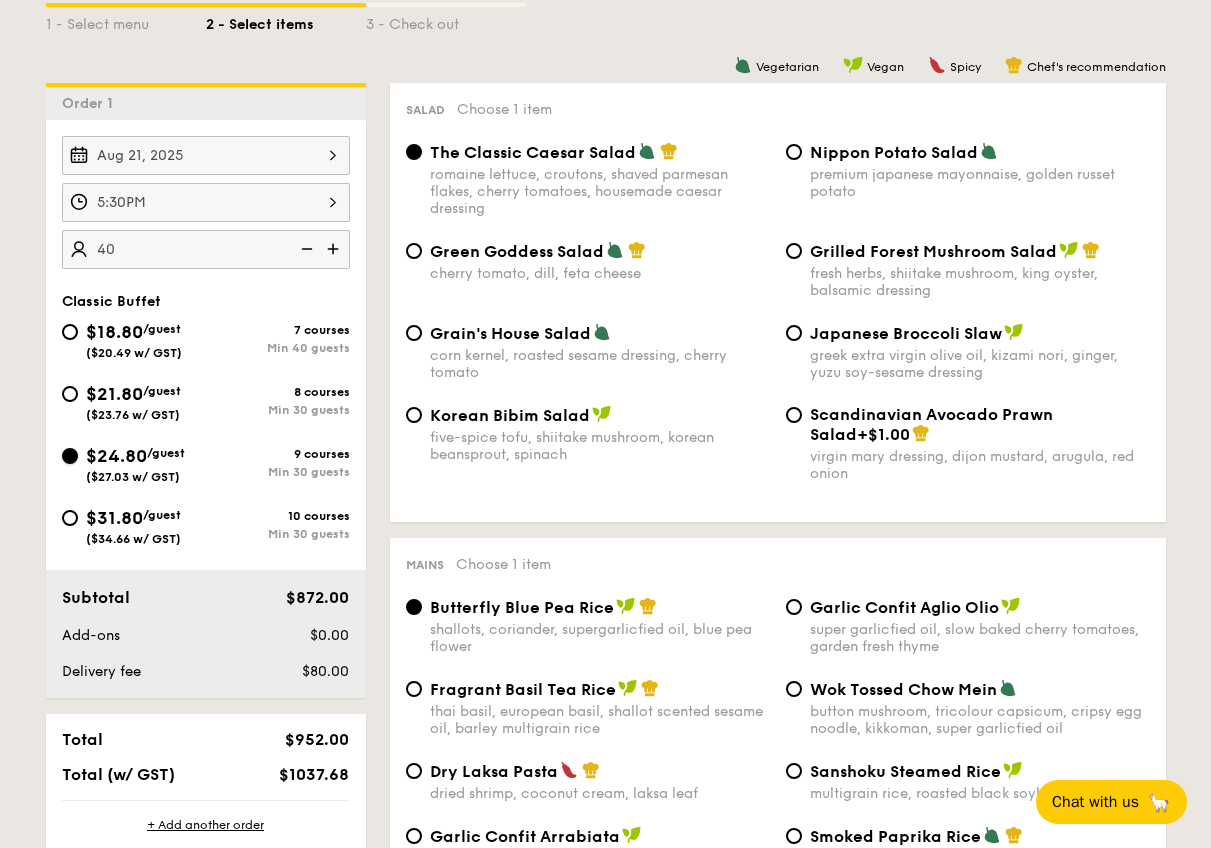 radio on "true" 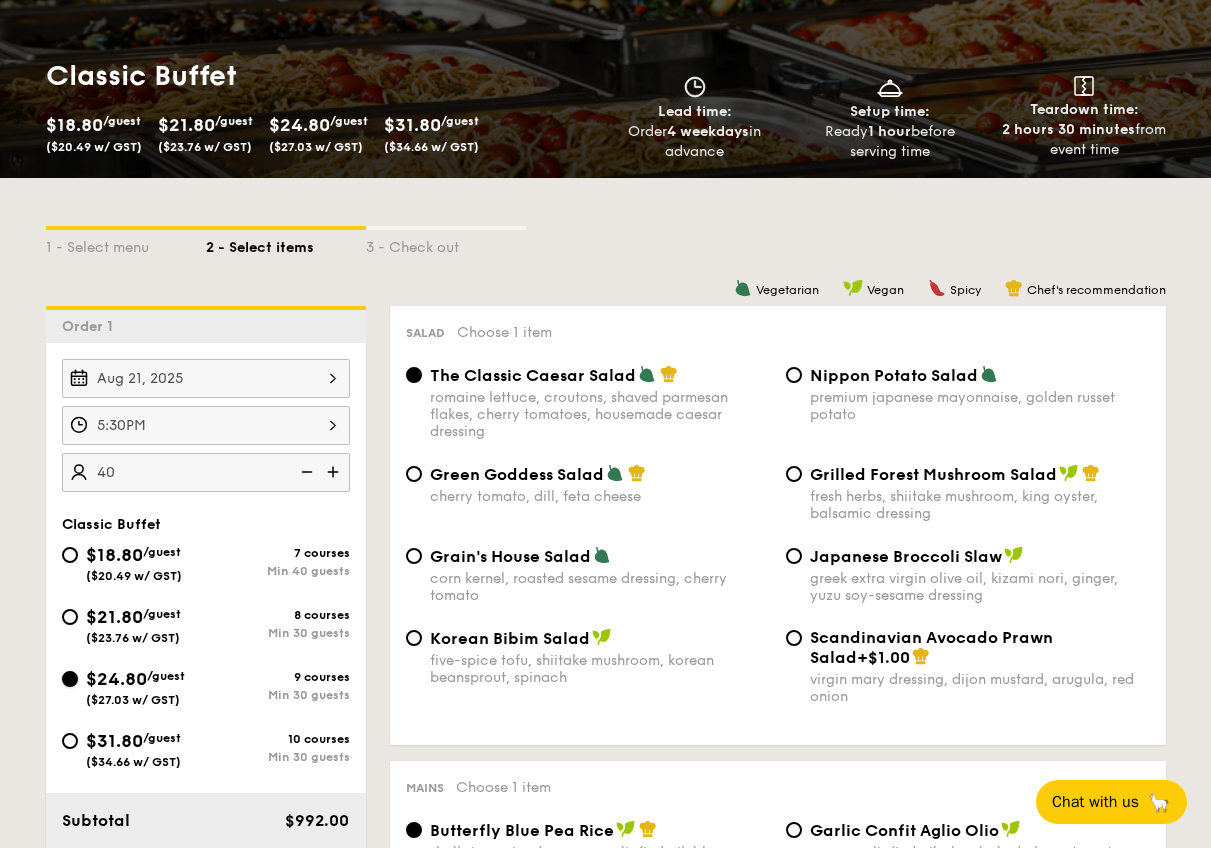 scroll, scrollTop: 254, scrollLeft: 0, axis: vertical 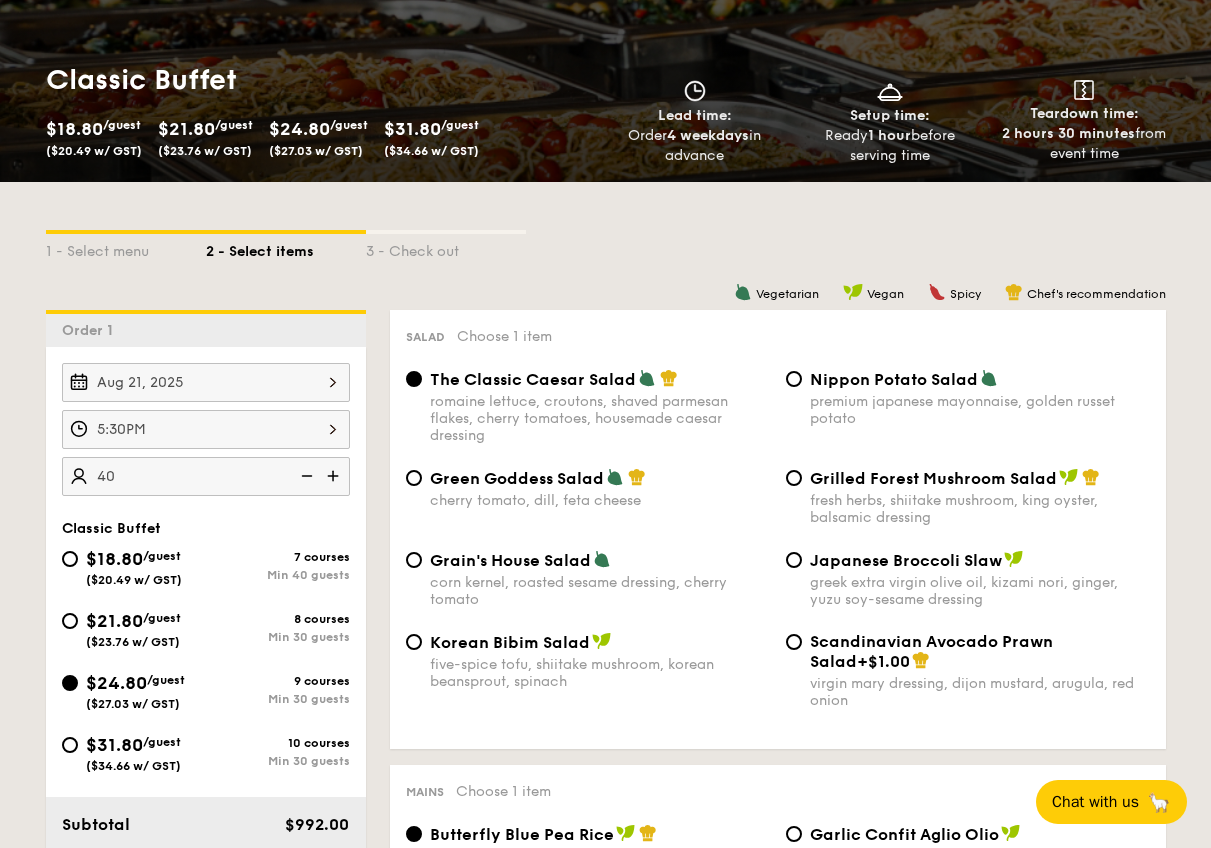 click on "Korean Bibim Salad" at bounding box center (510, 642) 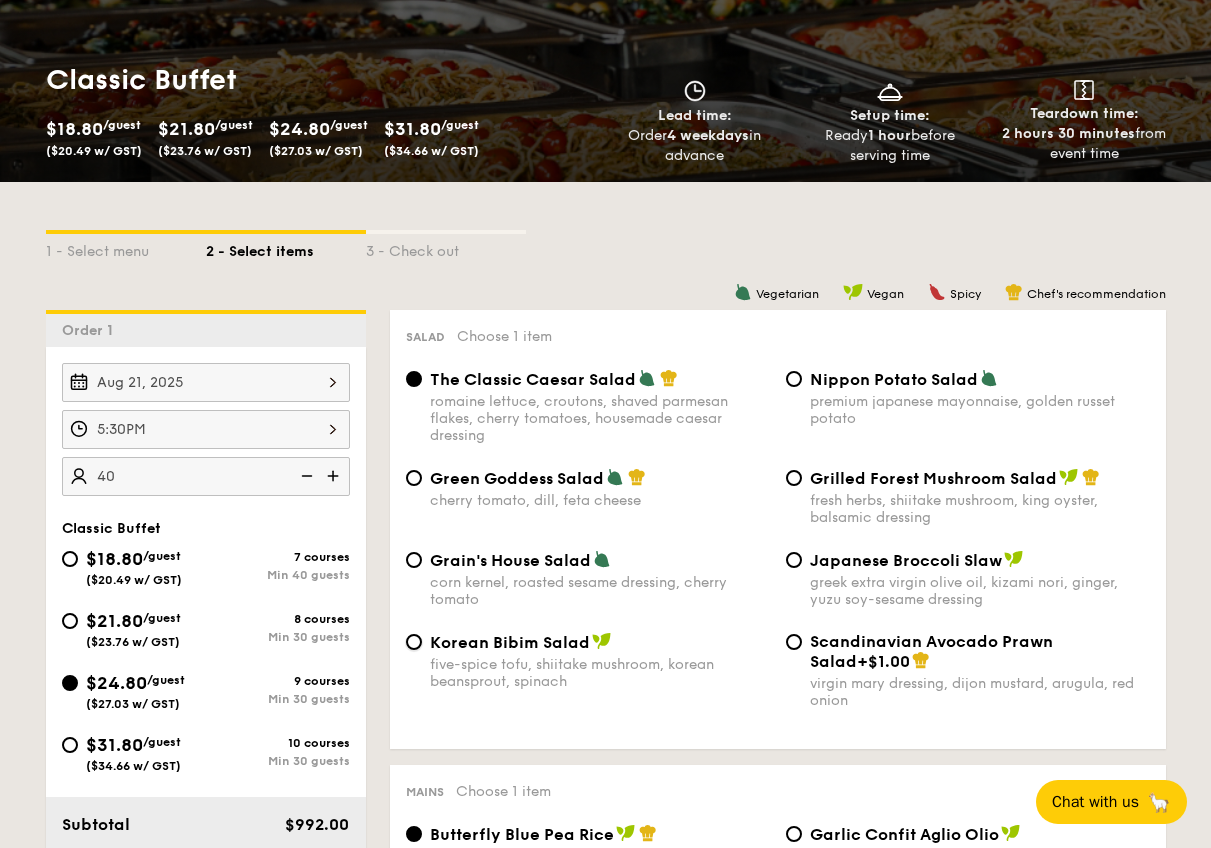 click on "Korean Bibim Salad five-spice tofu, shiitake mushroom, korean beansprout, spinach" at bounding box center [414, 642] 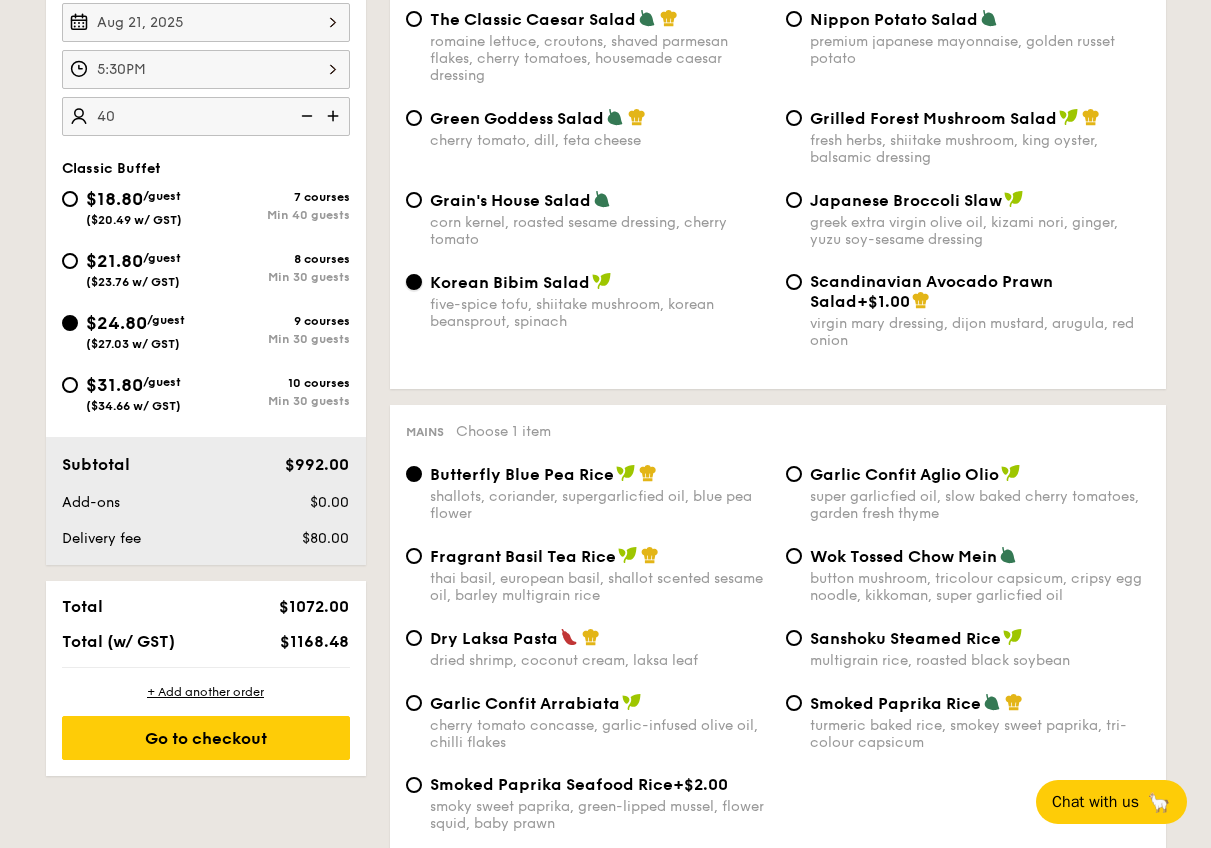 scroll, scrollTop: 616, scrollLeft: 0, axis: vertical 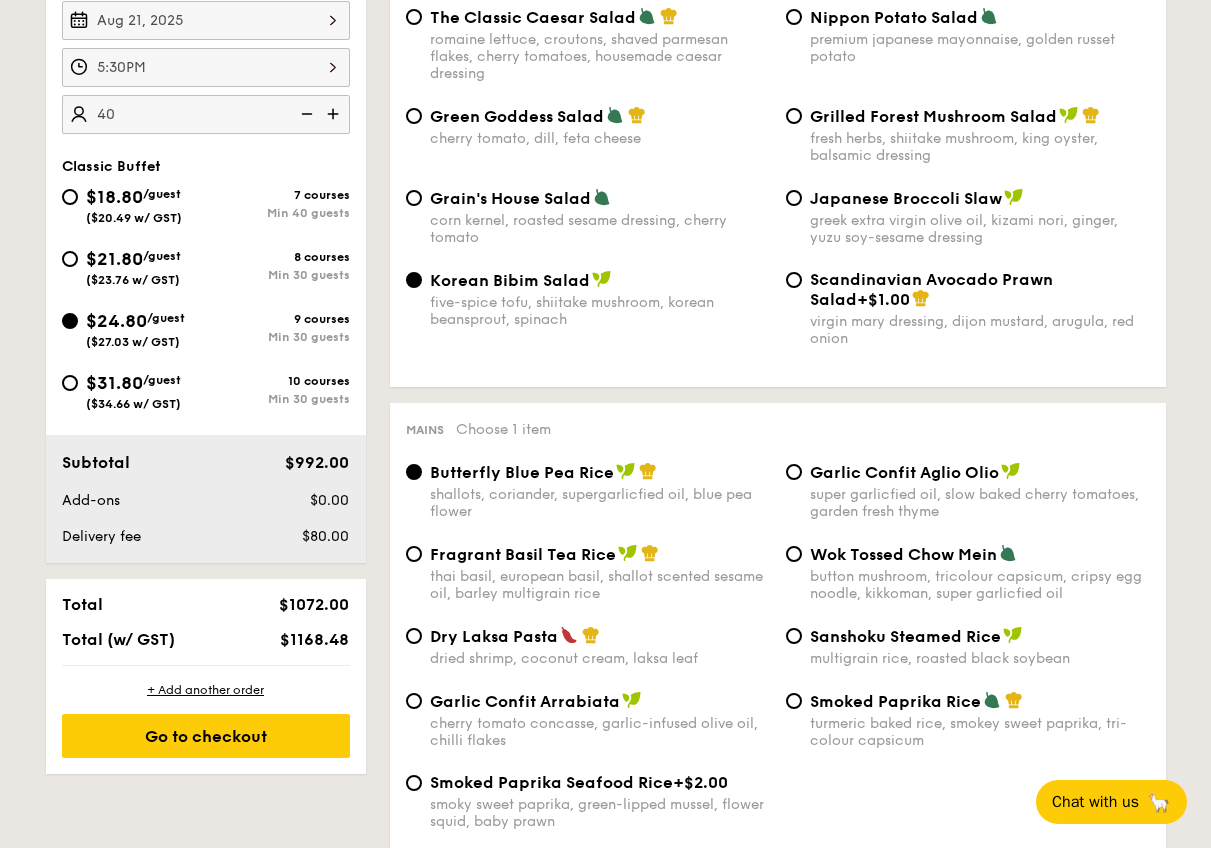 click on "Garlic Confit Aglio Olio" at bounding box center [904, 472] 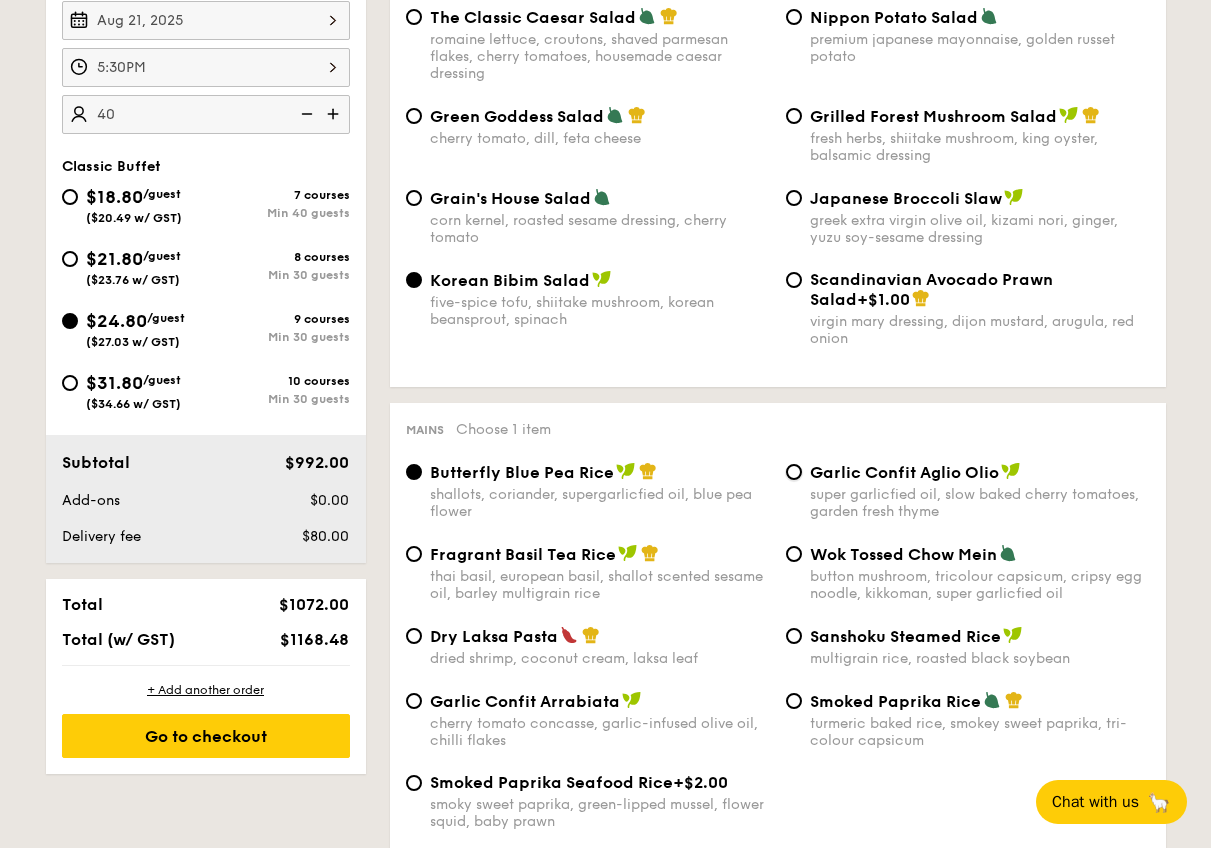 click on "Garlic Confit Aglio Olio super garlicfied oil, slow baked cherry tomatoes, garden fresh thyme" at bounding box center (794, 472) 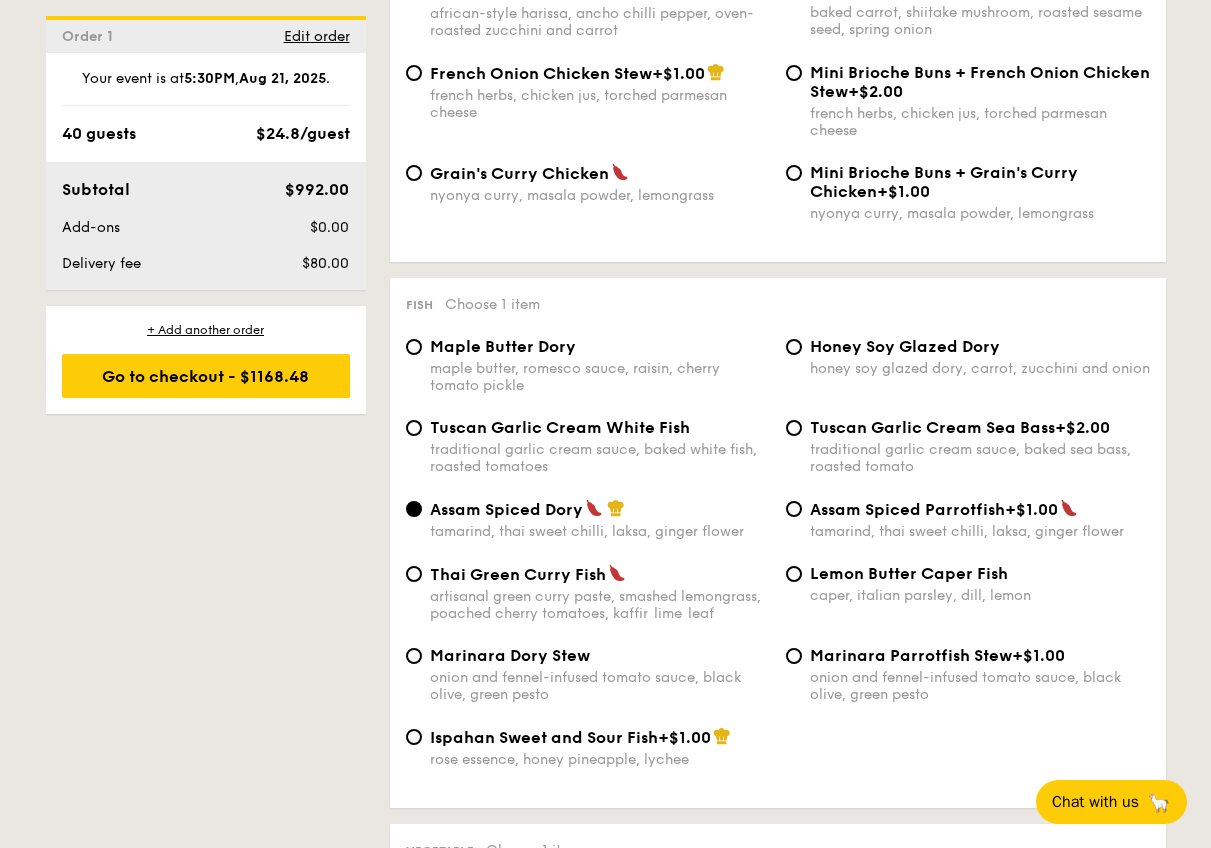 scroll, scrollTop: 1747, scrollLeft: 0, axis: vertical 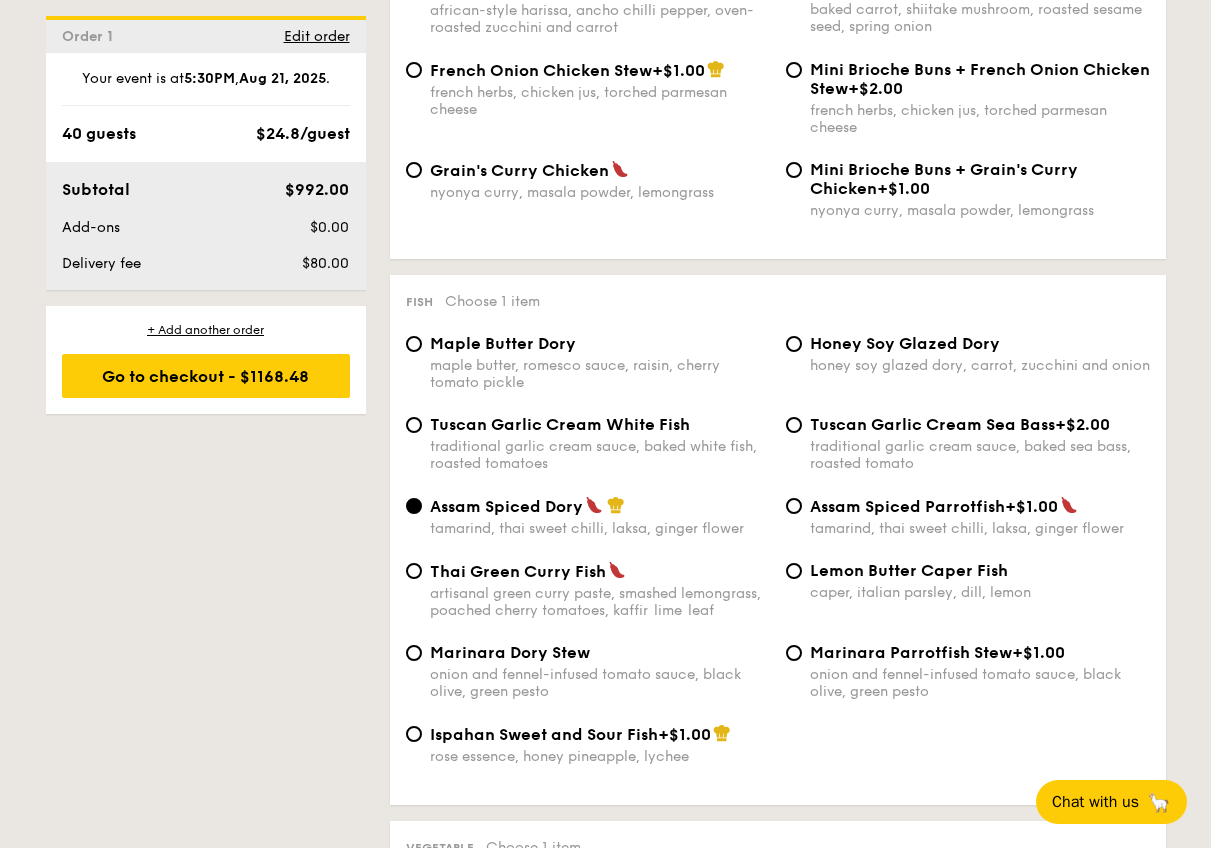 click on "traditional garlic cream sauce, baked white fish, roasted tomatoes" at bounding box center [600, 455] 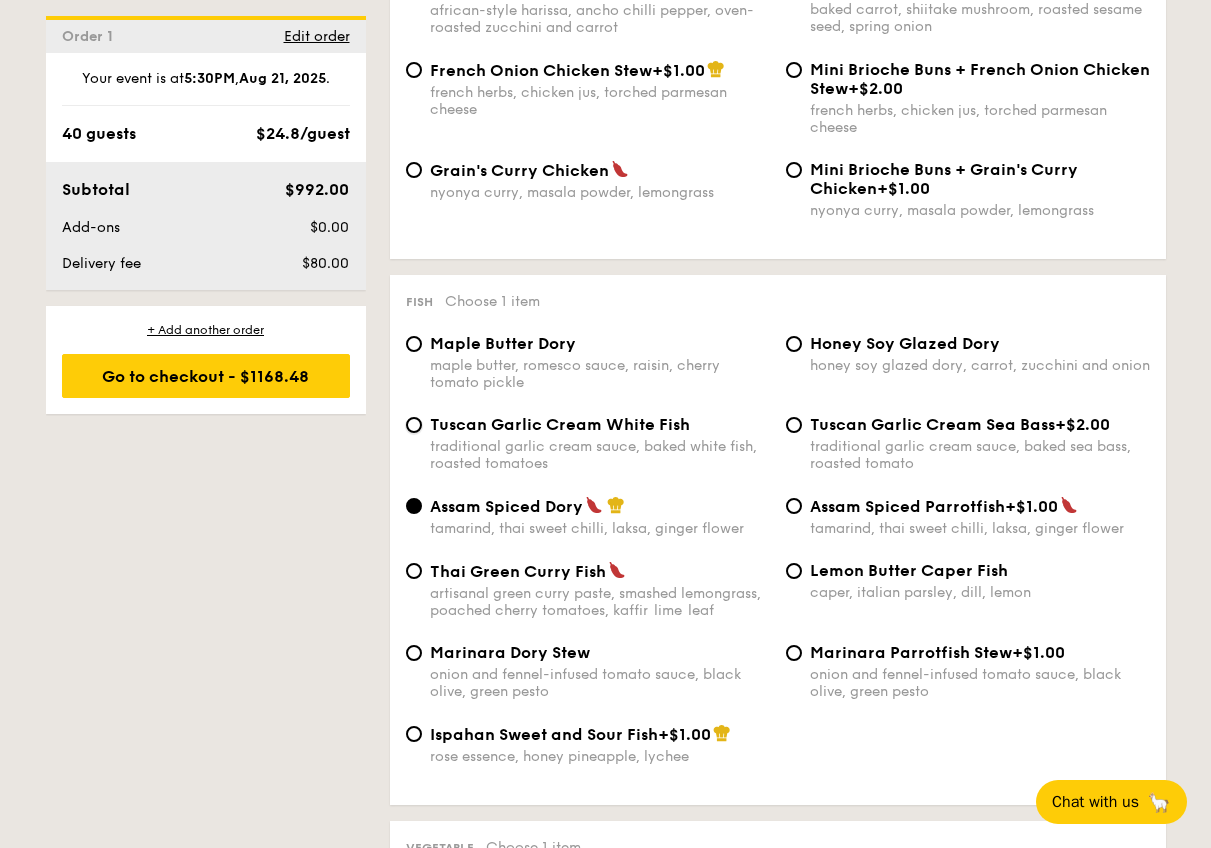 click on "Tuscan Garlic Cream White Fish traditional garlic cream sauce, baked white fish, roasted tomatoes" at bounding box center (414, 425) 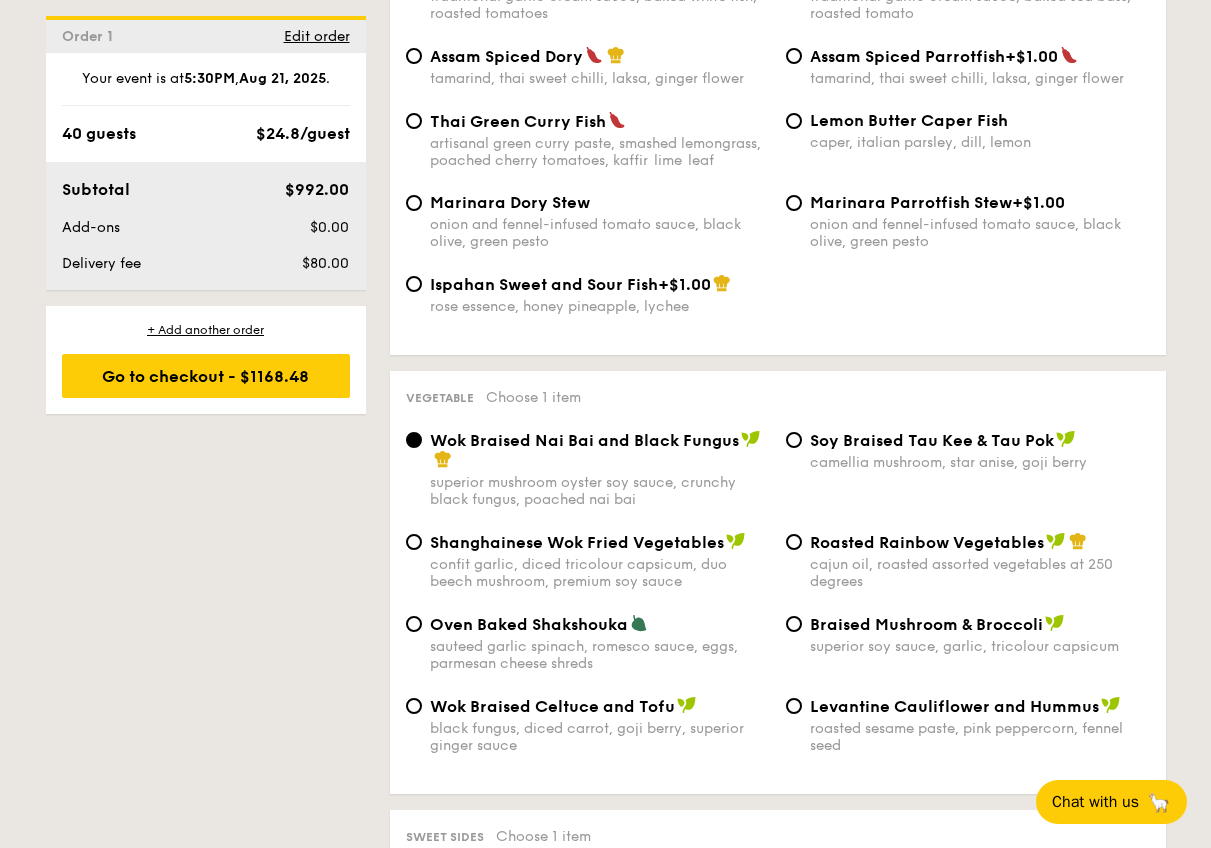 scroll, scrollTop: 2205, scrollLeft: 0, axis: vertical 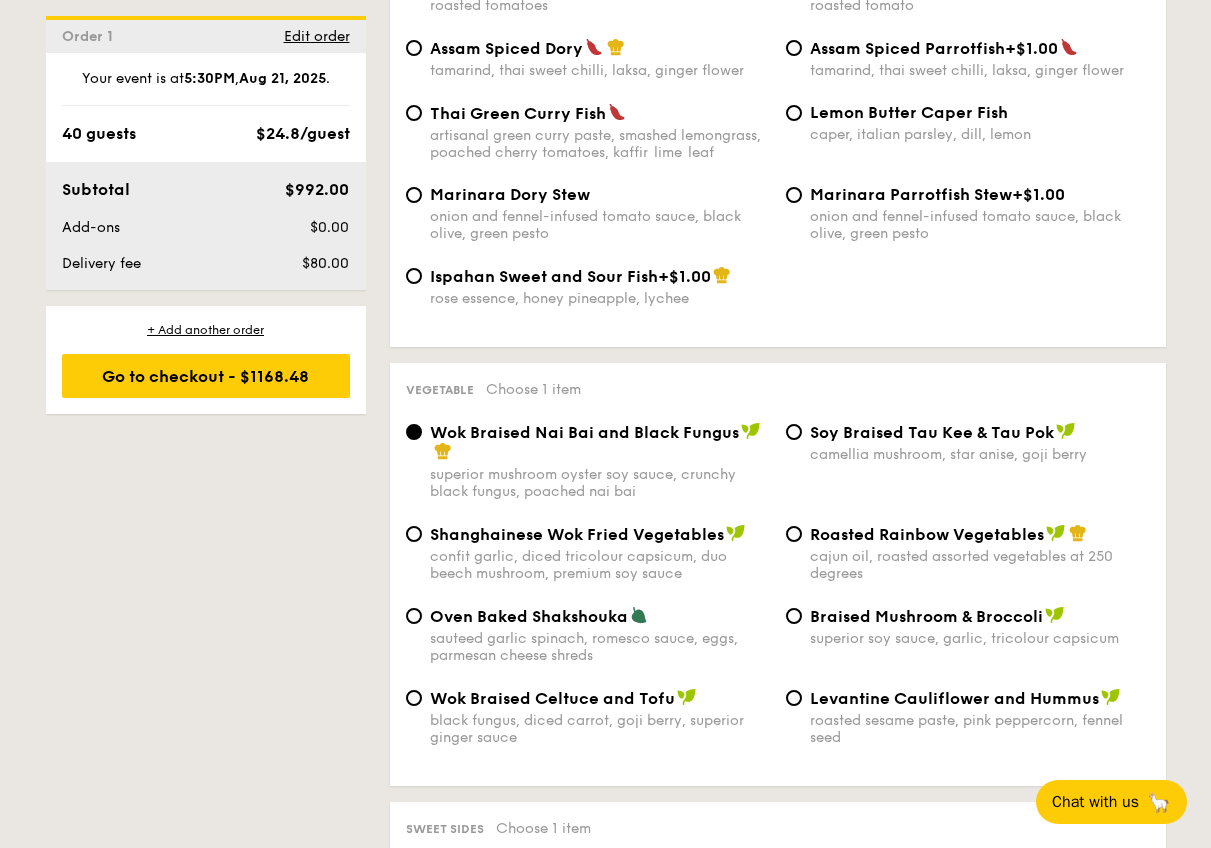 click on "Levantine Cauliflower and Hummus" at bounding box center [954, 698] 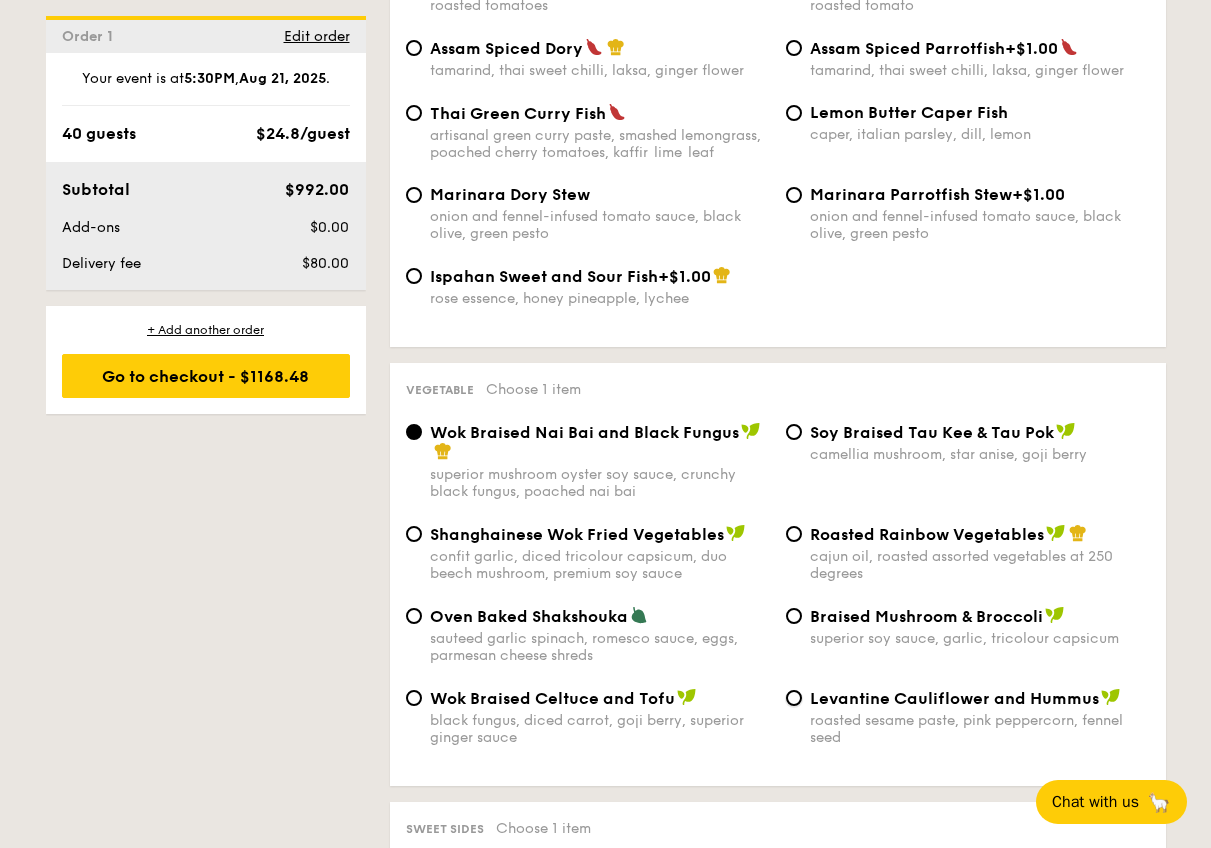 click on "Levantine Cauliflower and Hummus roasted sesame paste, pink peppercorn, fennel seed" at bounding box center (794, 698) 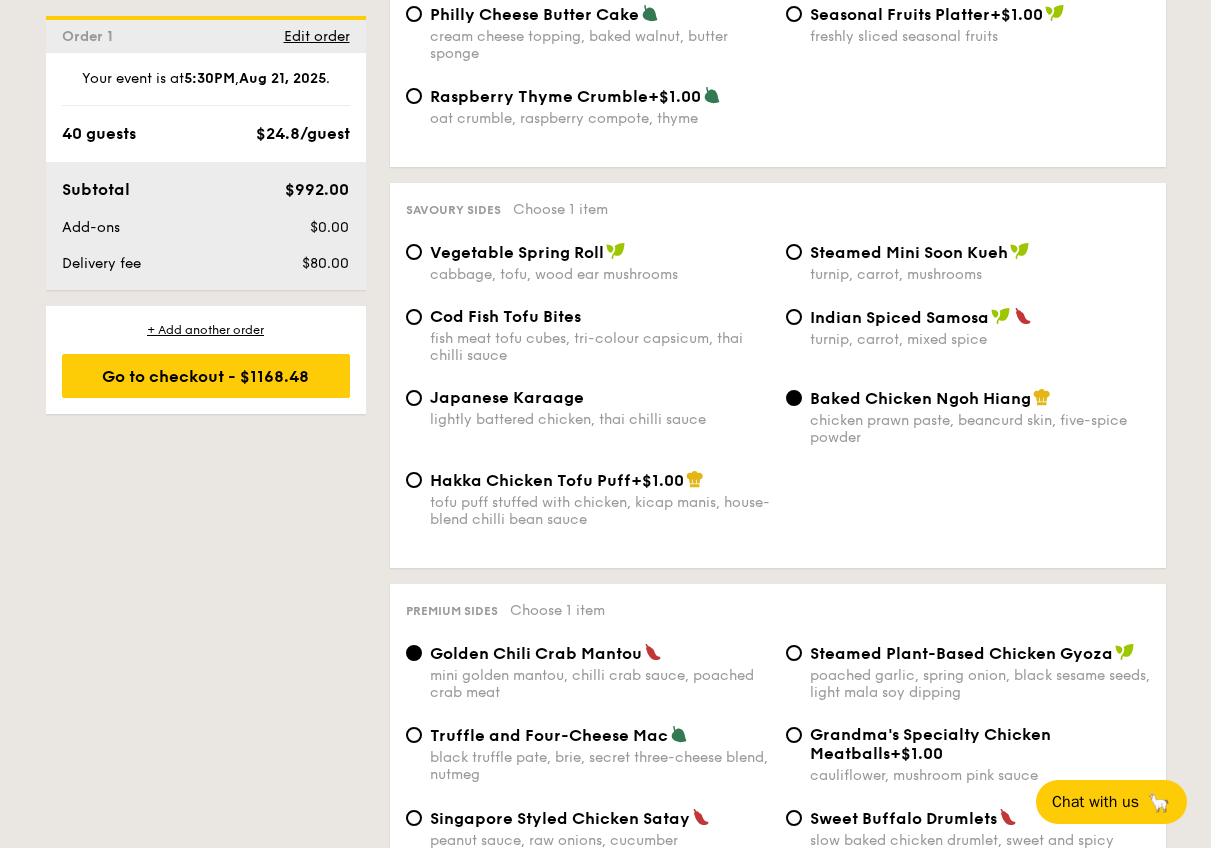 scroll, scrollTop: 3309, scrollLeft: 0, axis: vertical 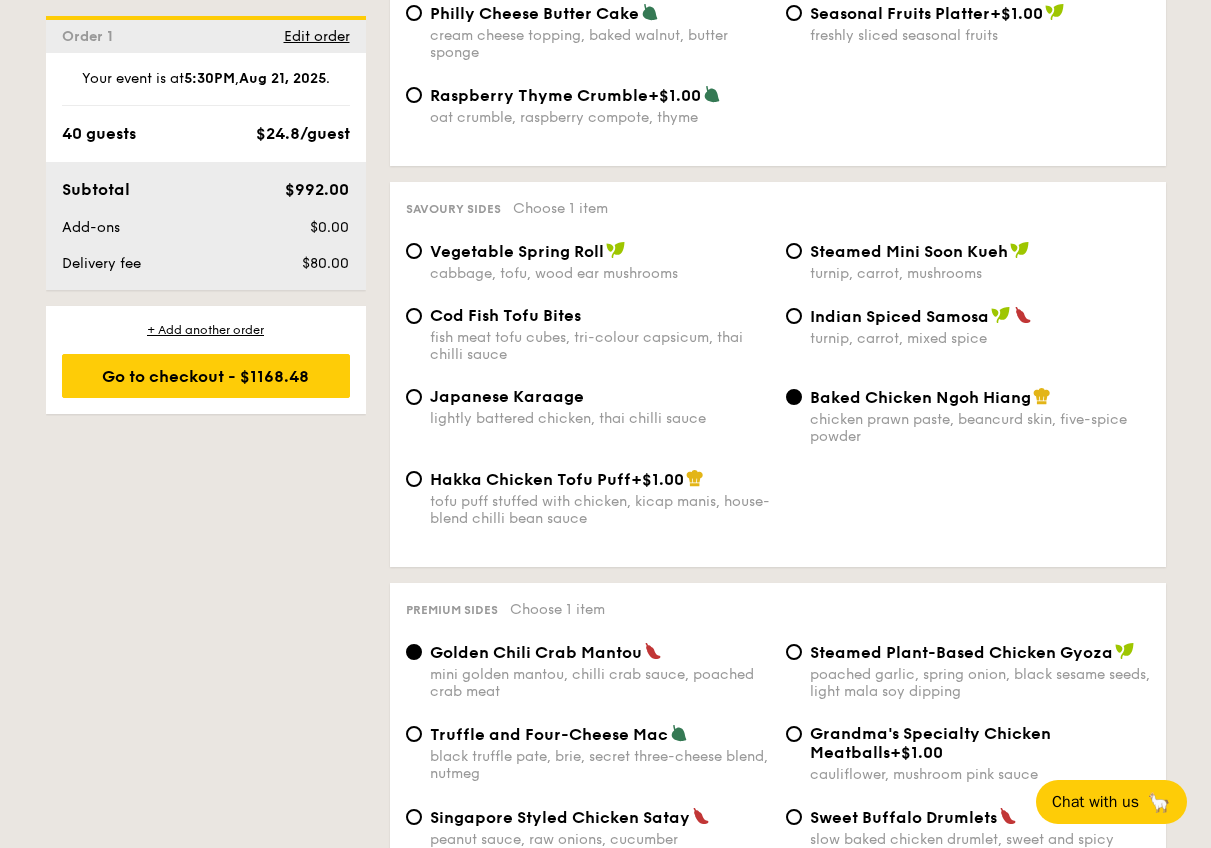 click on "Cod Fish Tofu Bites" at bounding box center [505, 315] 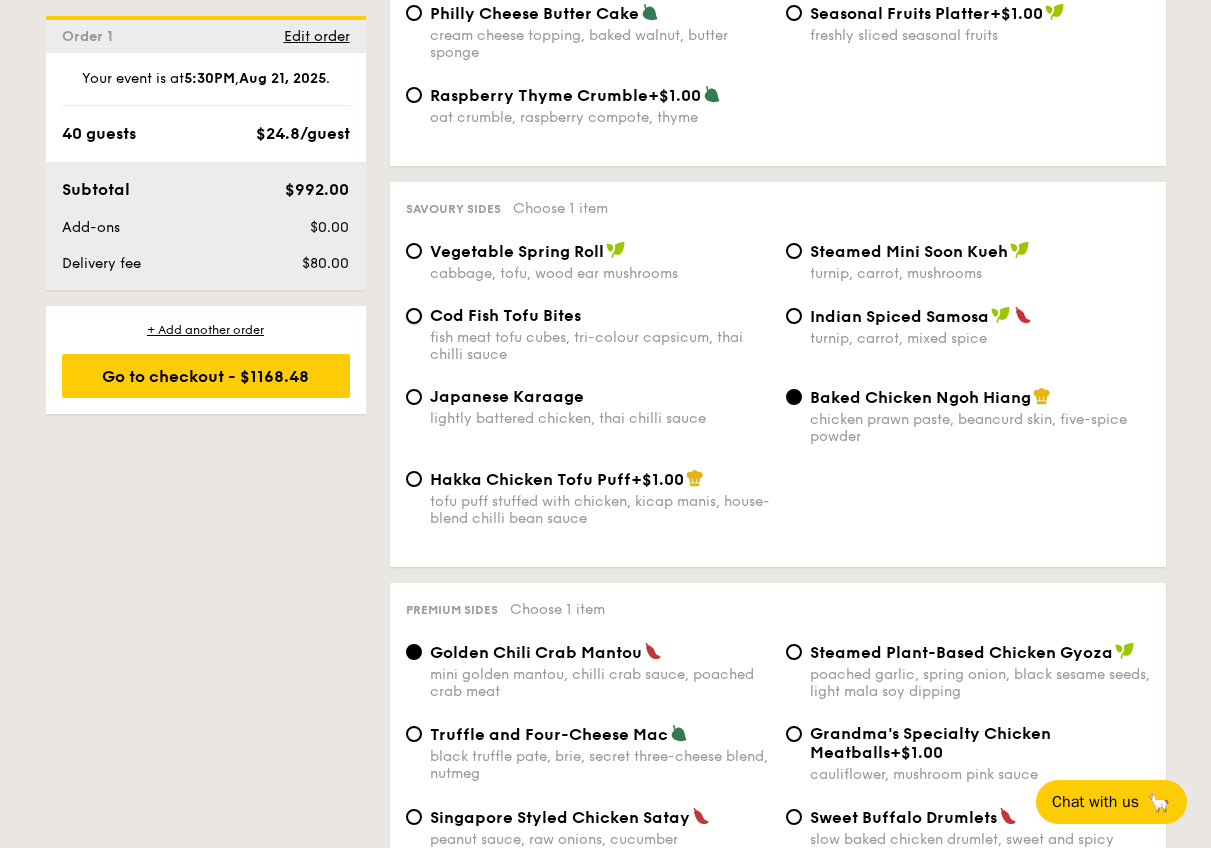 click on "Cod Fish Tofu Bites fish meat tofu cubes, tri-colour capsicum, thai chilli sauce" at bounding box center [414, 316] 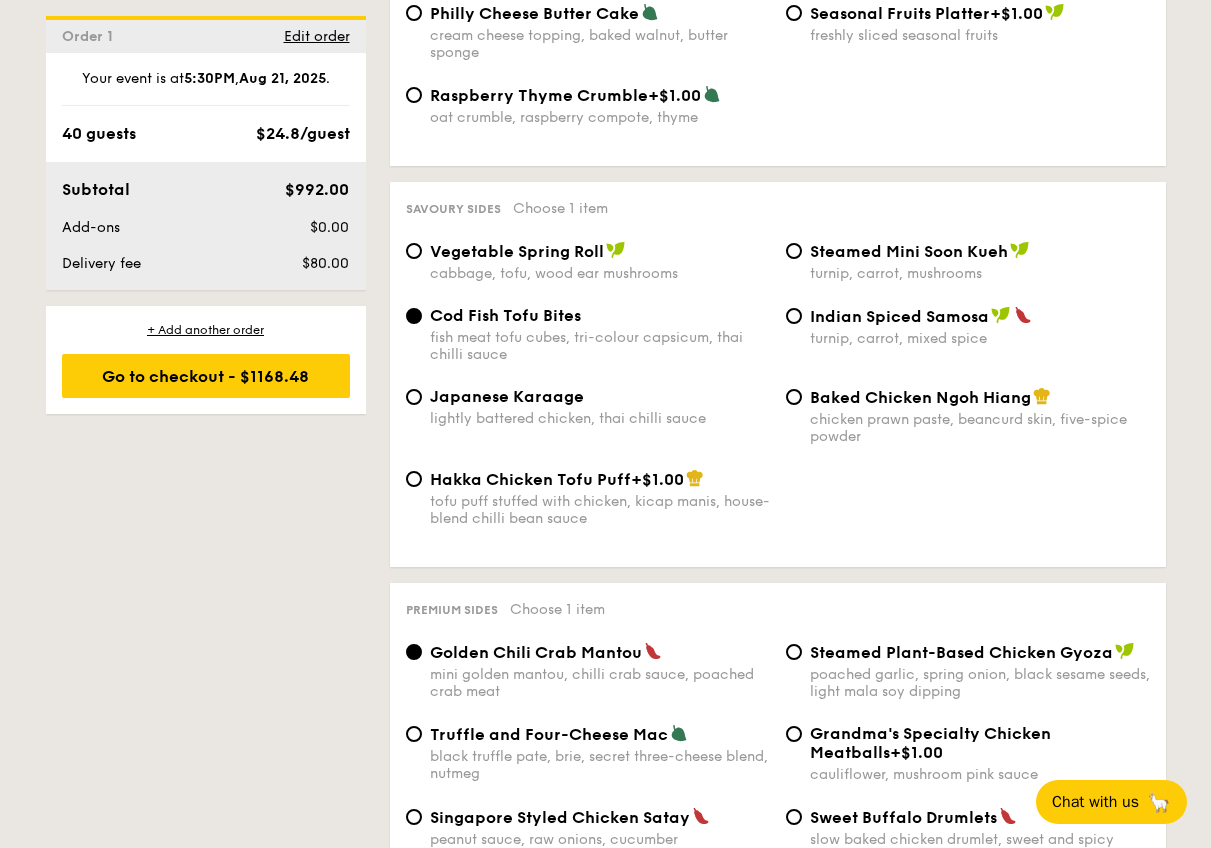 click on "turnip, carrot, mixed spice" at bounding box center [980, 338] 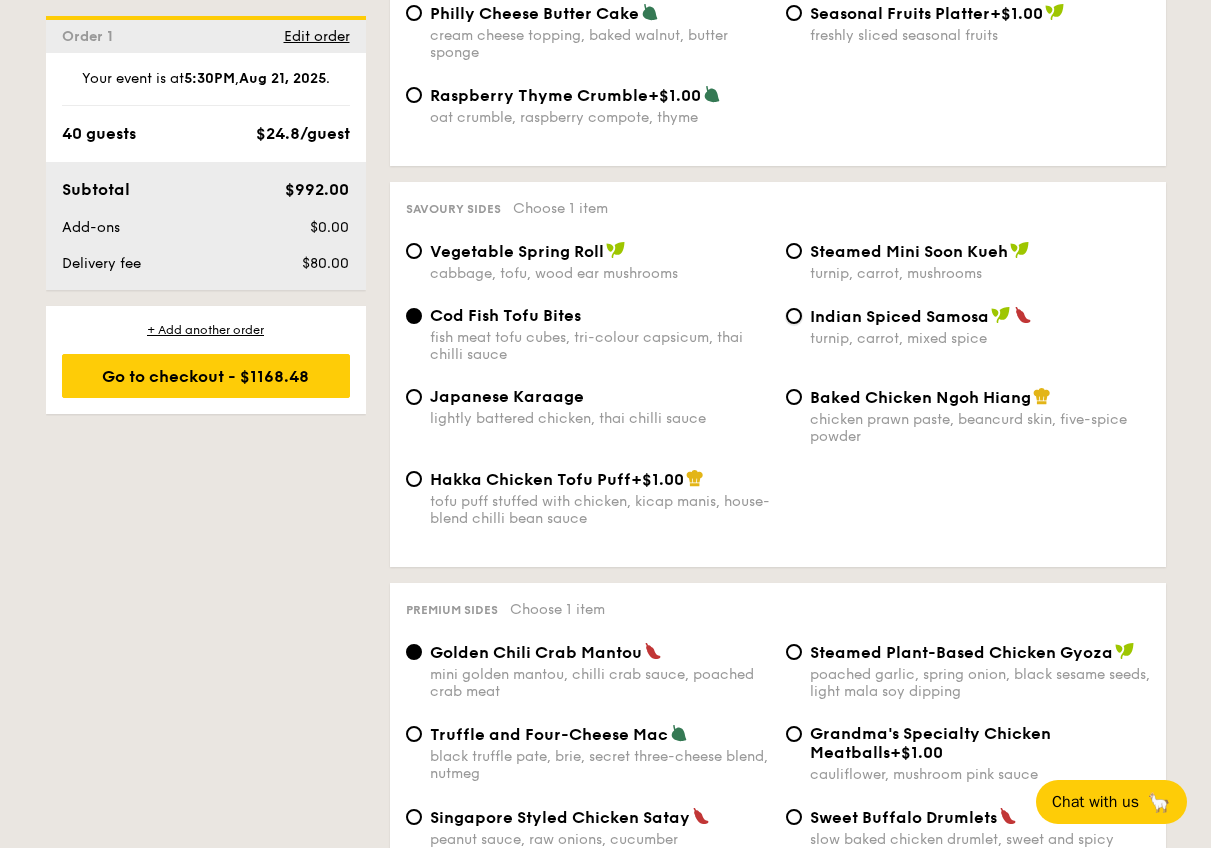 click on "Indian Spiced Samosa turnip, carrot, mixed spice" at bounding box center (794, 316) 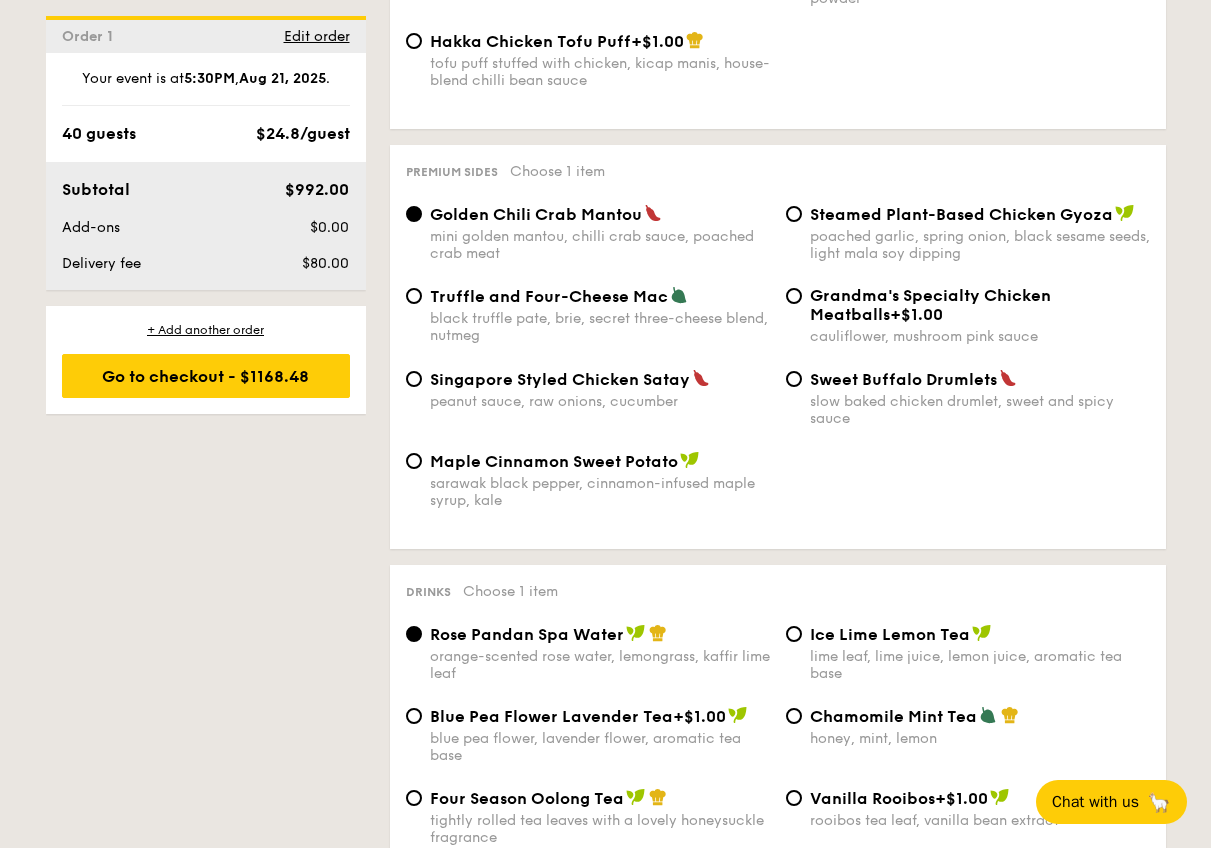 scroll, scrollTop: 3751, scrollLeft: 0, axis: vertical 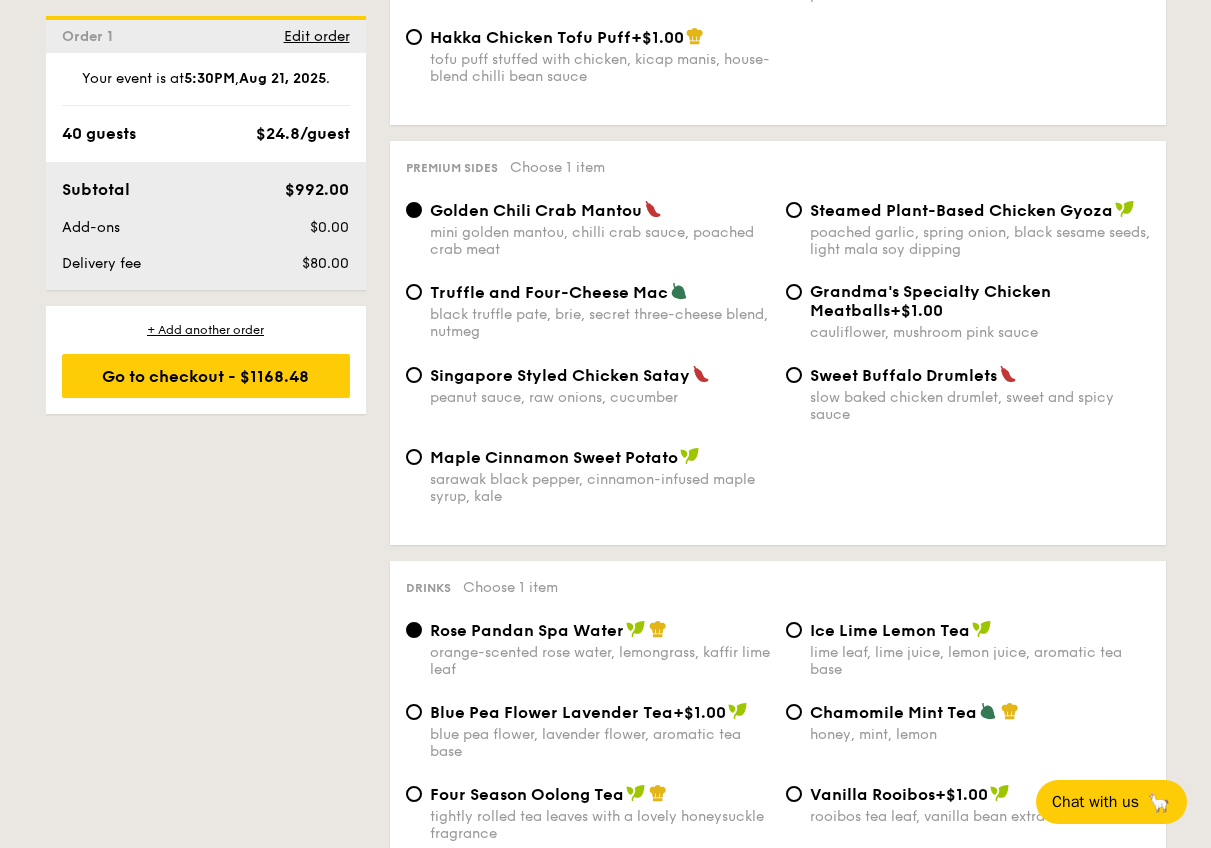 click on "poached garlic, spring onion, black sesame seeds, light mala soy dipping" at bounding box center (980, 241) 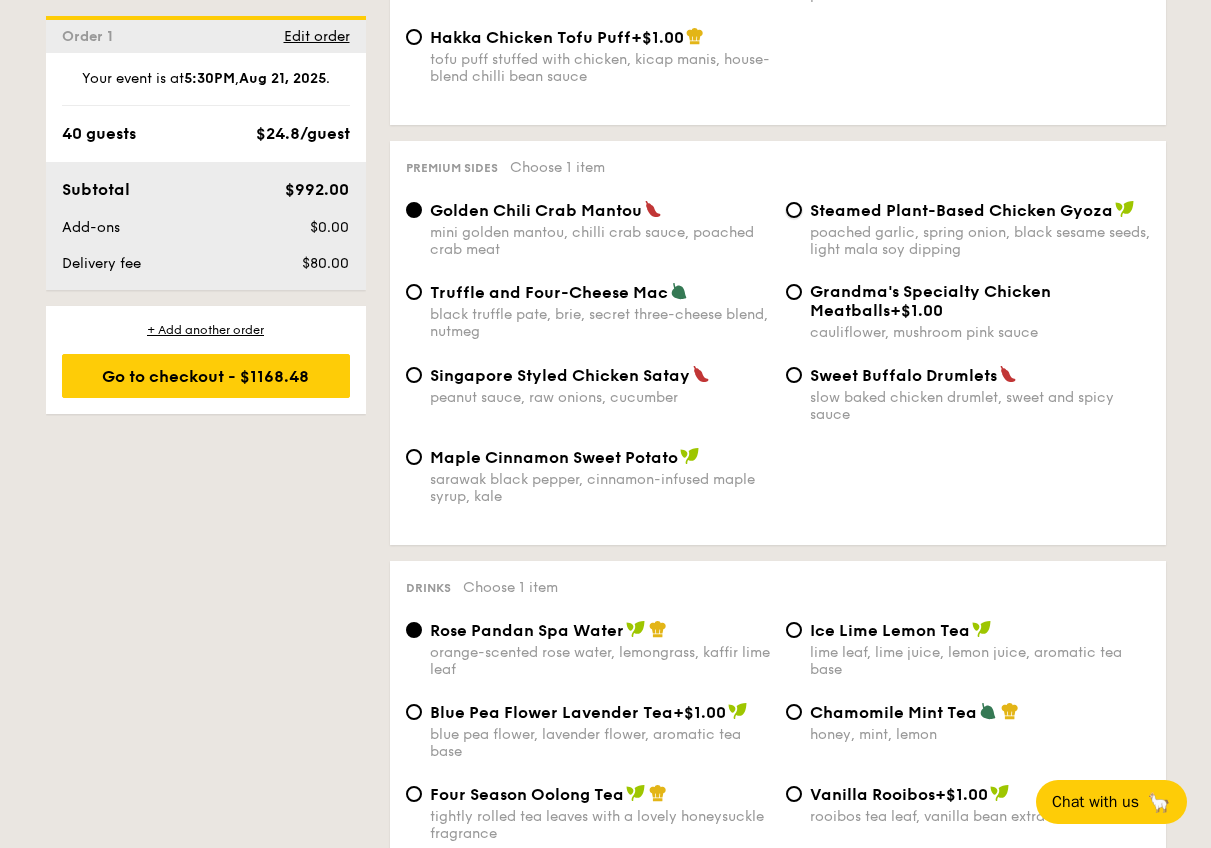 click on "Steamed Plant-Based Chicken Gyoza poached garlic, spring onion, black sesame seeds, light mala soy dipping" at bounding box center [794, 210] 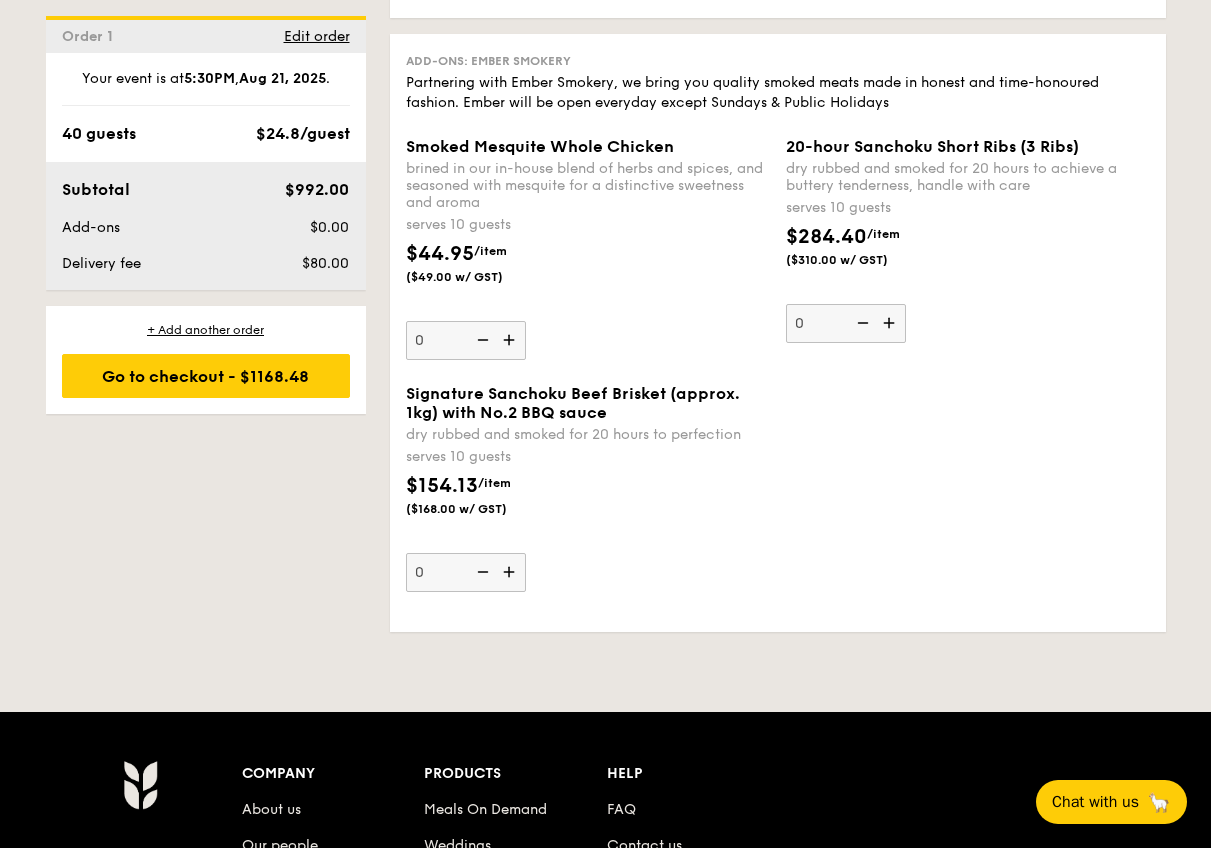 scroll, scrollTop: 4676, scrollLeft: 0, axis: vertical 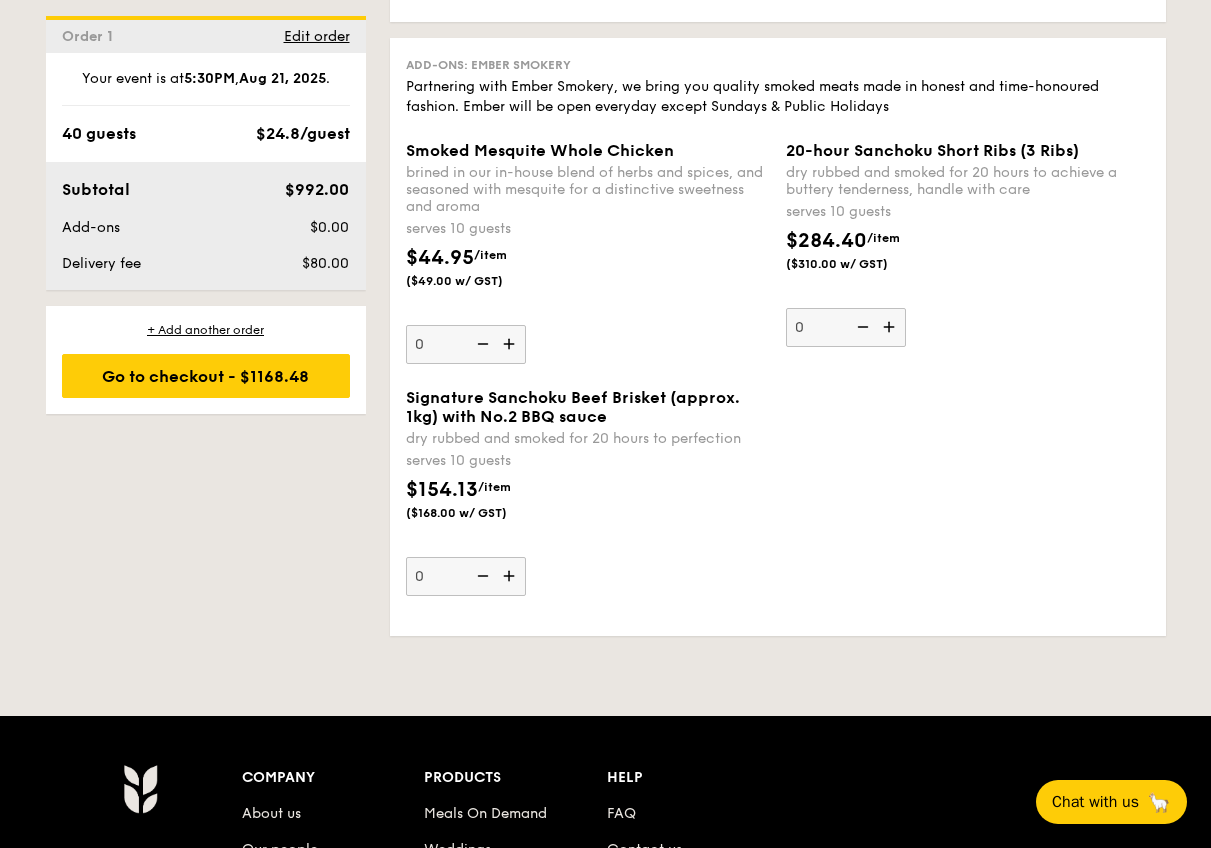 click at bounding box center (891, 327) 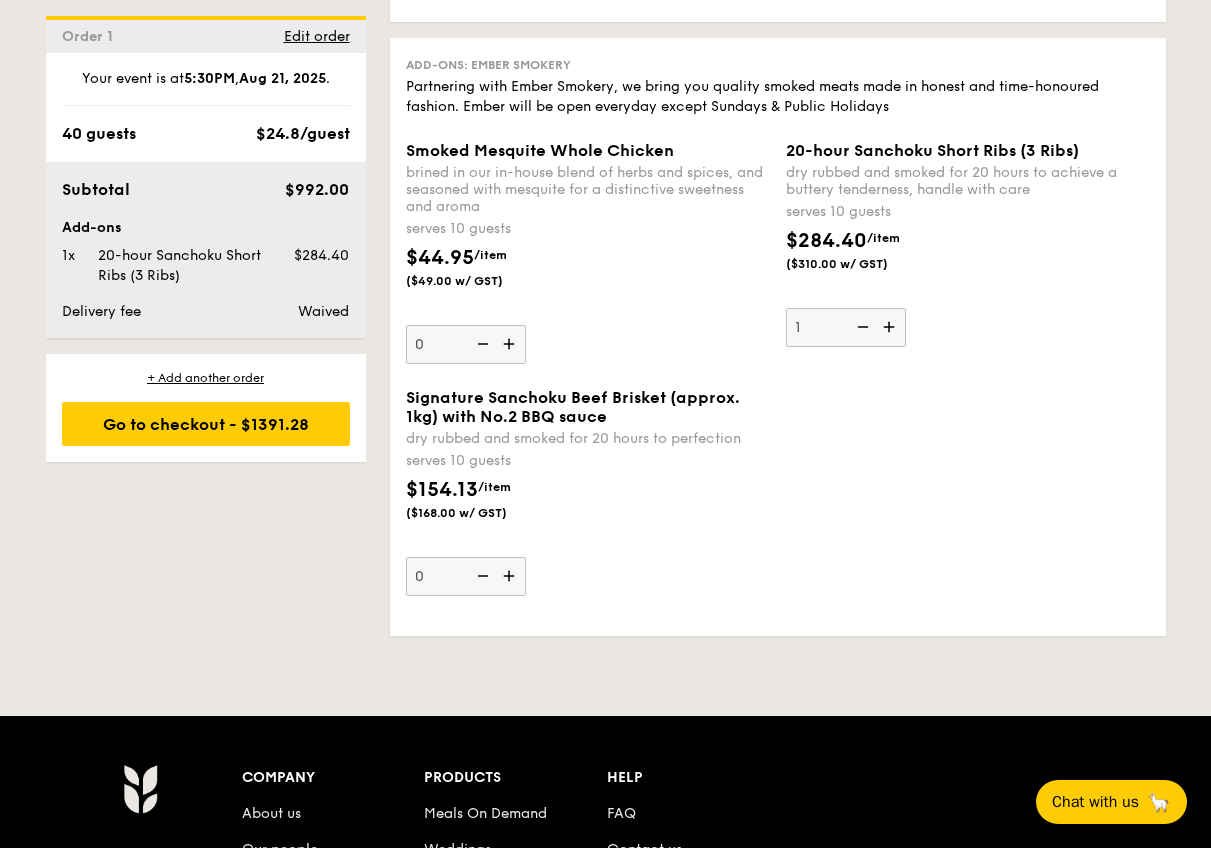 click on "$154.13
/item
($168.00 w/ GST)" at bounding box center (588, 510) 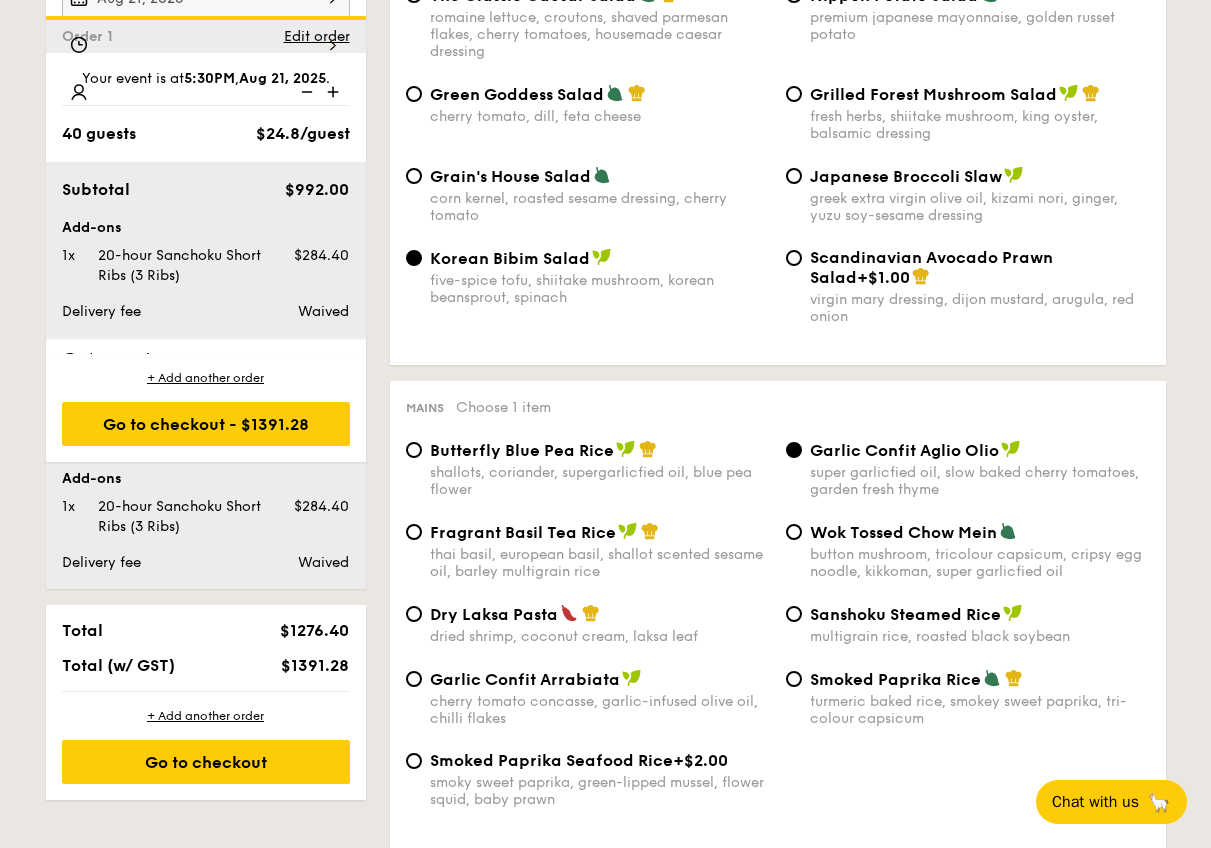 scroll, scrollTop: 4829, scrollLeft: 0, axis: vertical 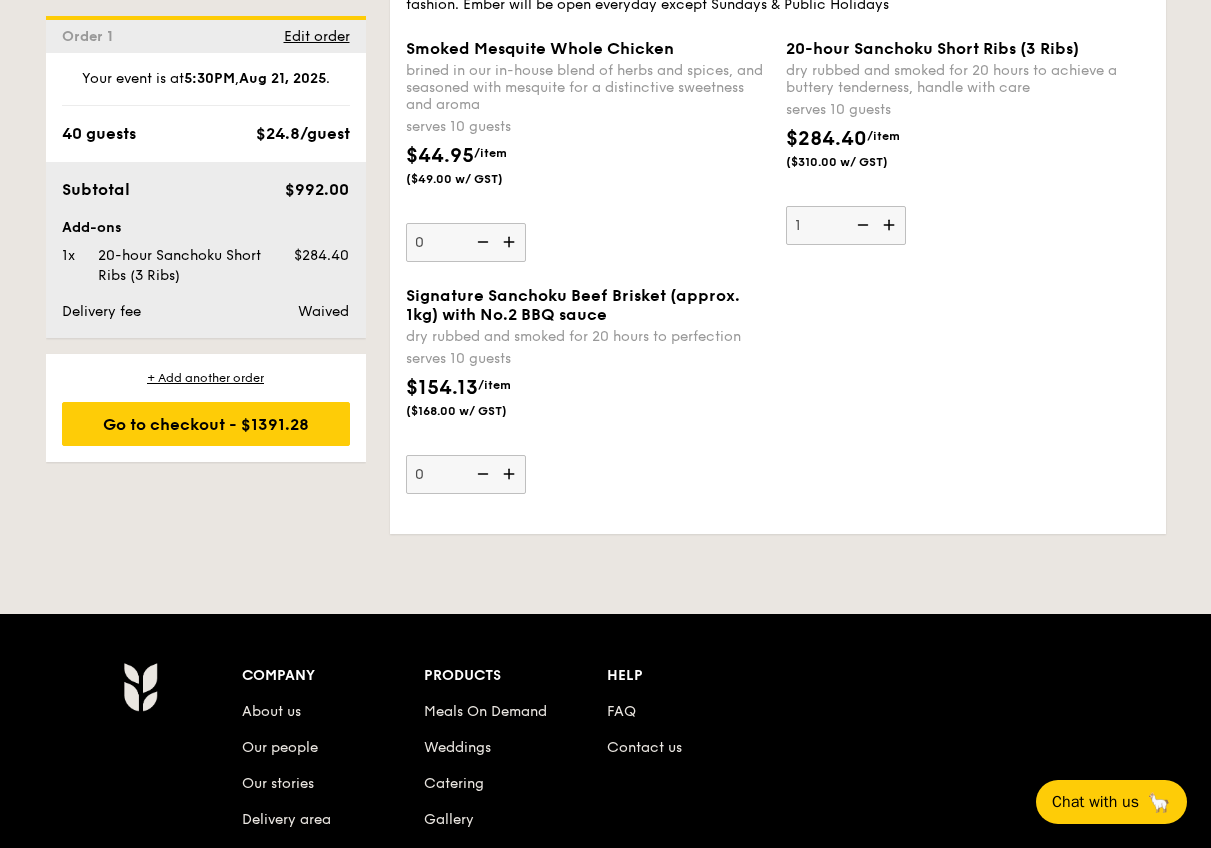 click at bounding box center [511, 474] 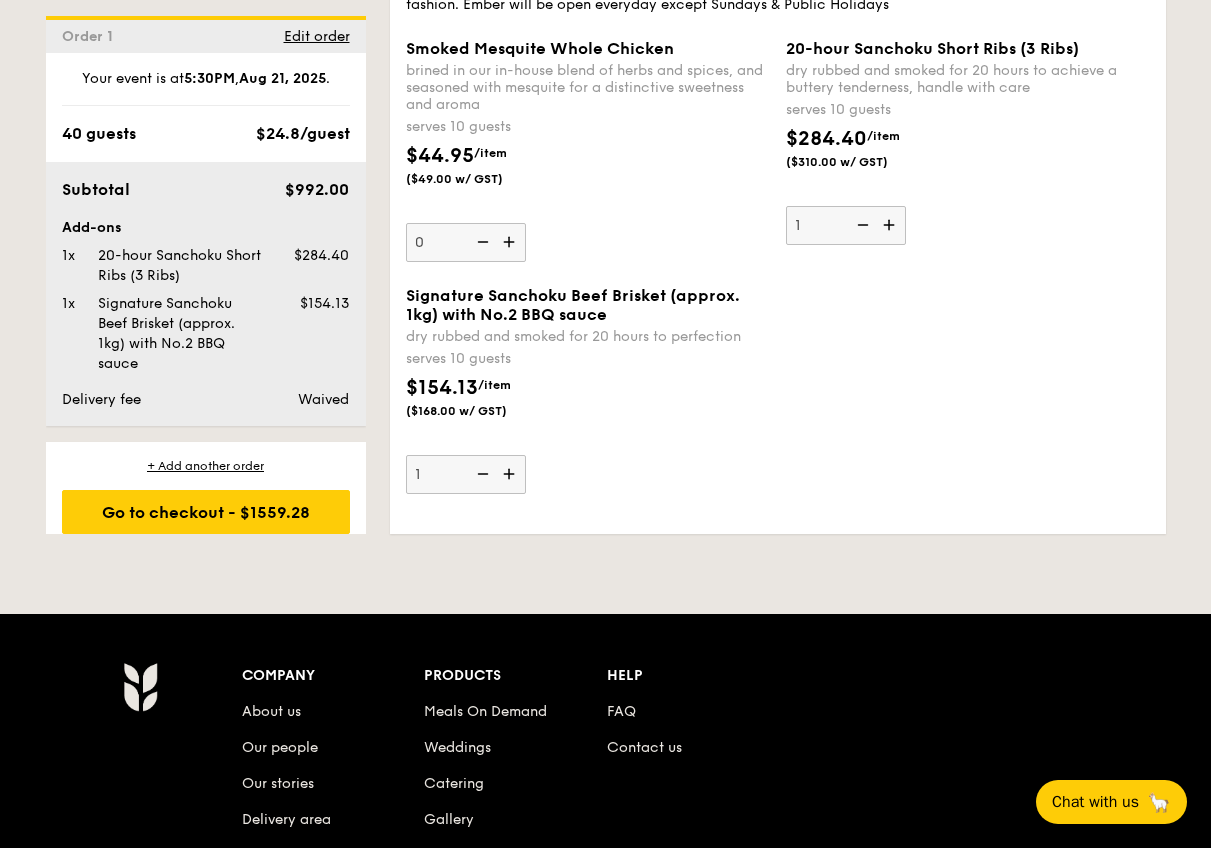 click at bounding box center [511, 474] 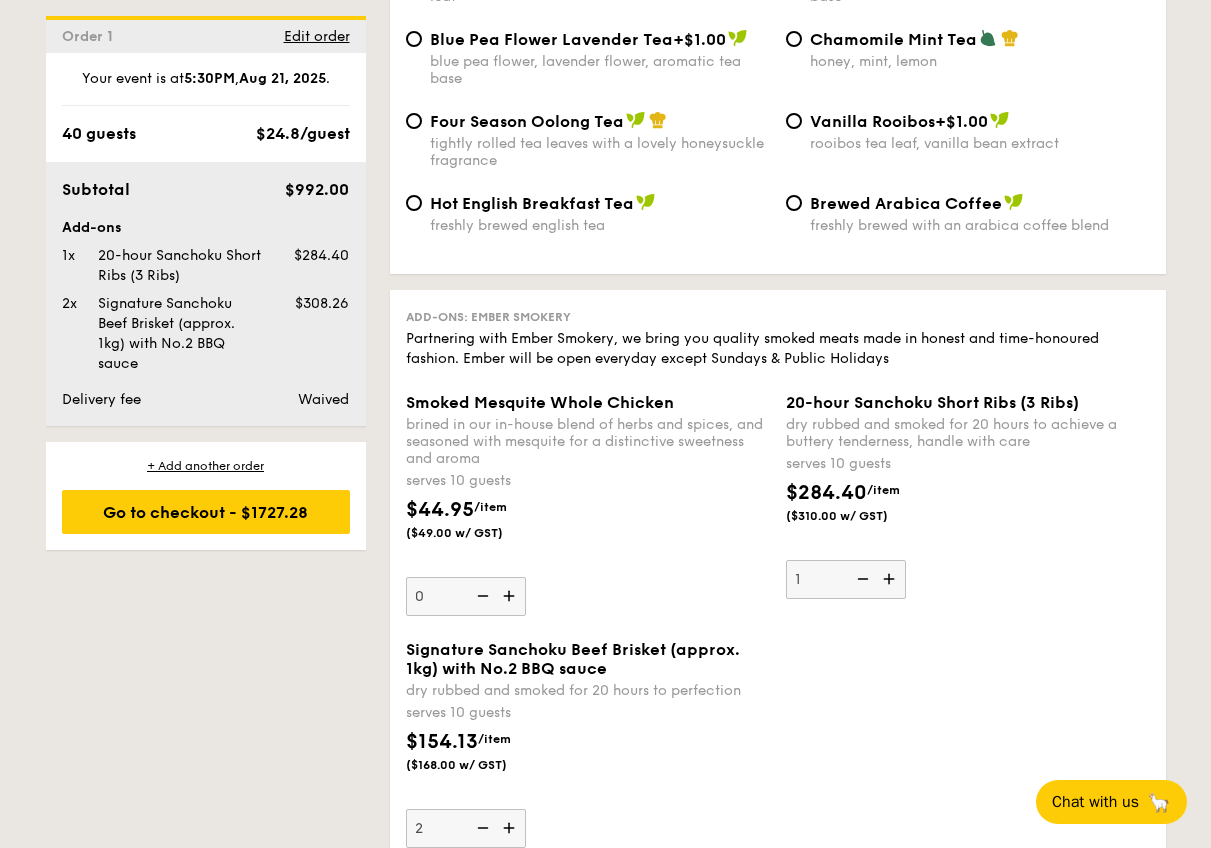 scroll, scrollTop: 4658, scrollLeft: 0, axis: vertical 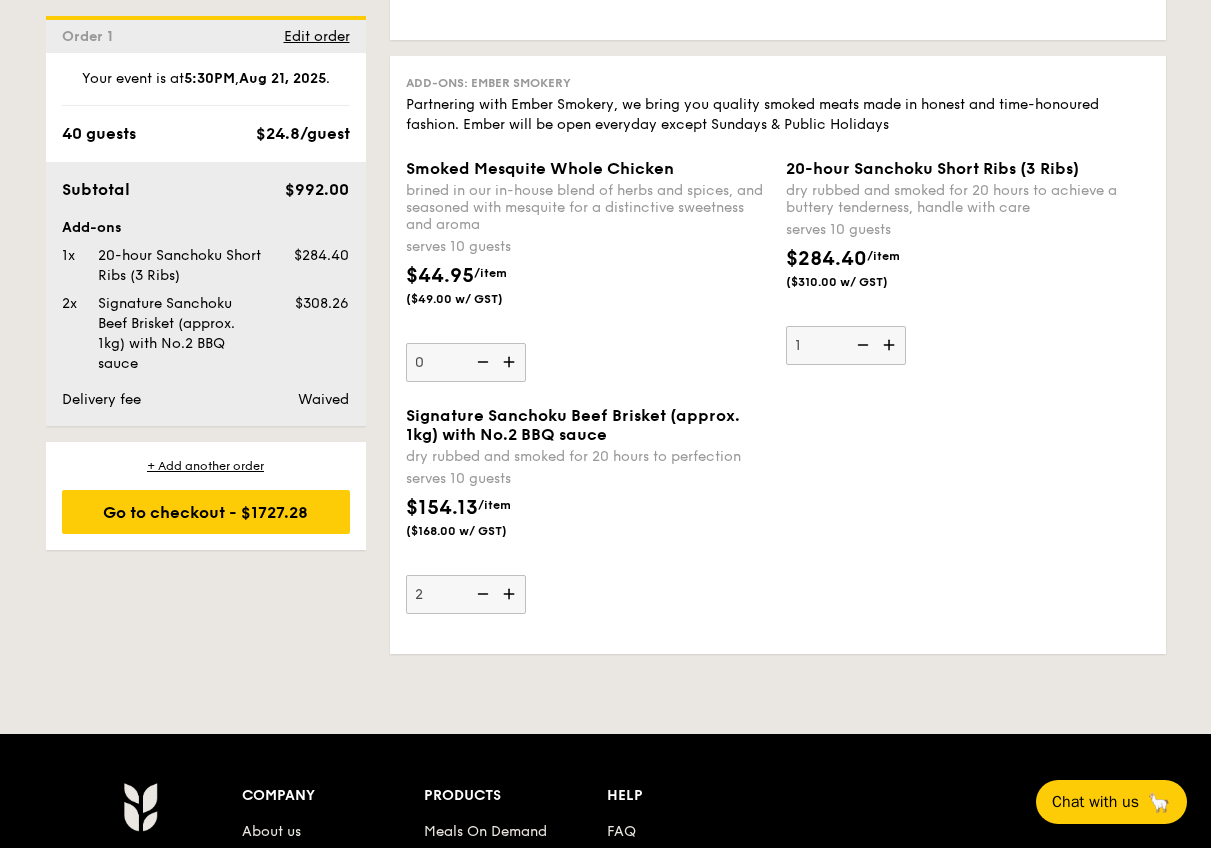 click at bounding box center [481, 594] 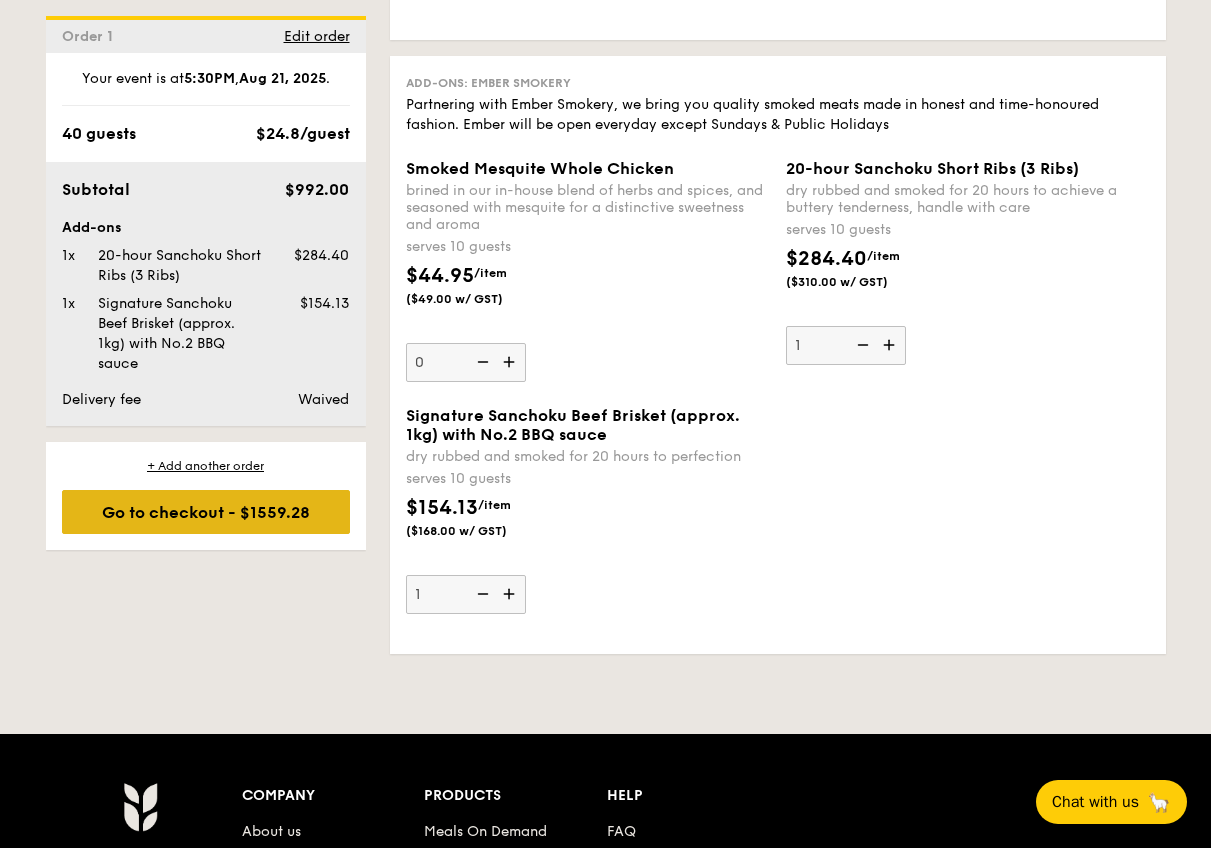 click on "Go to checkout
- $1559.28" at bounding box center [206, 512] 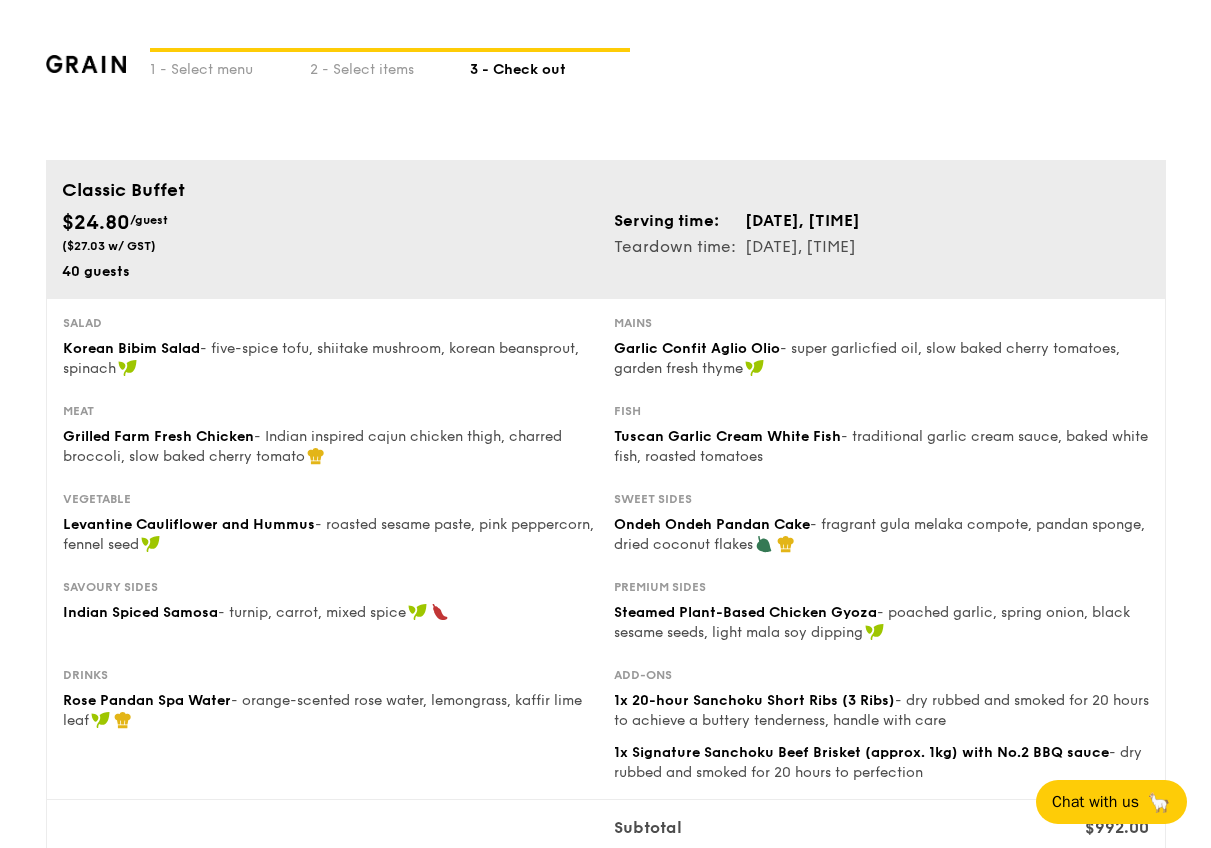 scroll, scrollTop: 363, scrollLeft: 0, axis: vertical 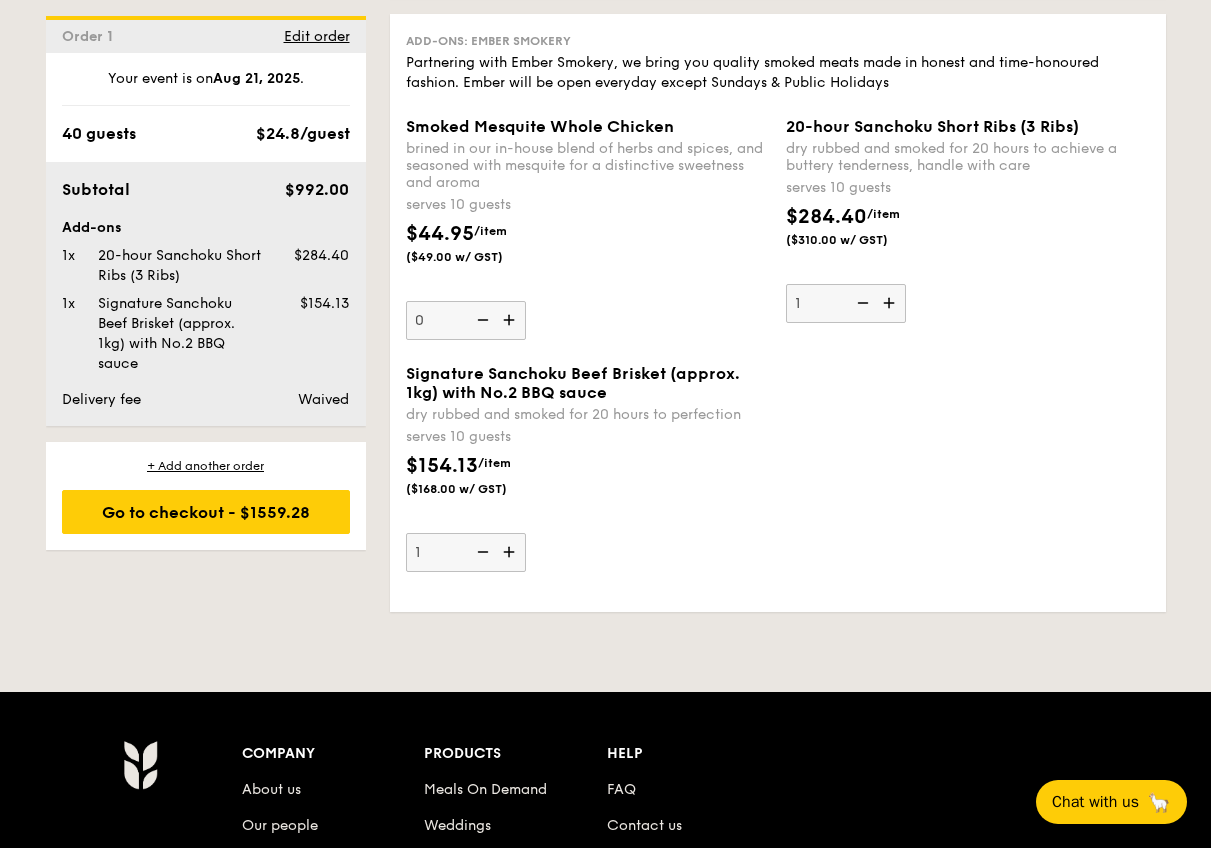 click at bounding box center (511, 552) 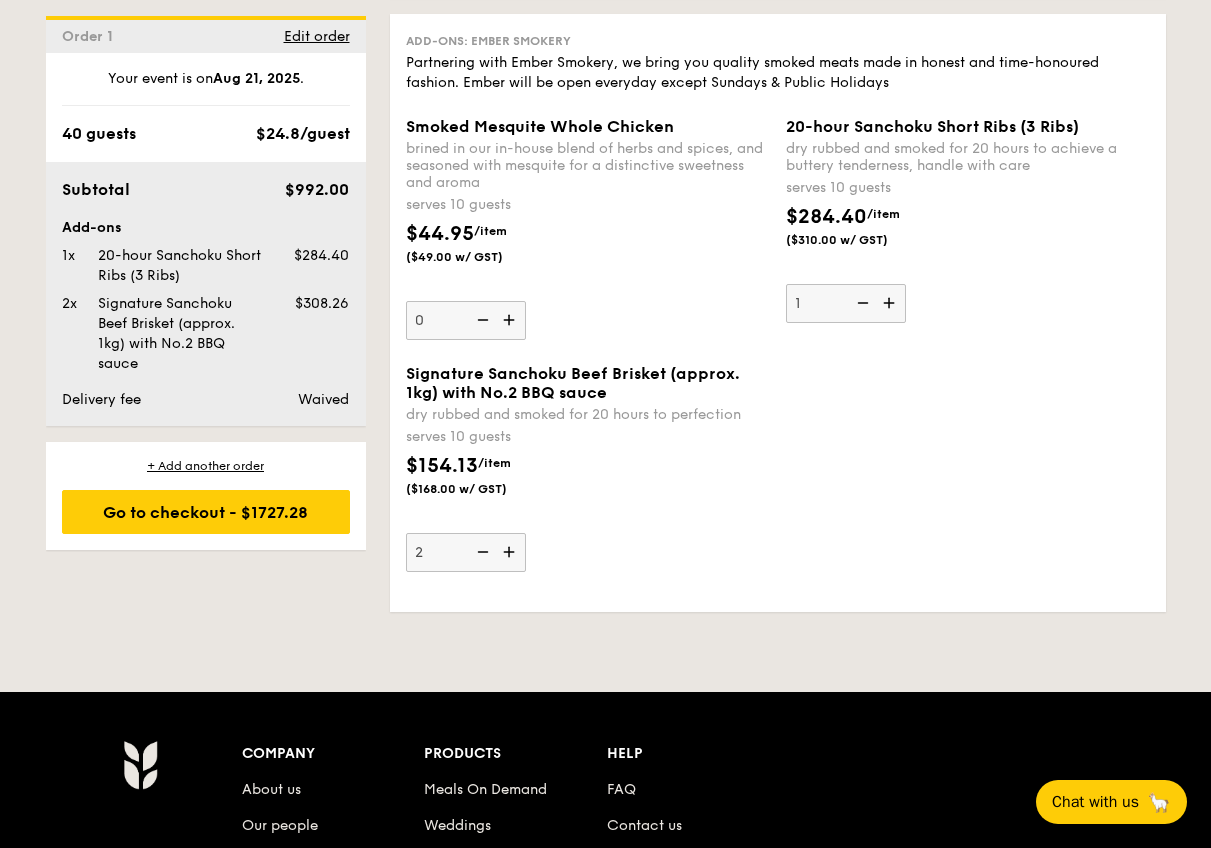 click at bounding box center [481, 552] 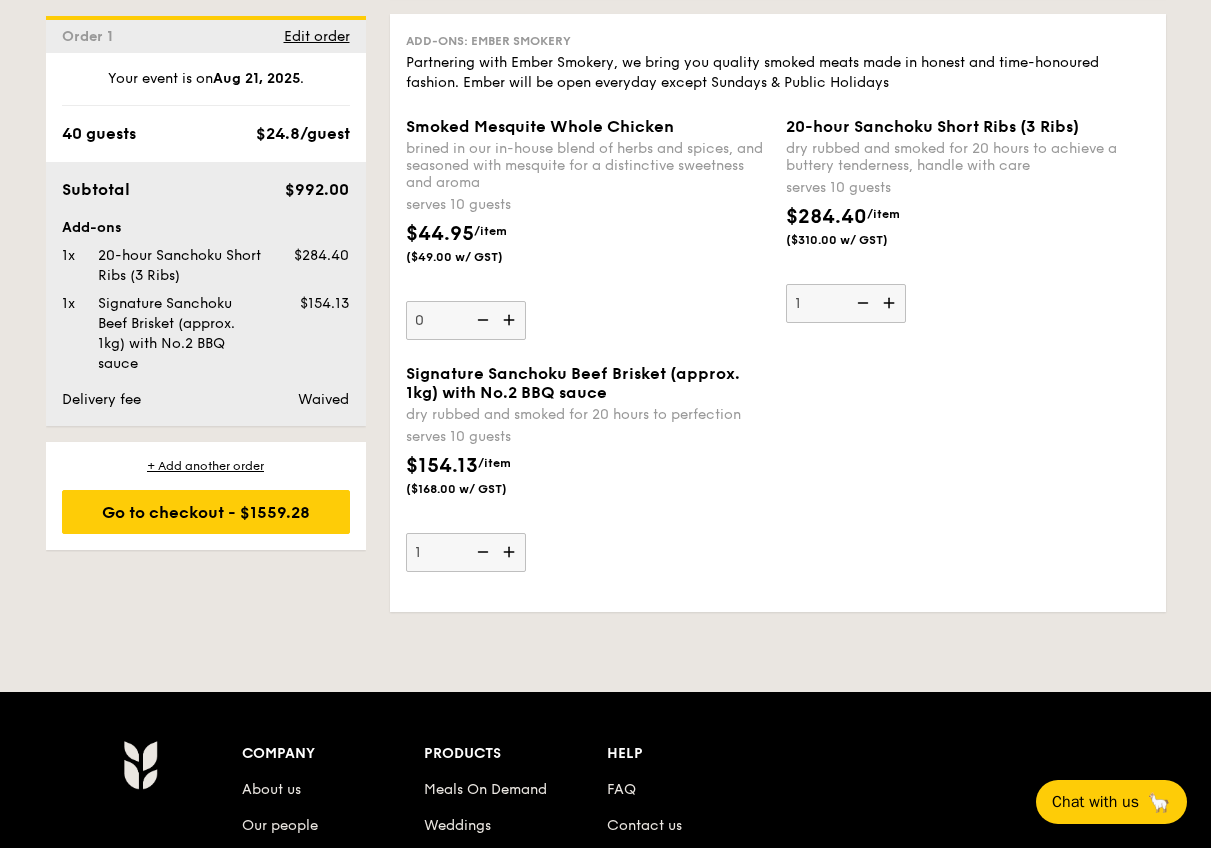 click at bounding box center (481, 552) 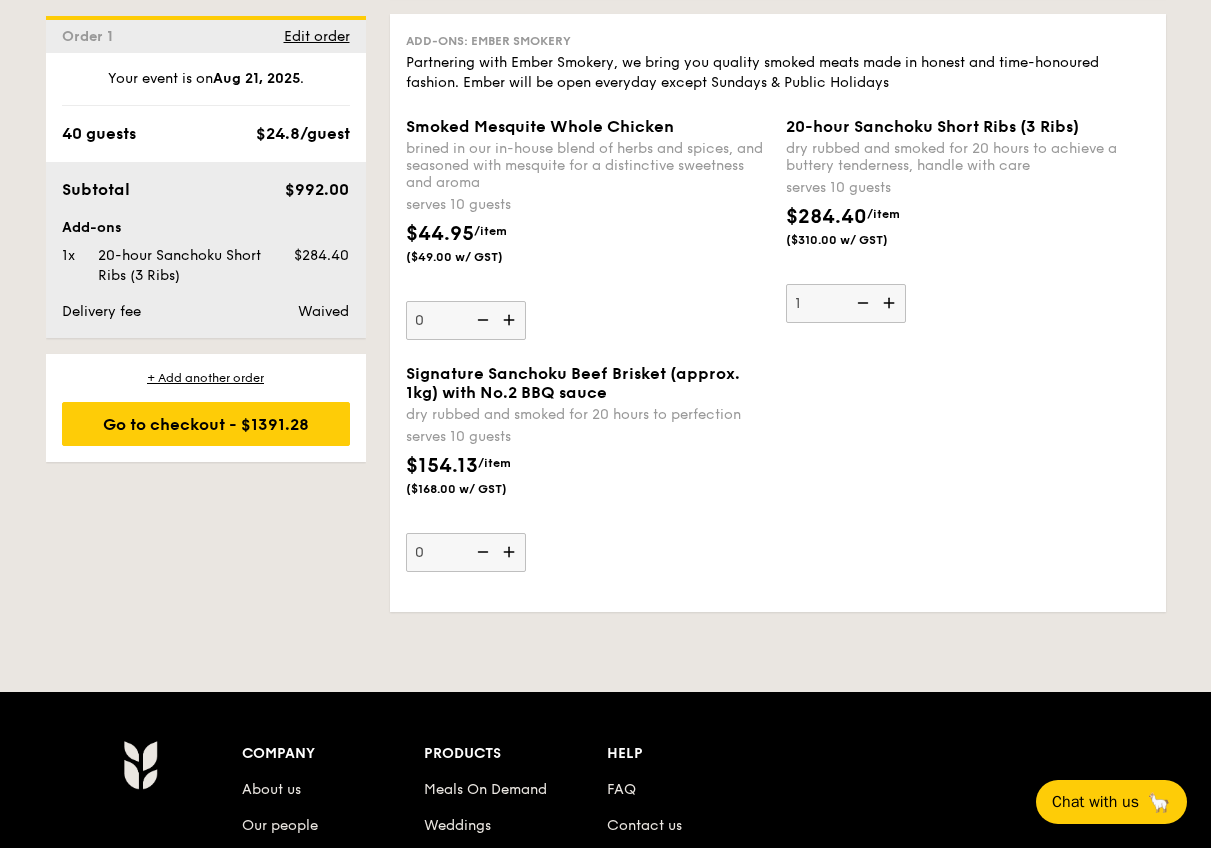 click at bounding box center (511, 552) 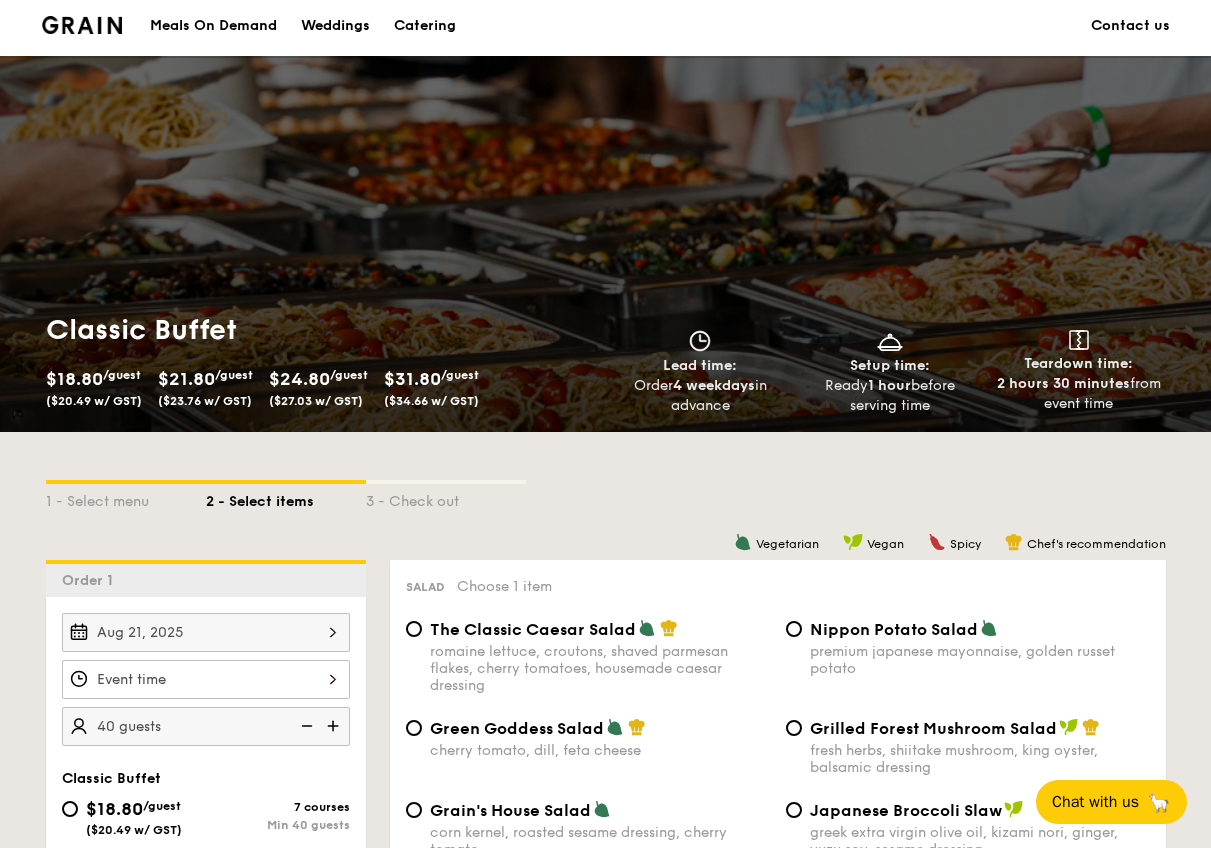 scroll, scrollTop: 4829, scrollLeft: 0, axis: vertical 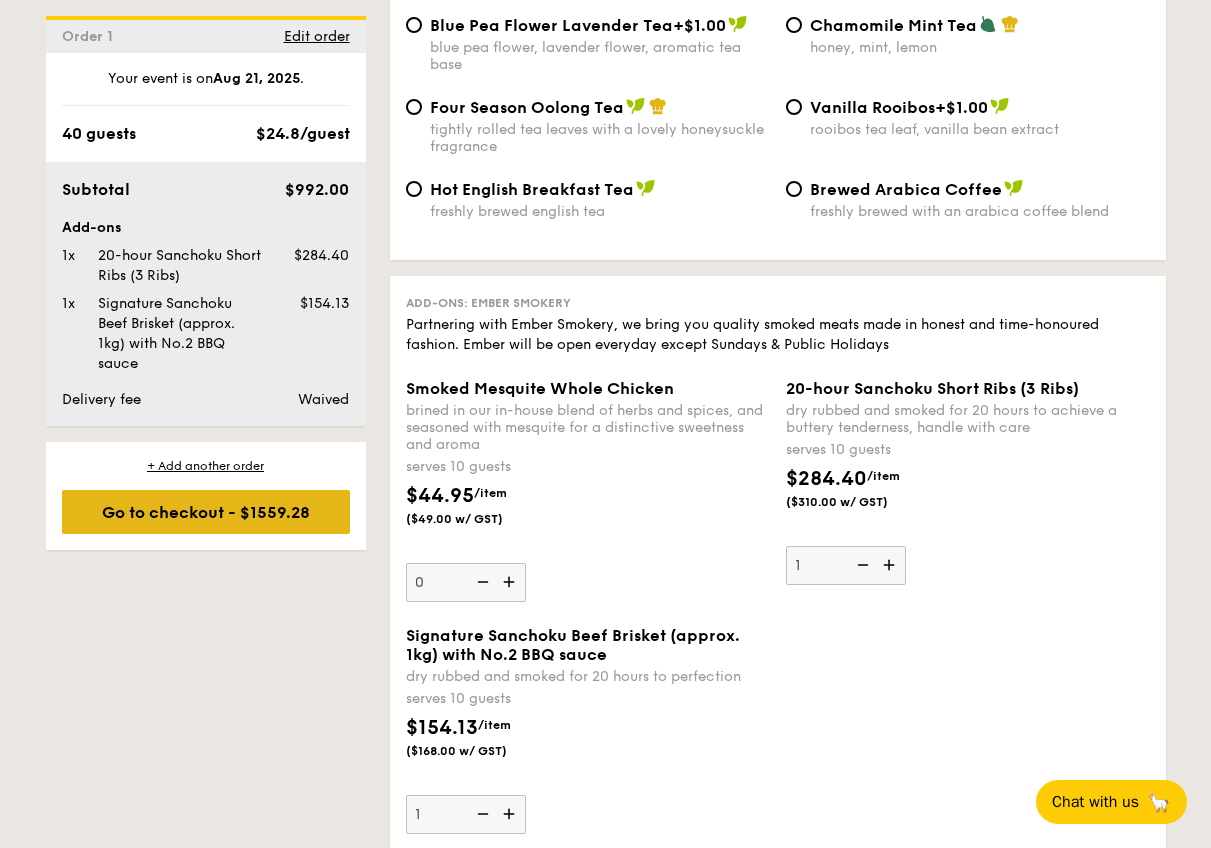 click on "Go to checkout
- $1559.28" at bounding box center [206, 512] 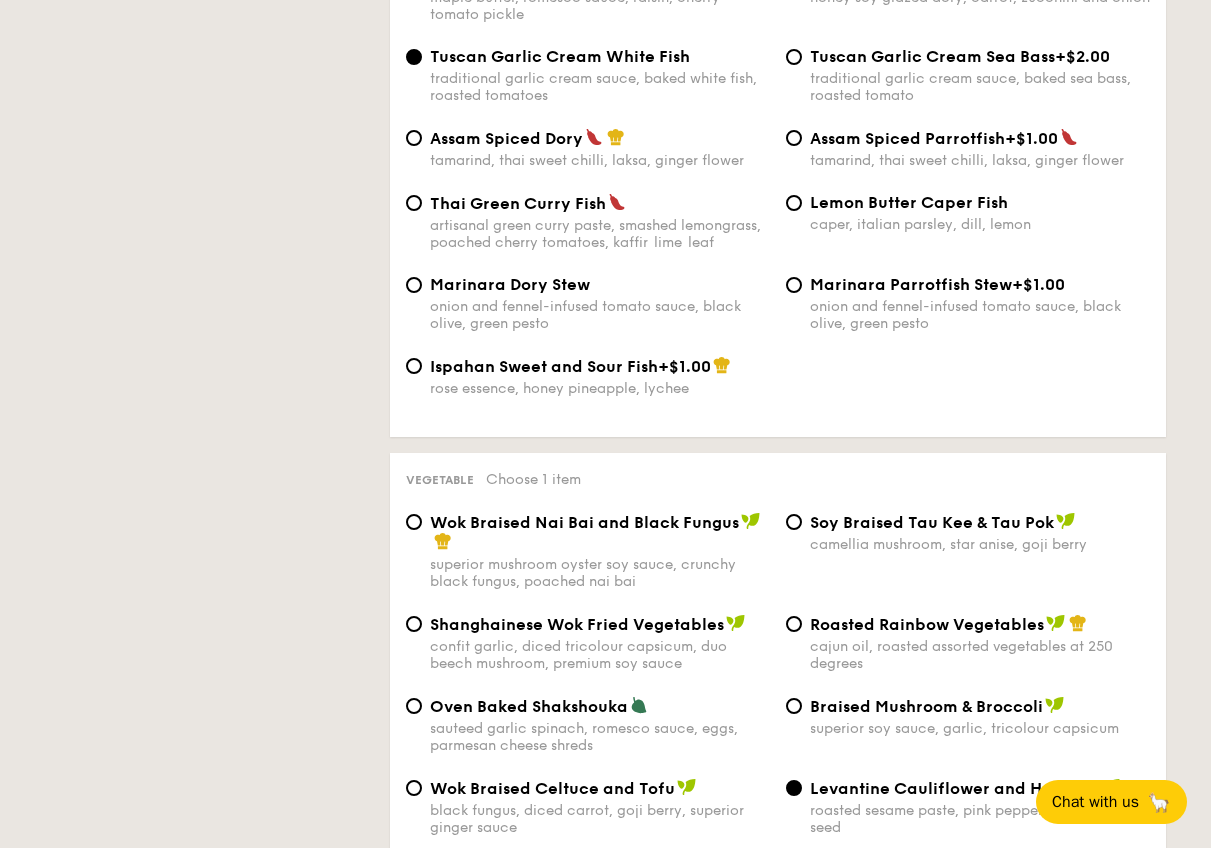 scroll, scrollTop: 534, scrollLeft: 0, axis: vertical 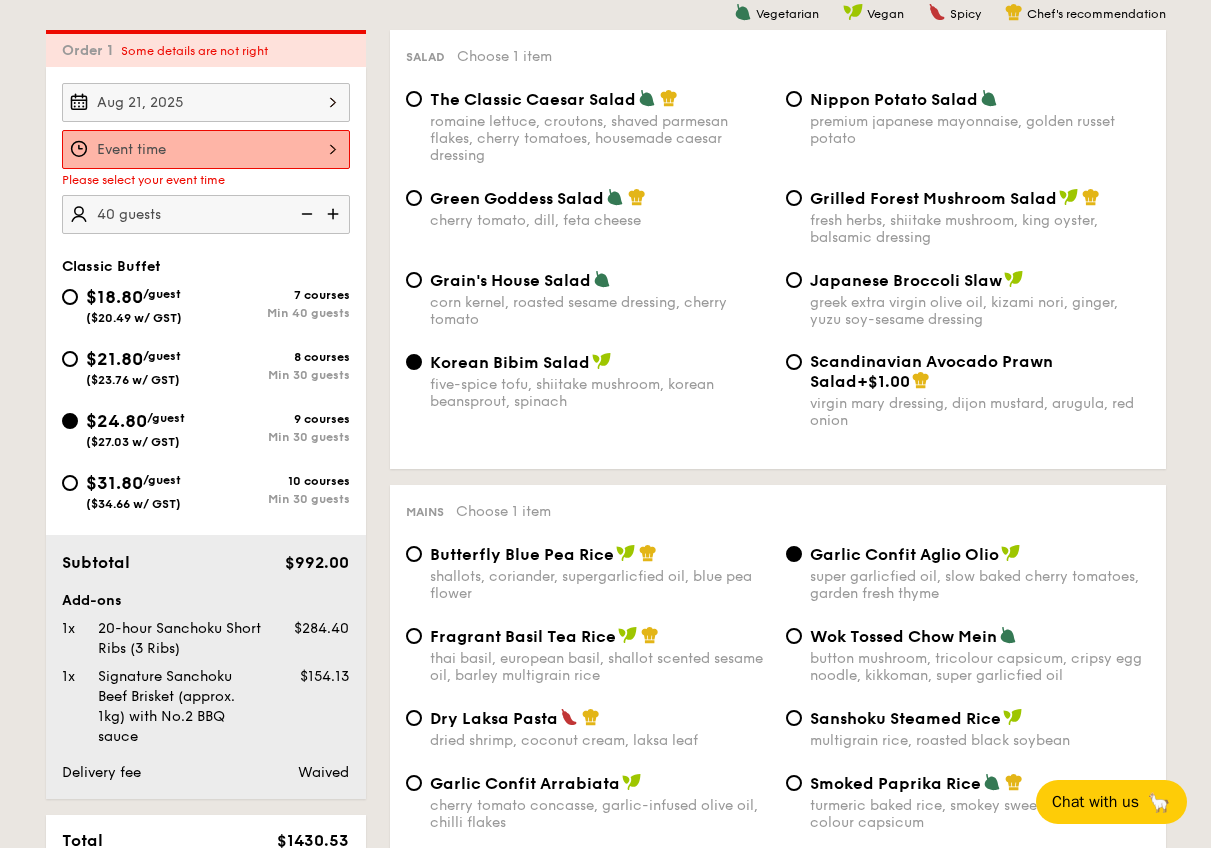 click at bounding box center [206, 149] 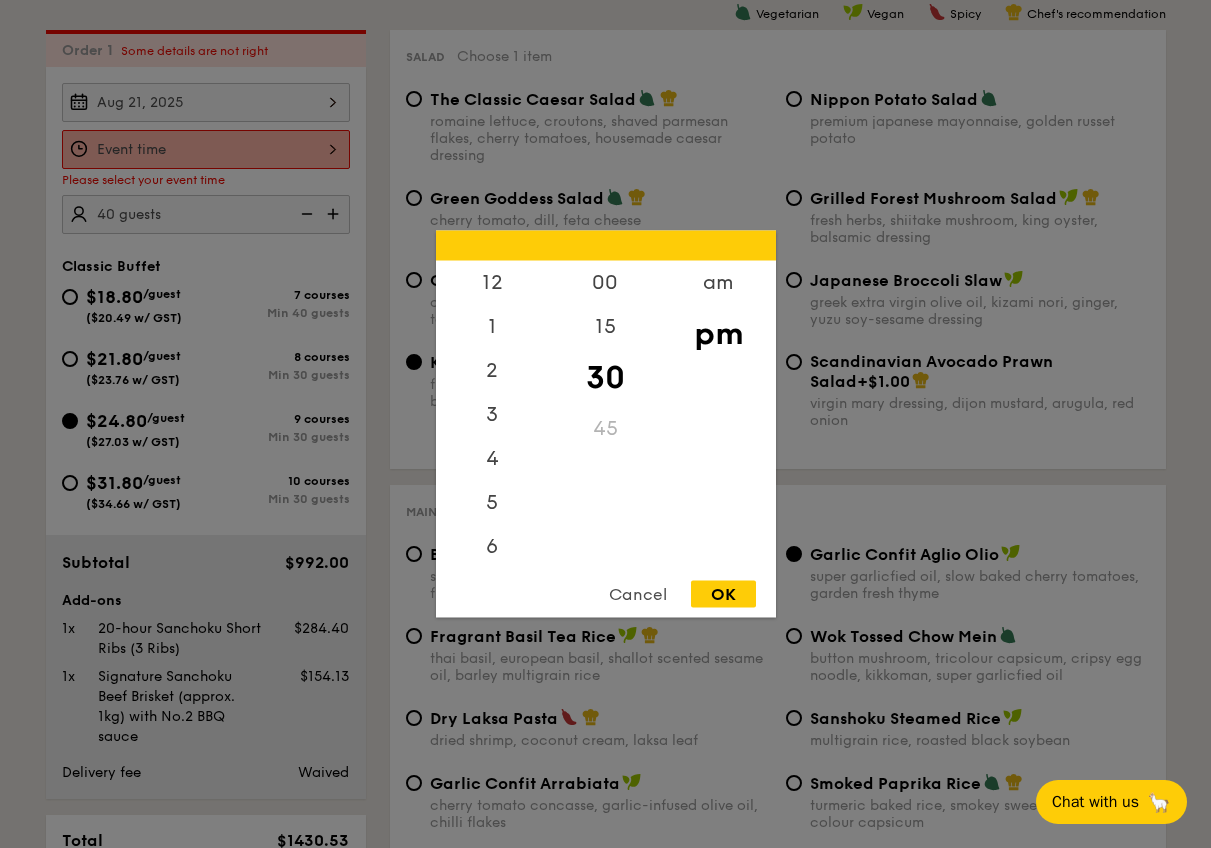 scroll, scrollTop: 88, scrollLeft: 0, axis: vertical 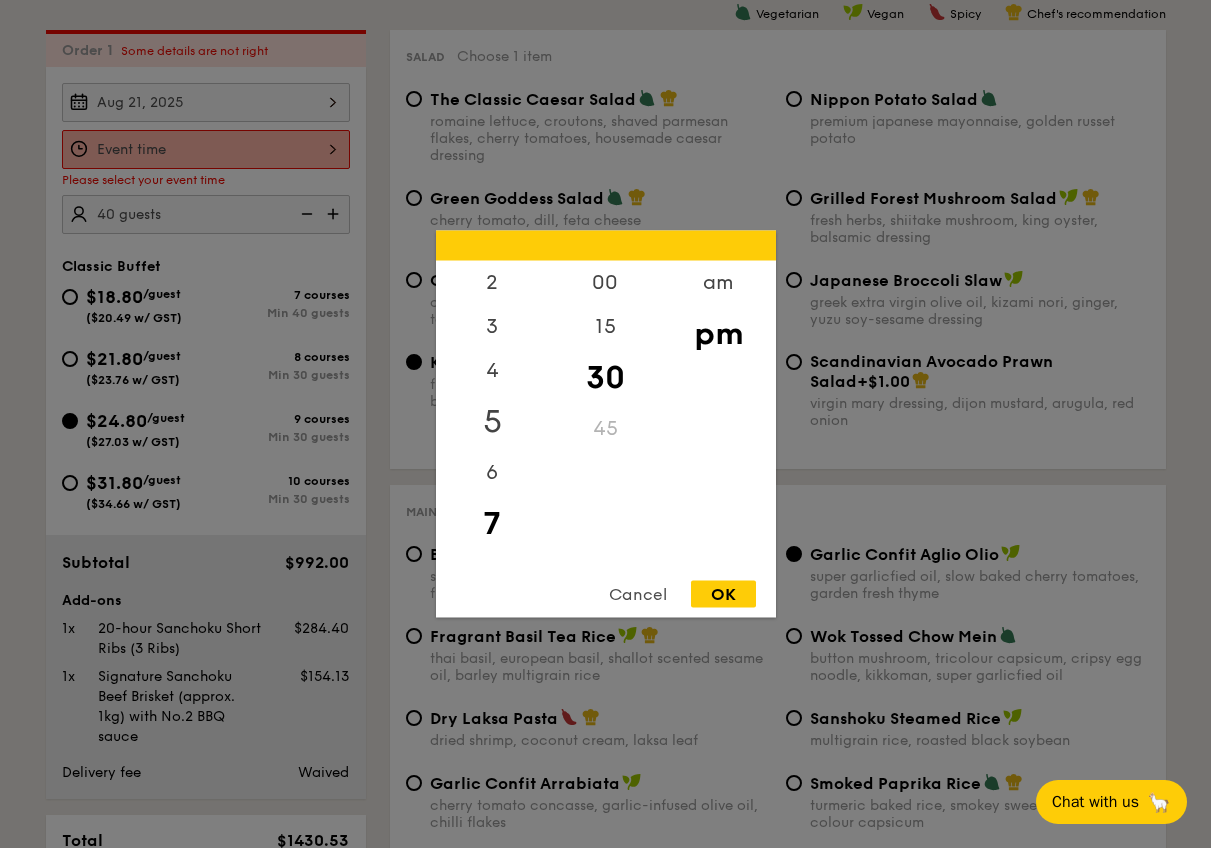 click on "5" at bounding box center (492, 422) 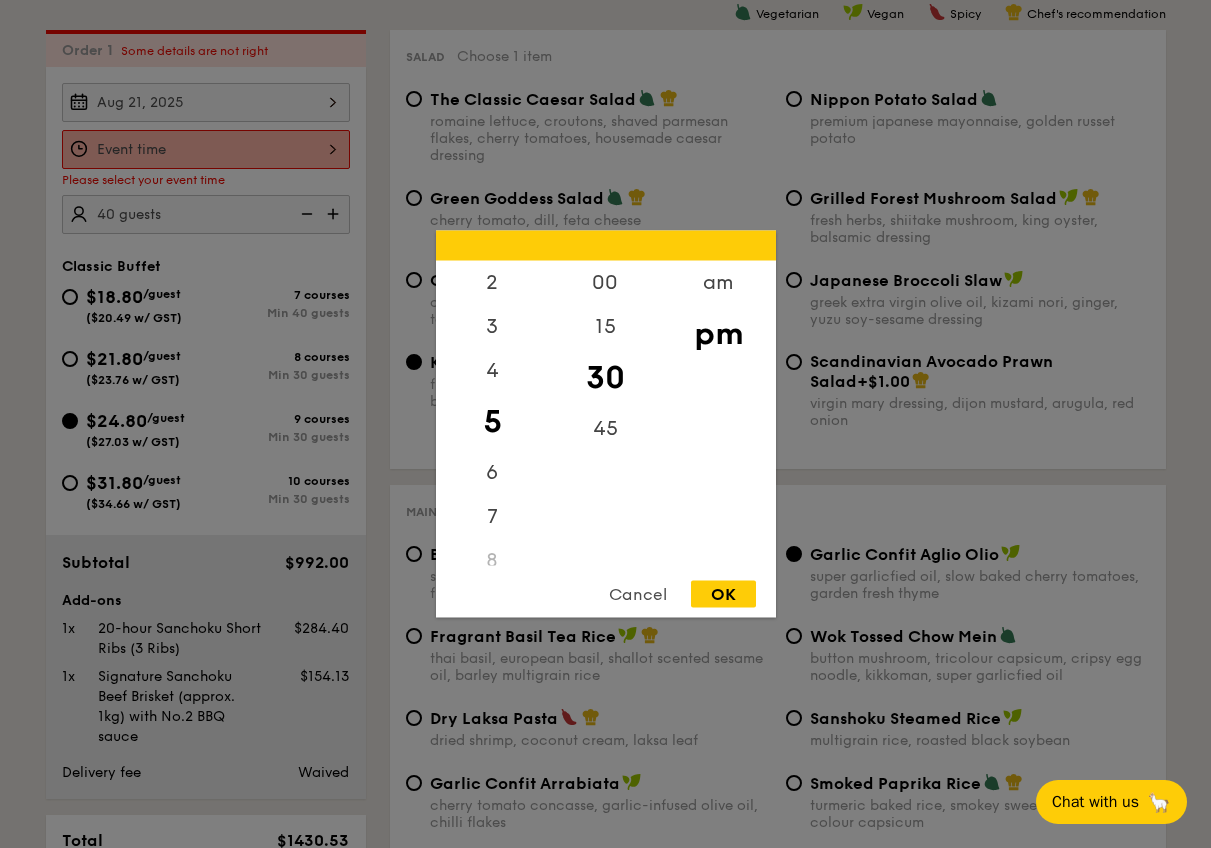 click on "OK" at bounding box center (723, 594) 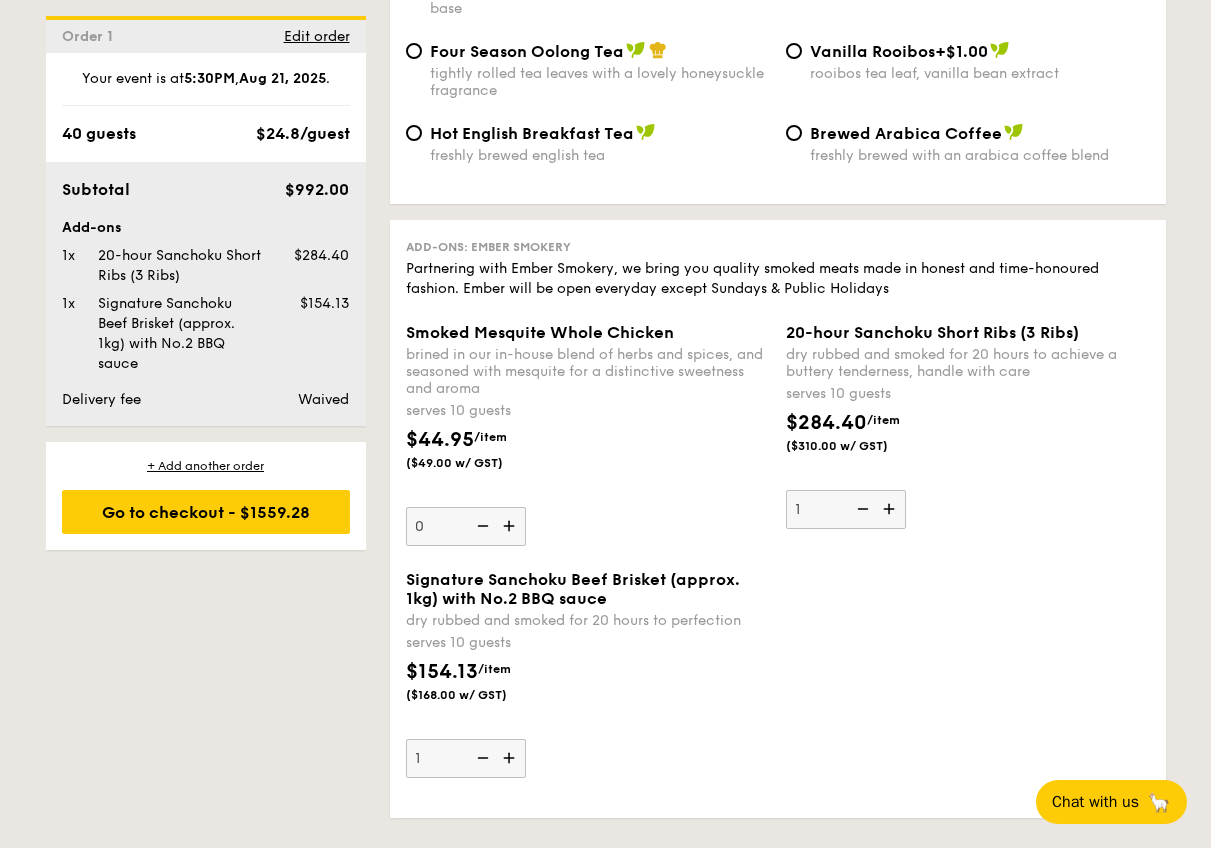scroll, scrollTop: 4918, scrollLeft: 0, axis: vertical 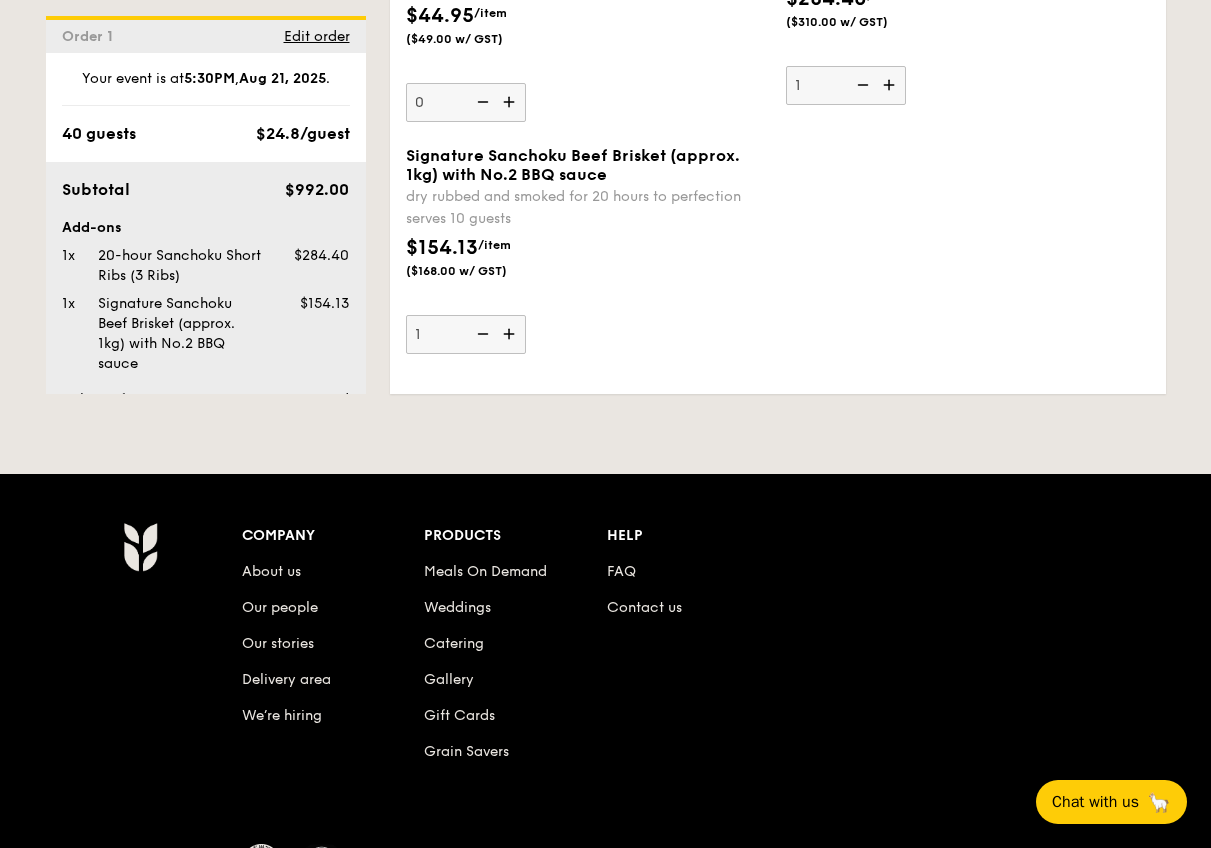 click at bounding box center [481, 334] 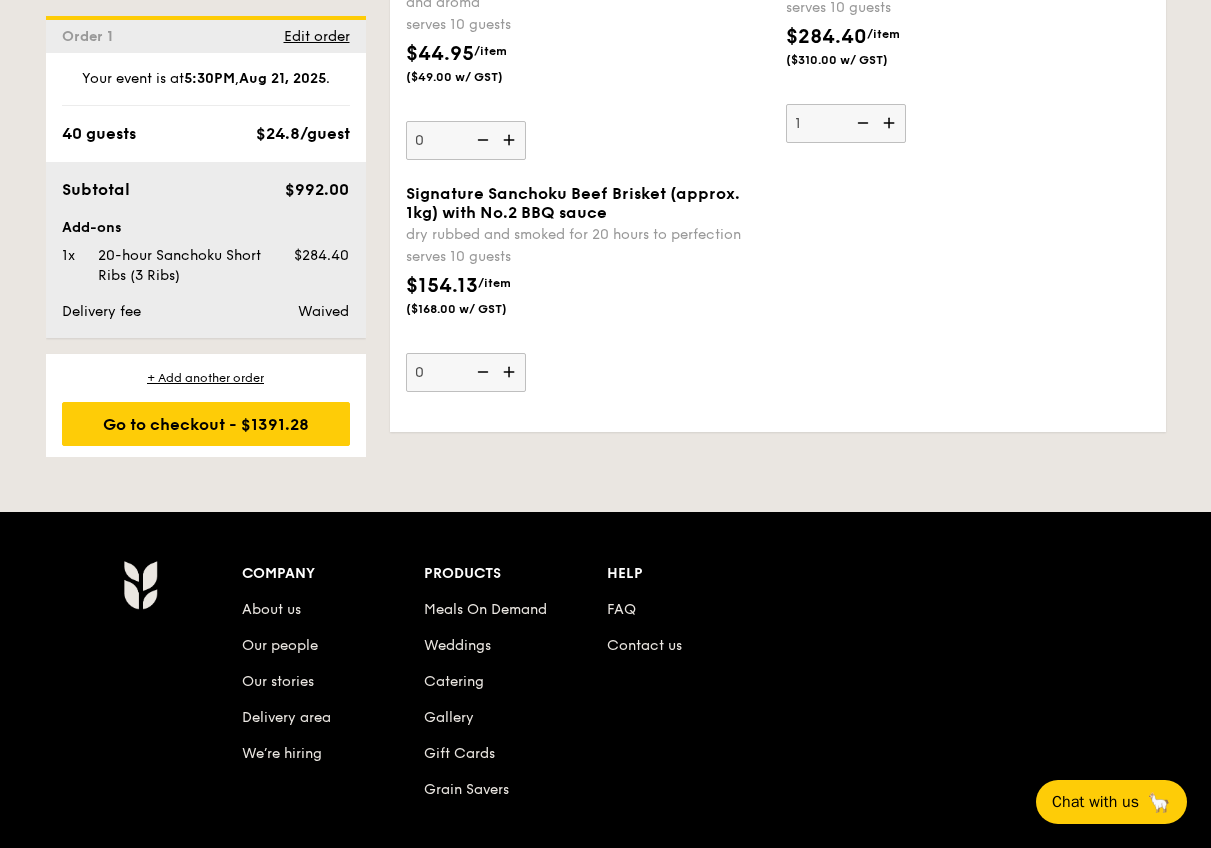 scroll, scrollTop: 4848, scrollLeft: 0, axis: vertical 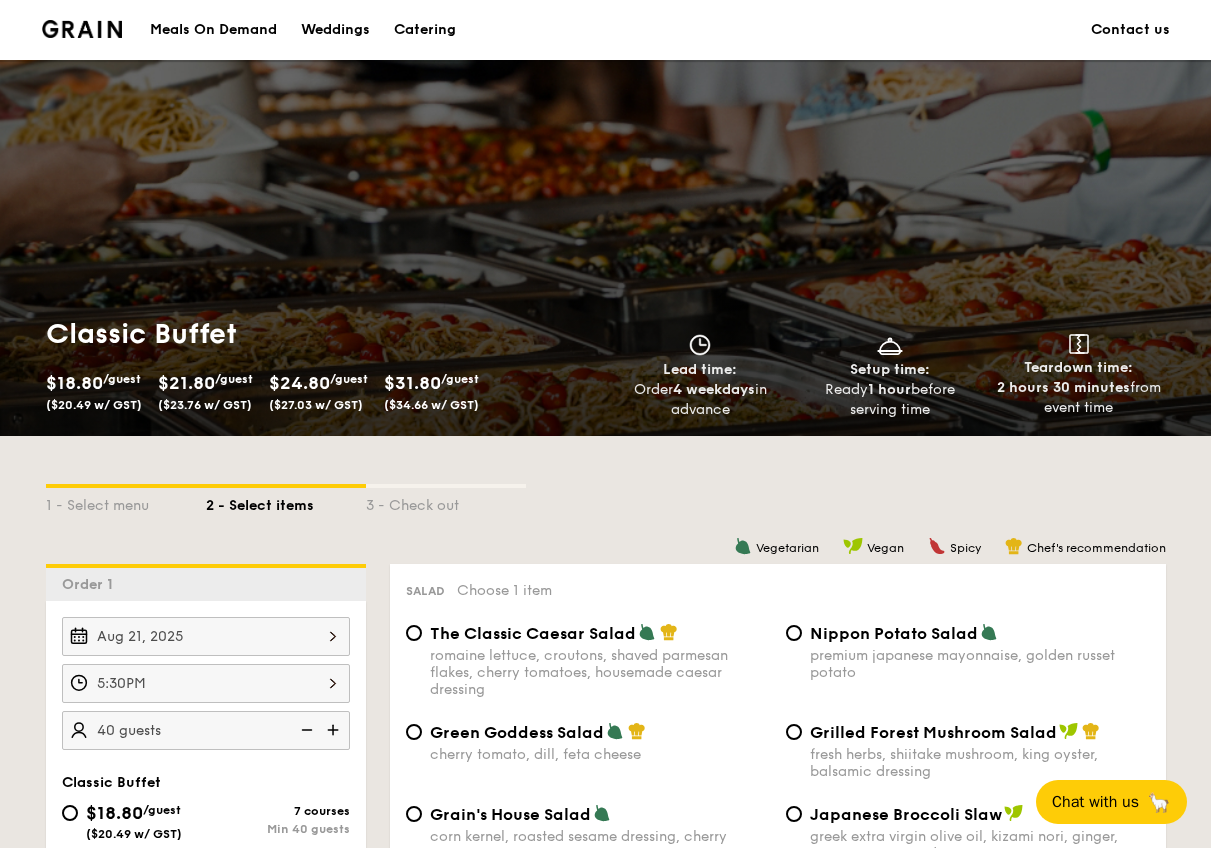 click at bounding box center (90, 30) 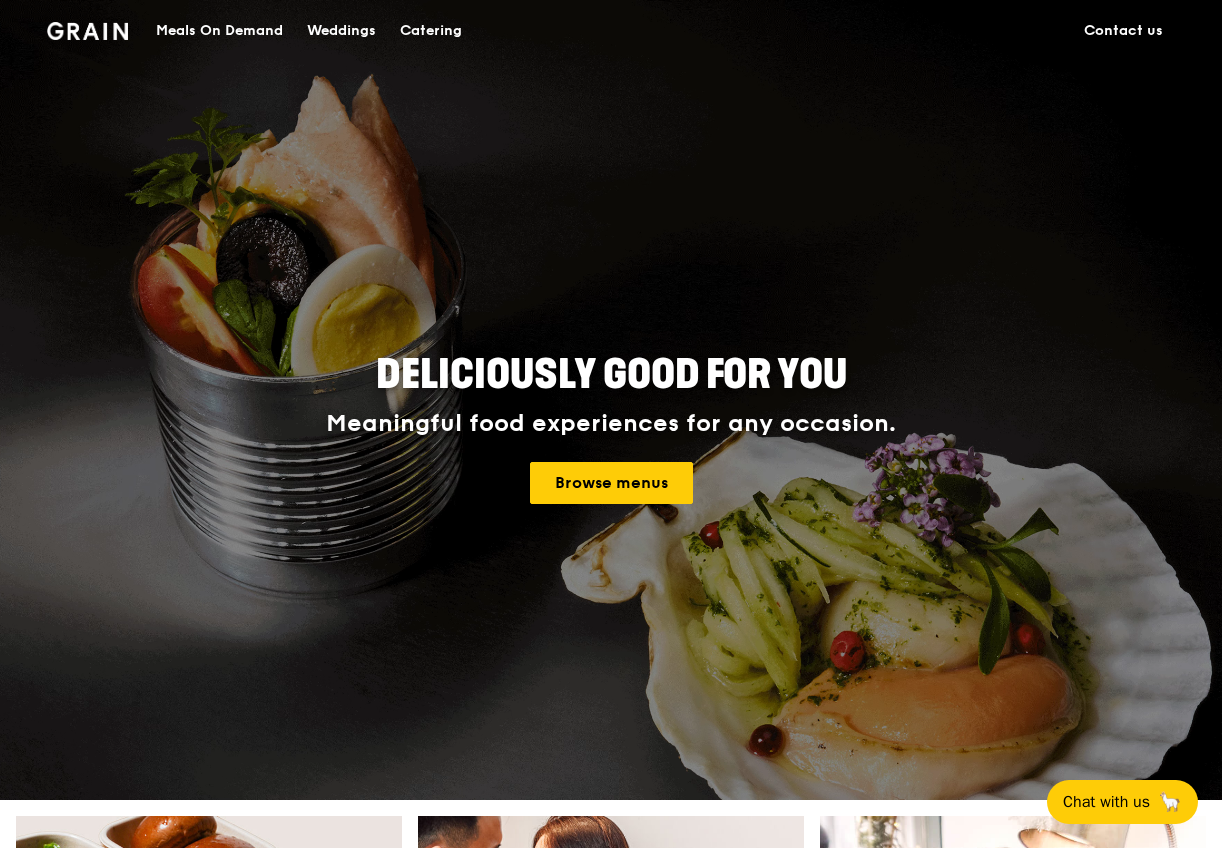 scroll, scrollTop: 0, scrollLeft: 0, axis: both 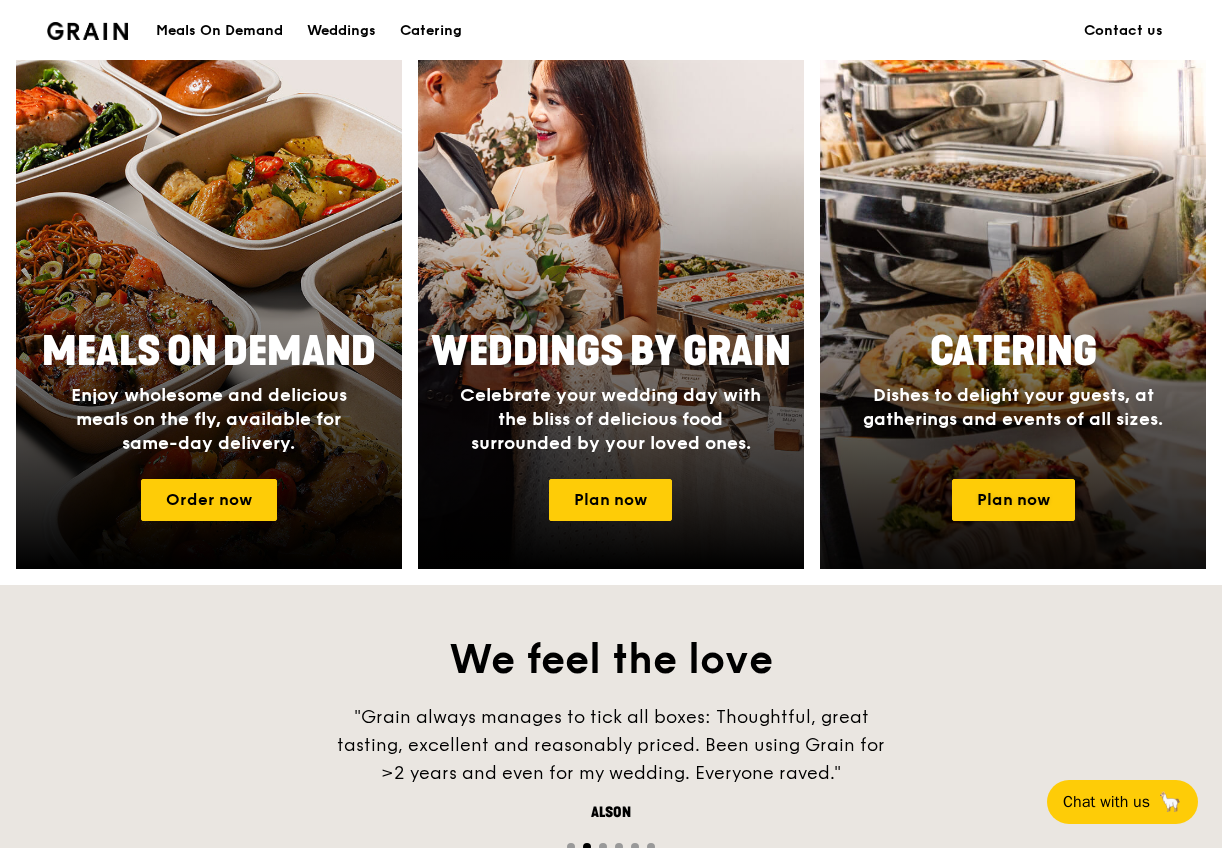 click at bounding box center (1013, 305) 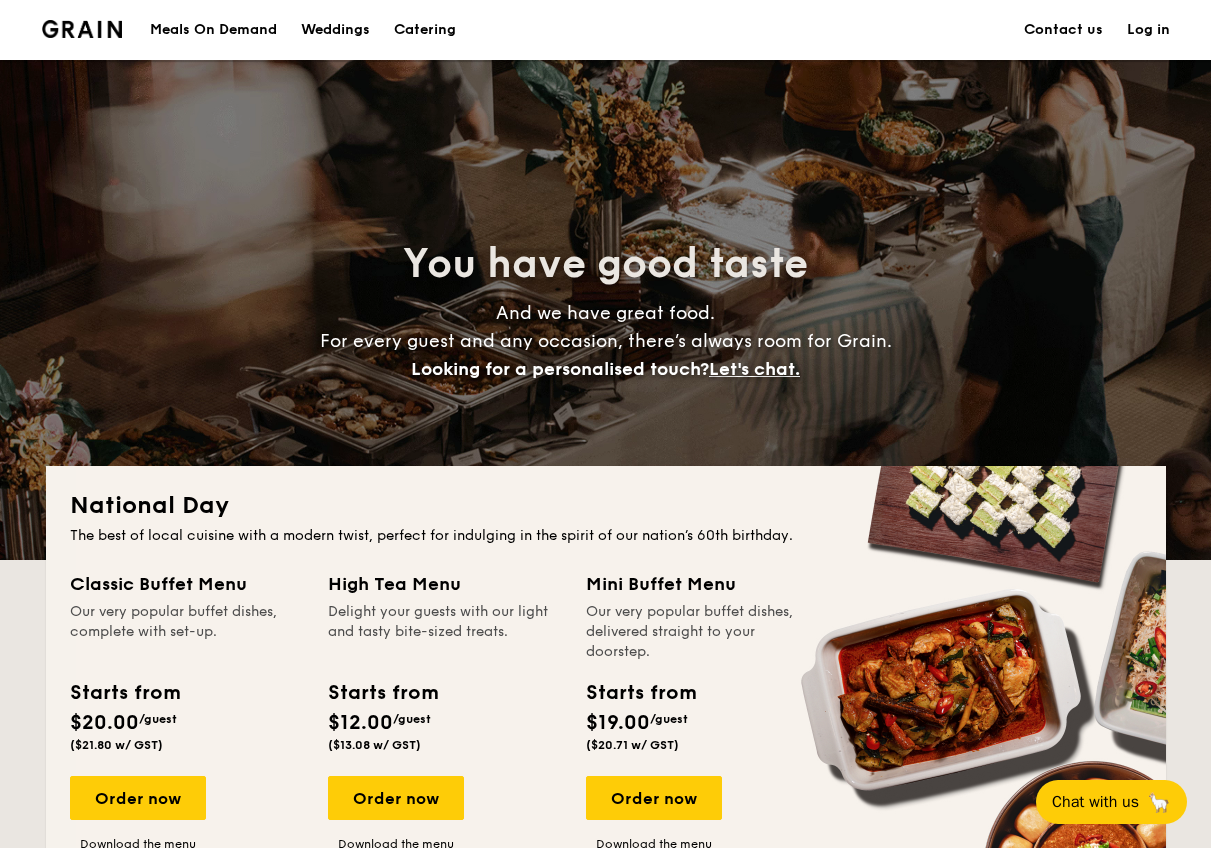 scroll, scrollTop: 0, scrollLeft: 0, axis: both 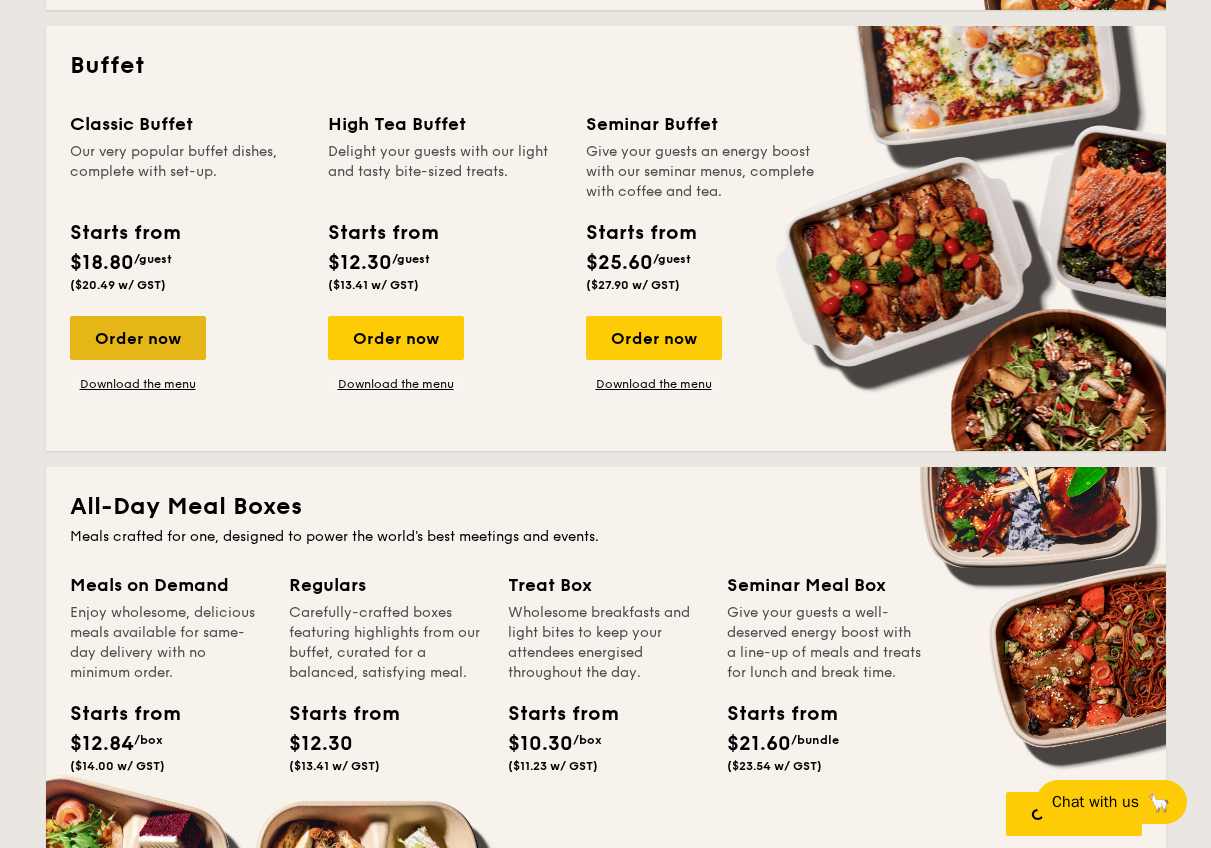 click on "Order now" at bounding box center (138, 338) 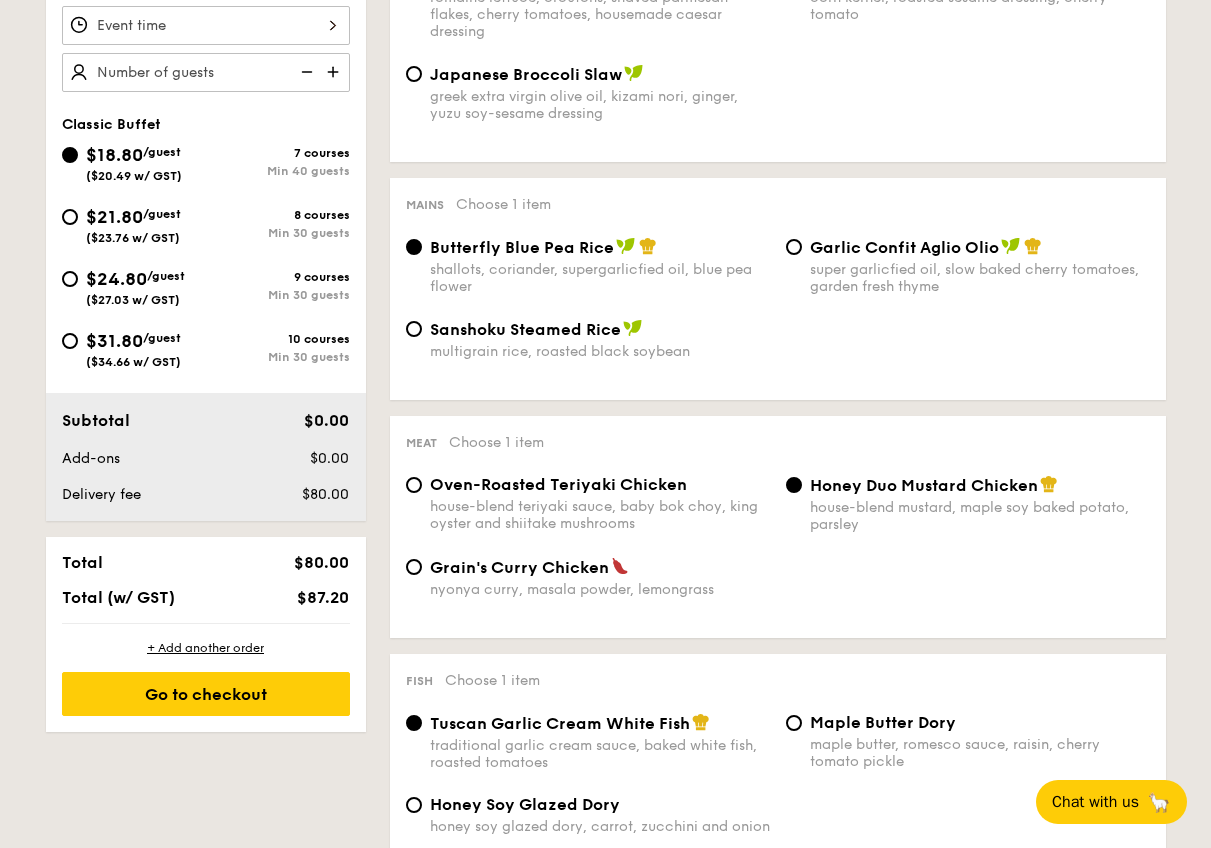 scroll, scrollTop: 406, scrollLeft: 0, axis: vertical 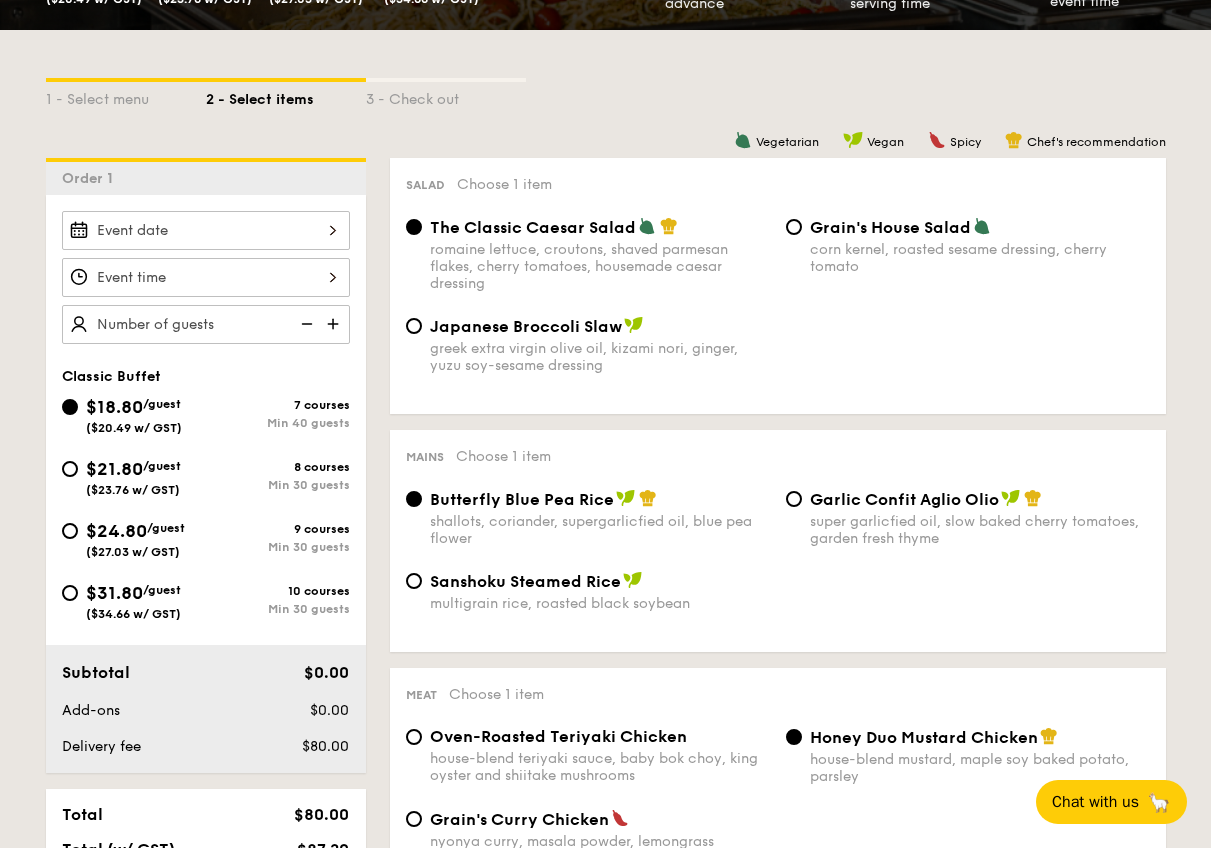 click at bounding box center [206, 230] 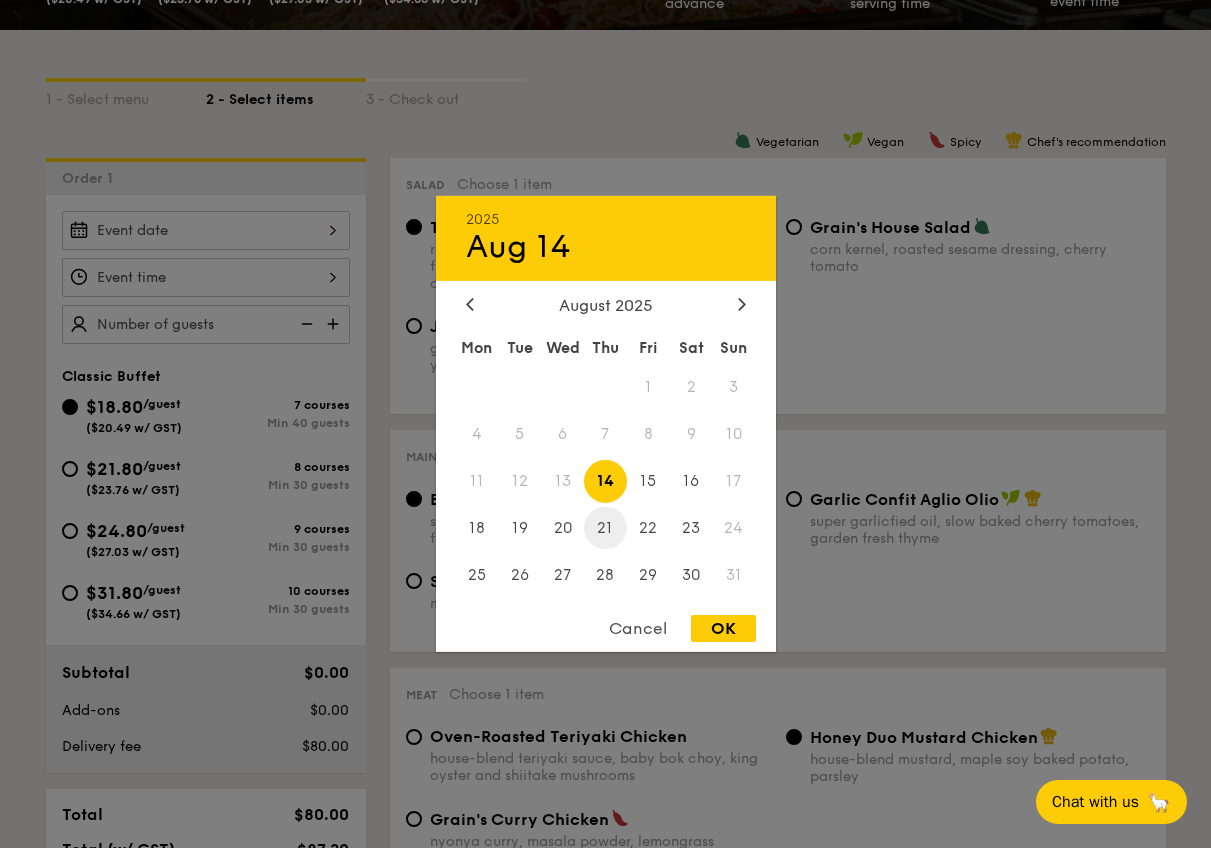 click on "21" at bounding box center (605, 527) 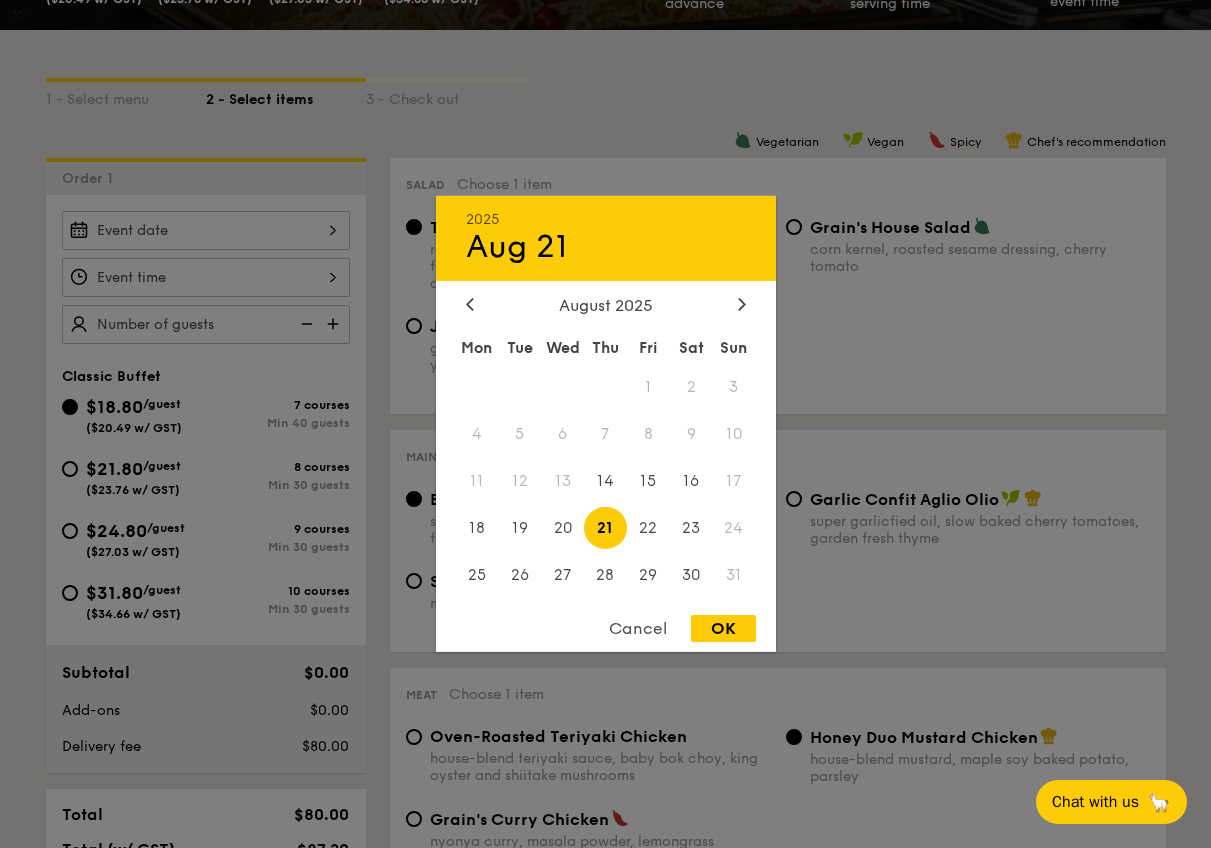 click at bounding box center [605, 424] 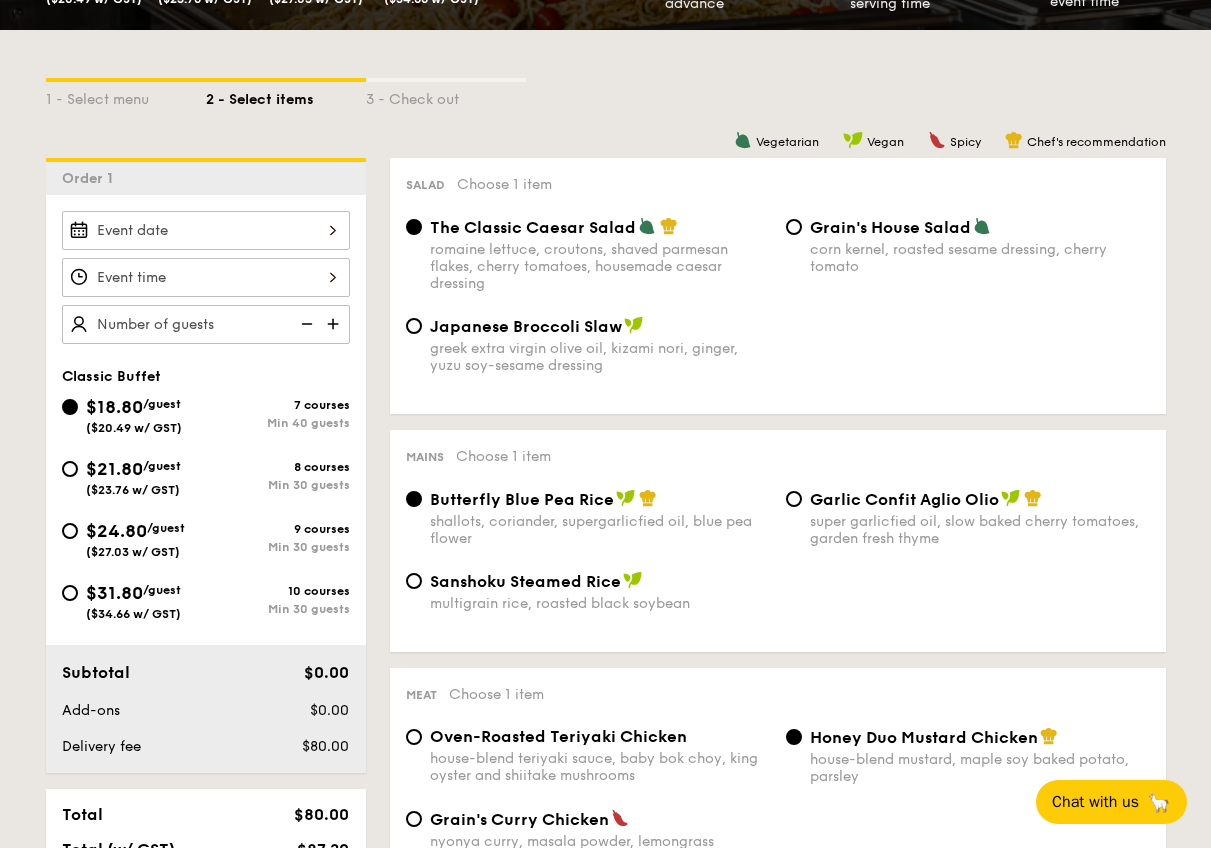 click at bounding box center (206, 277) 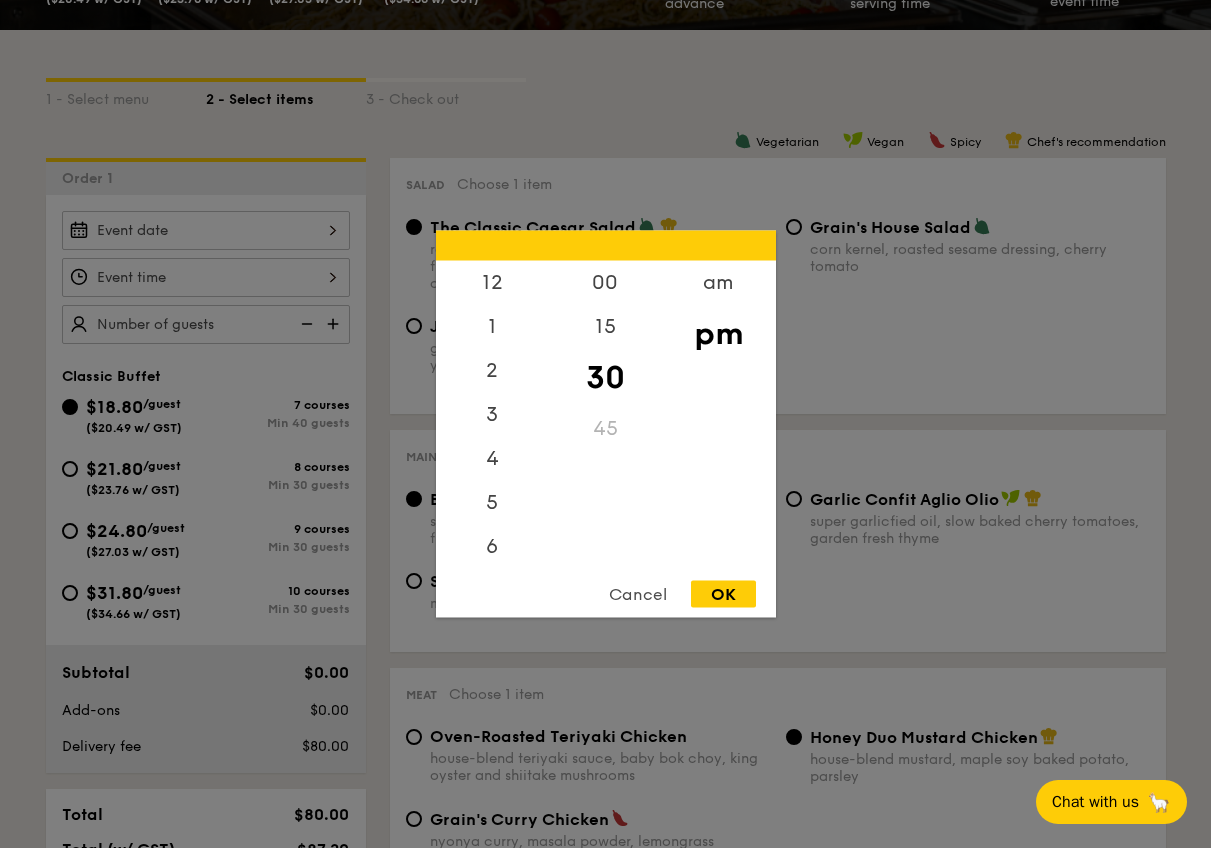 scroll, scrollTop: 88, scrollLeft: 0, axis: vertical 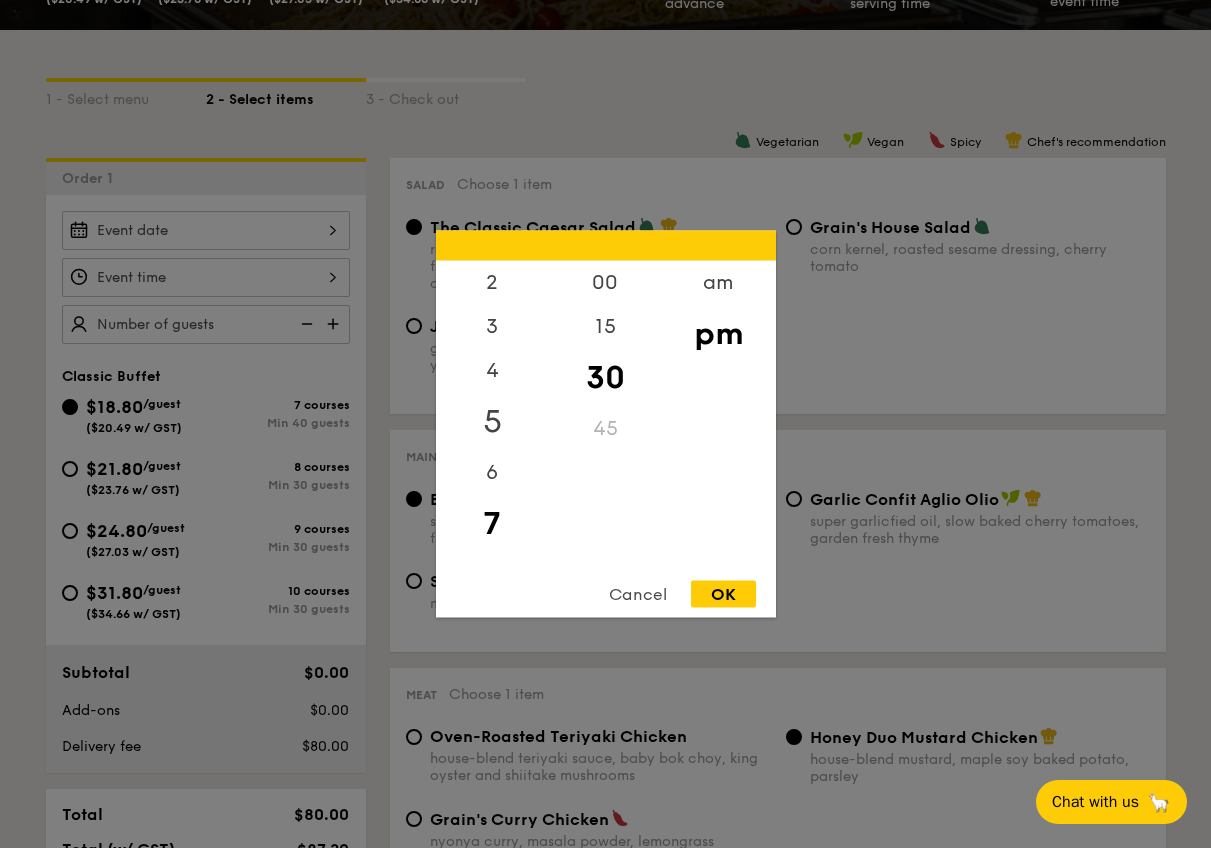 click on "5" at bounding box center (492, 422) 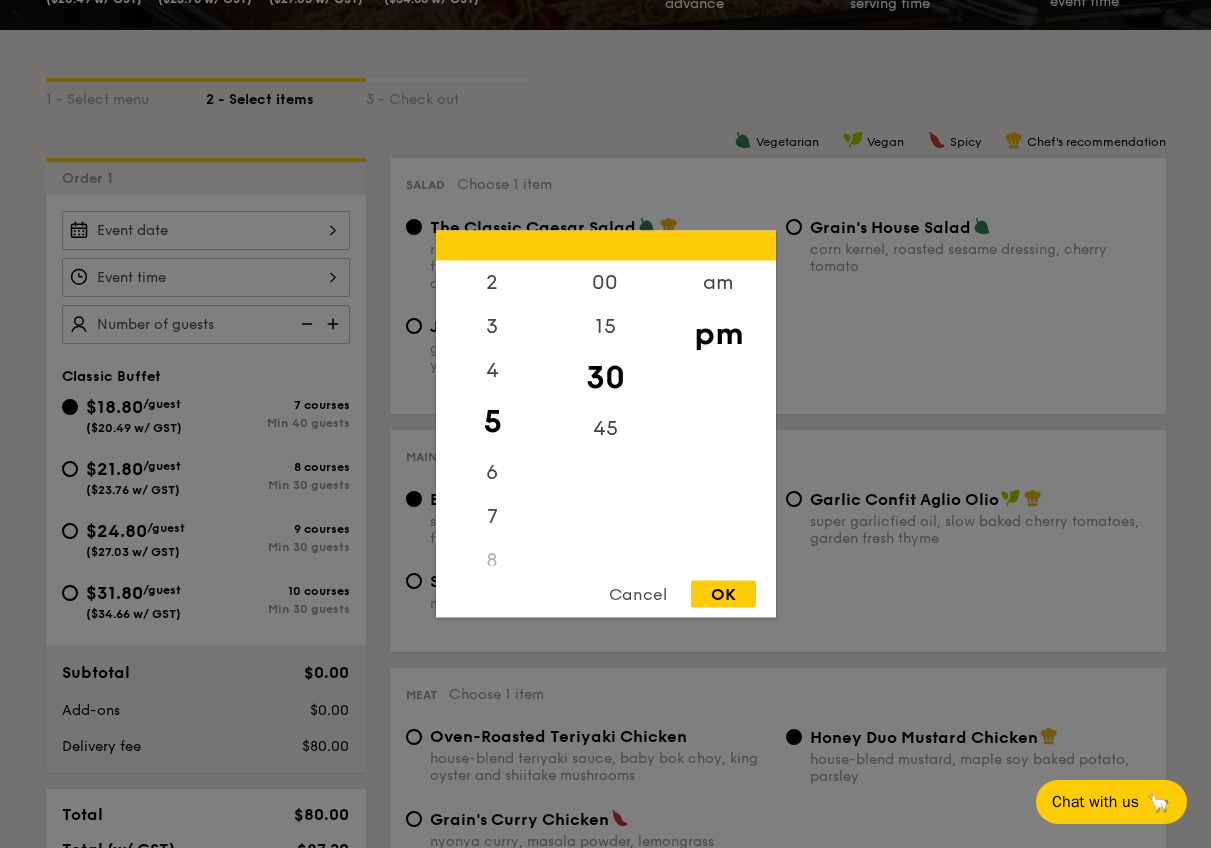 click on "Cancel   OK" at bounding box center [606, 599] 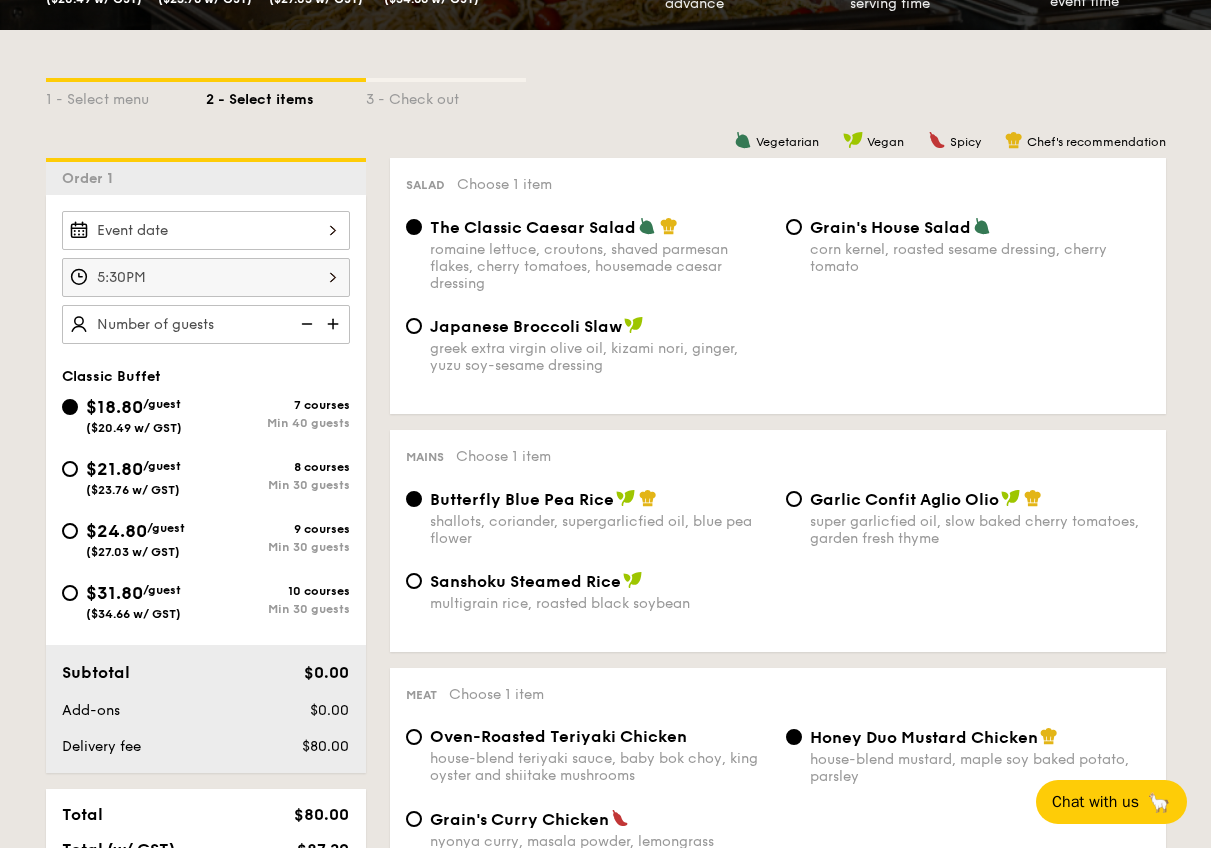 click at bounding box center (206, 230) 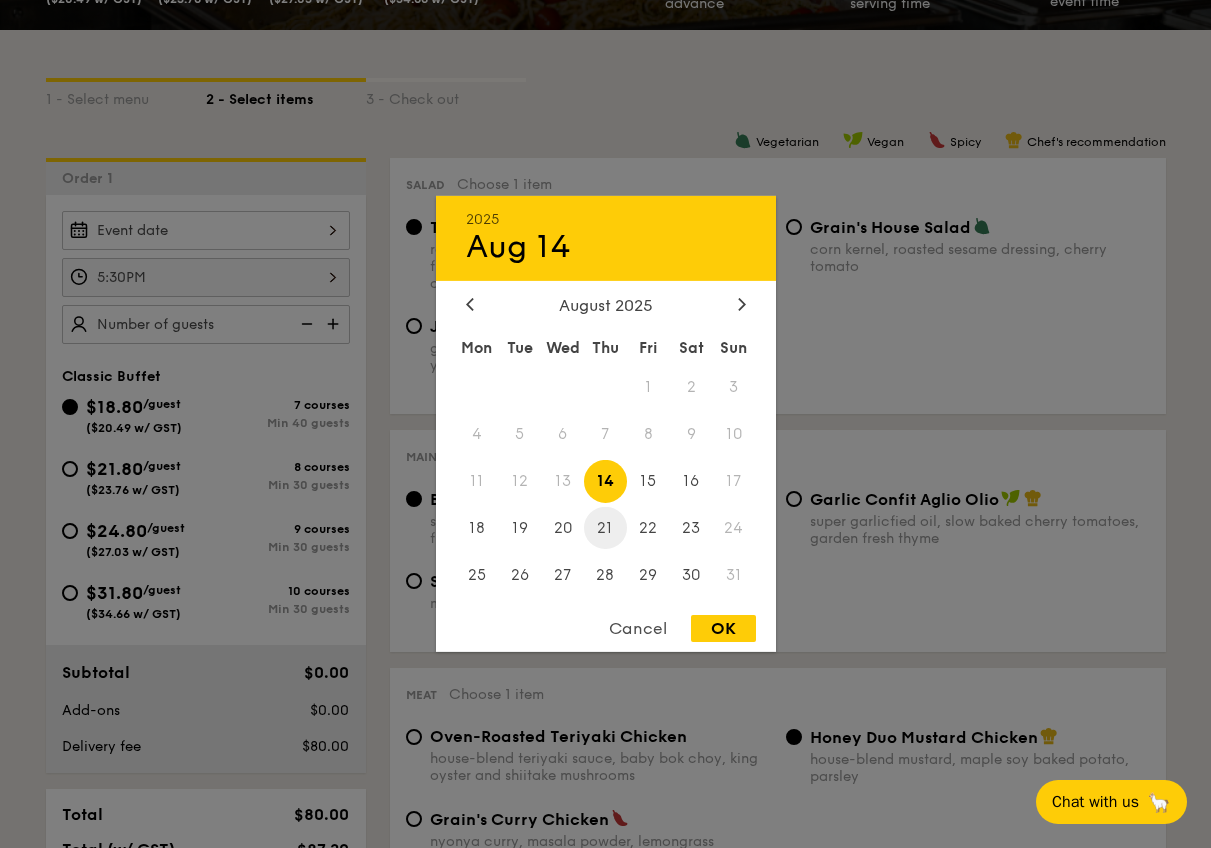 click on "21" at bounding box center [605, 527] 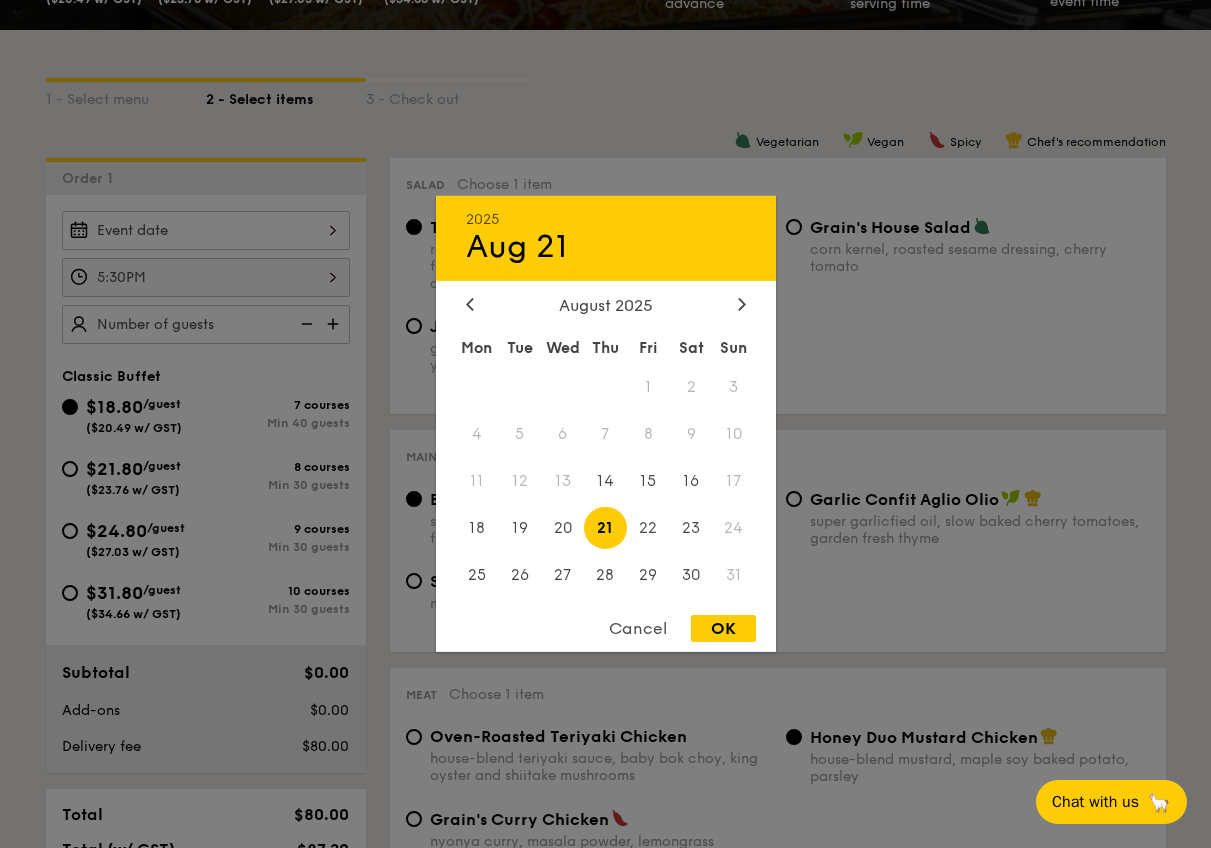 click on "OK" at bounding box center [723, 628] 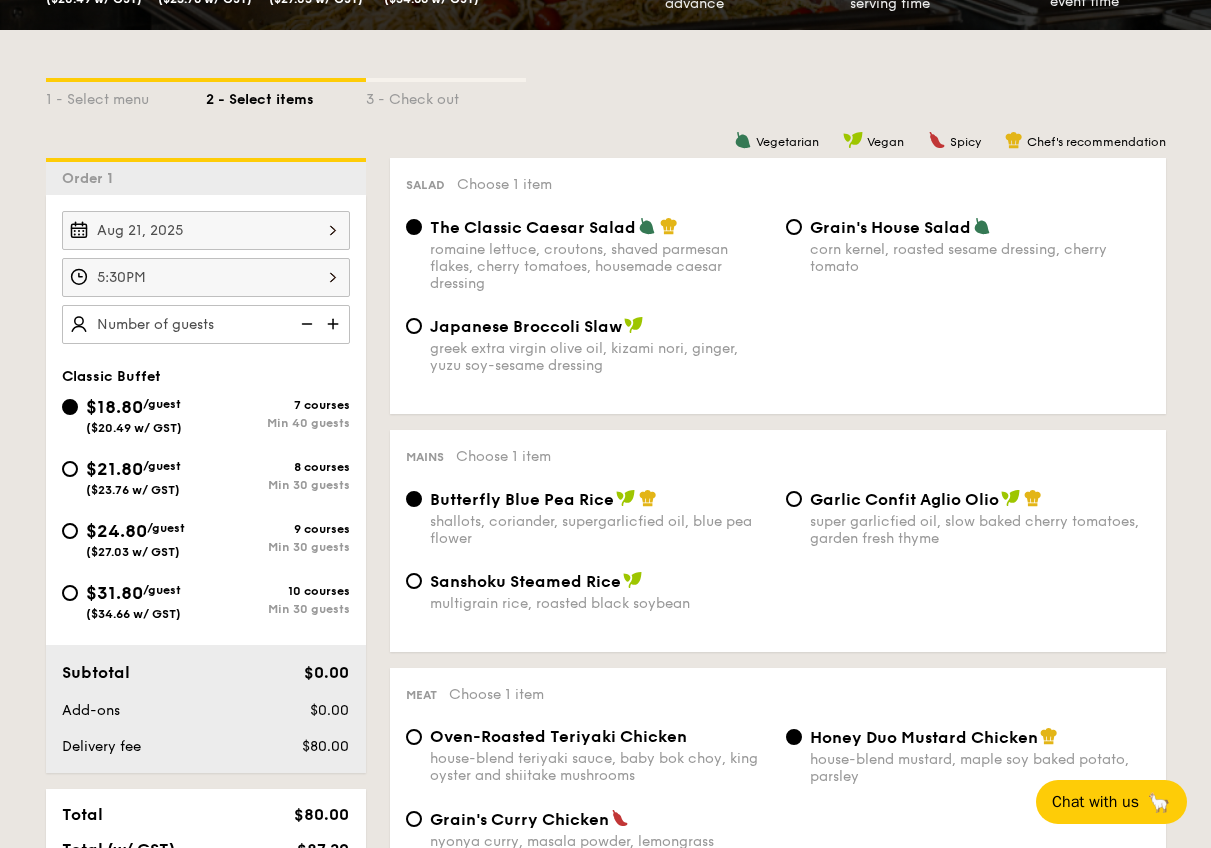 click at bounding box center [335, 324] 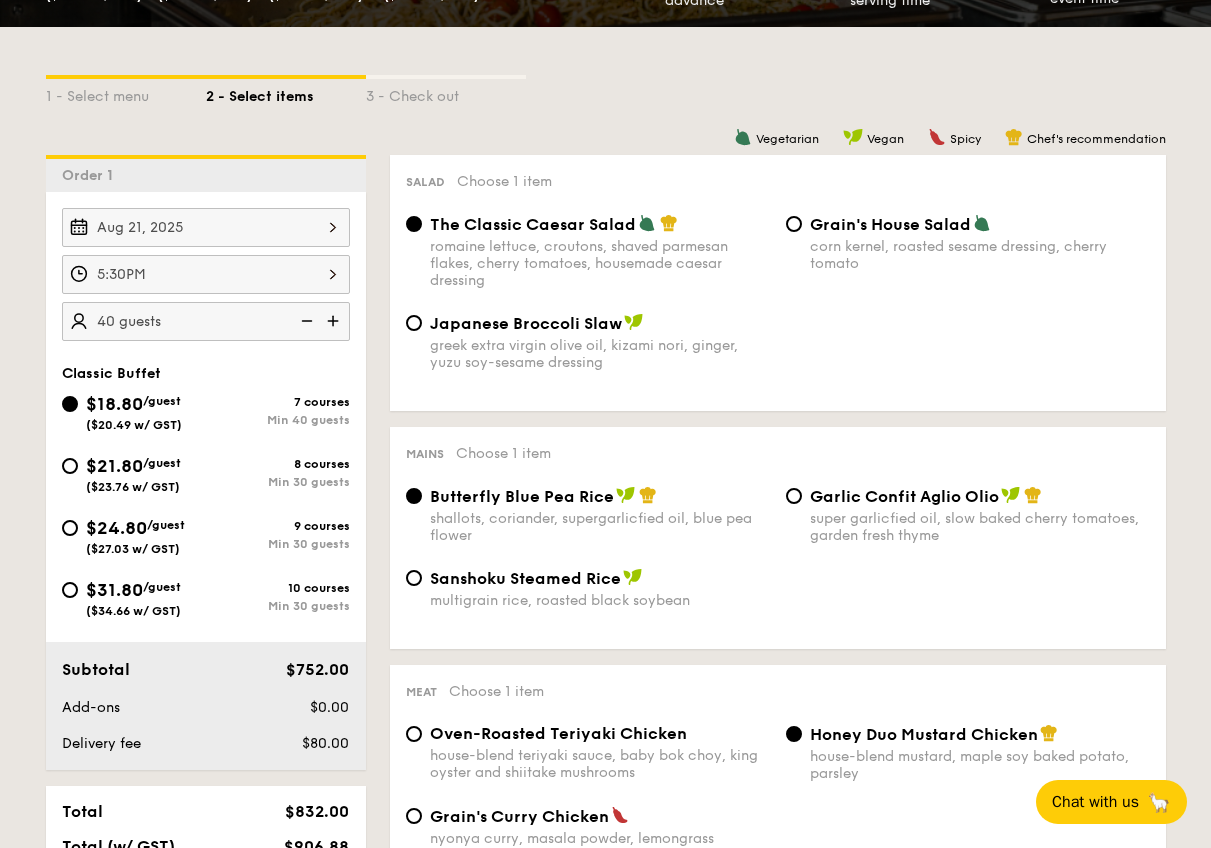 scroll, scrollTop: 410, scrollLeft: 0, axis: vertical 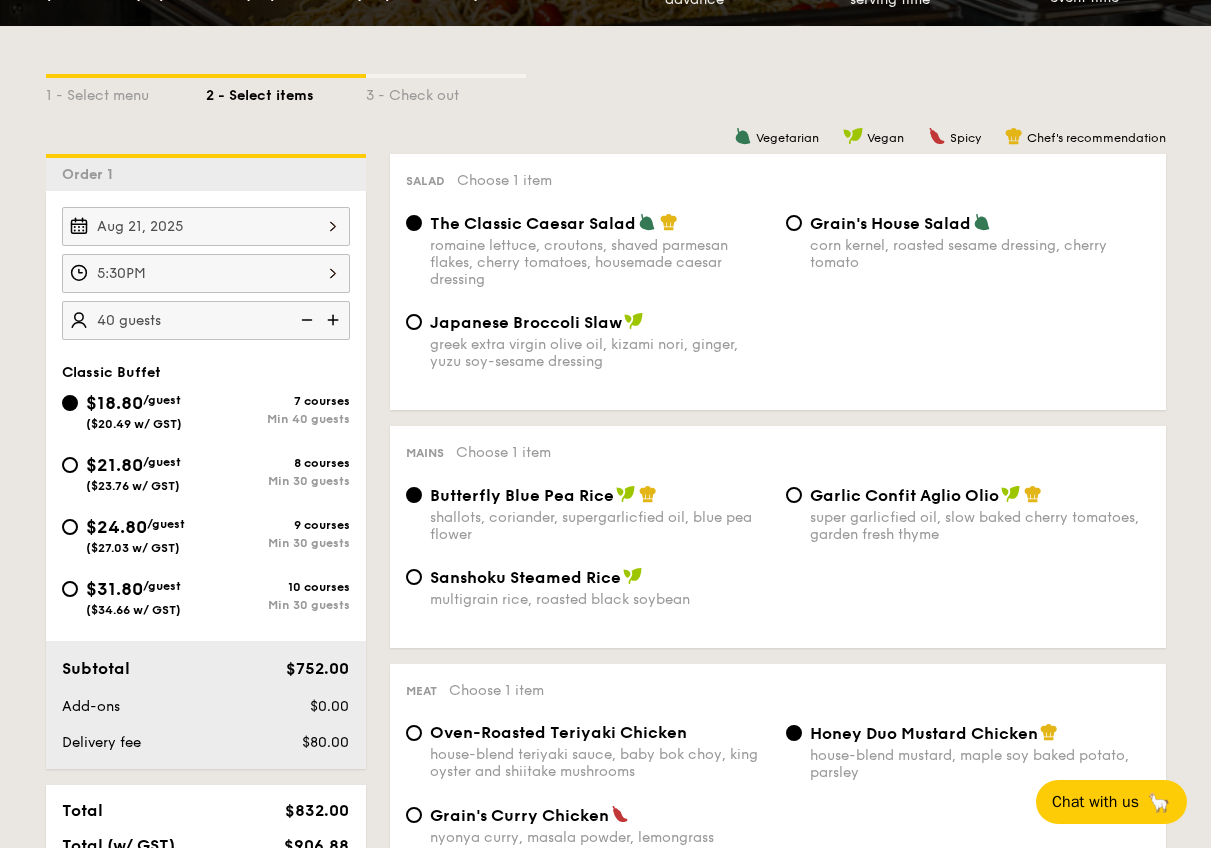 click on "/guest" at bounding box center [162, 462] 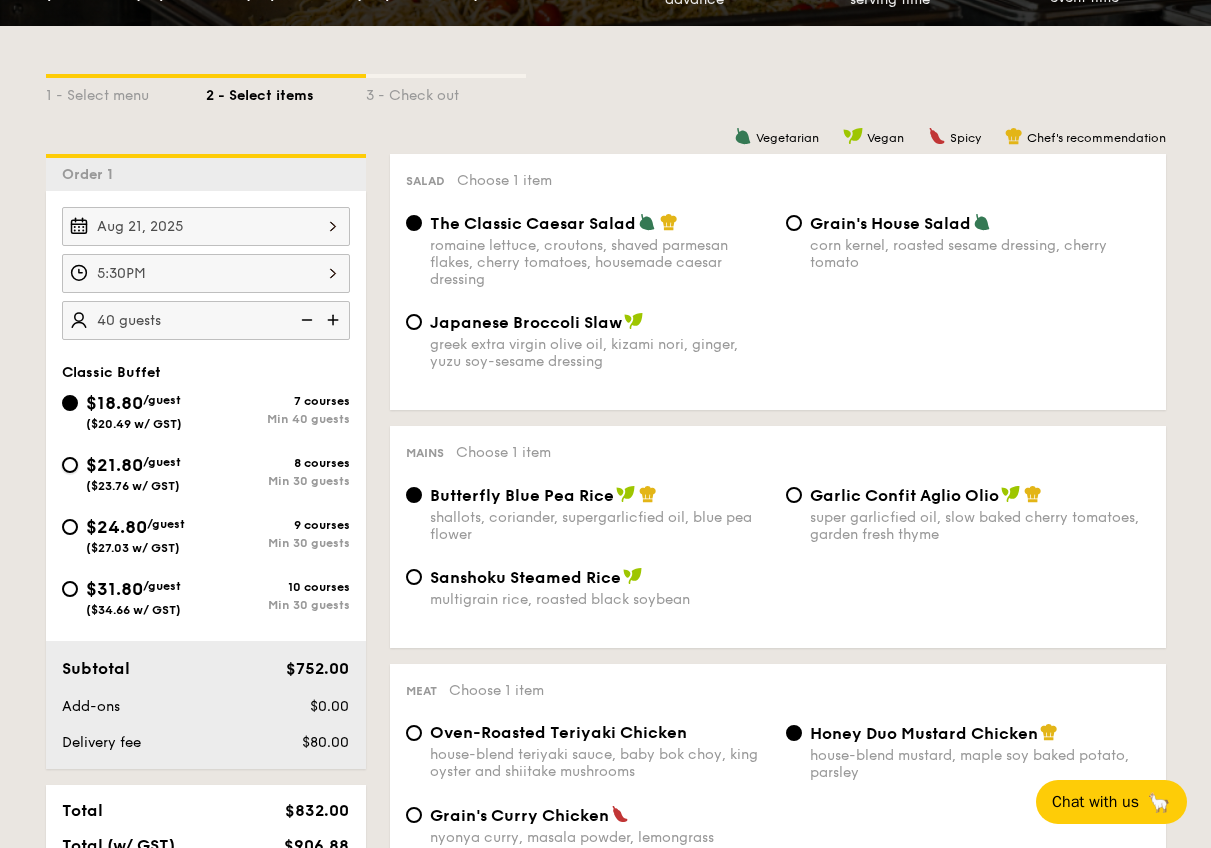 click on "$21.80
/guest
($23.76 w/ GST)
8 courses
Min 30 guests" at bounding box center [70, 465] 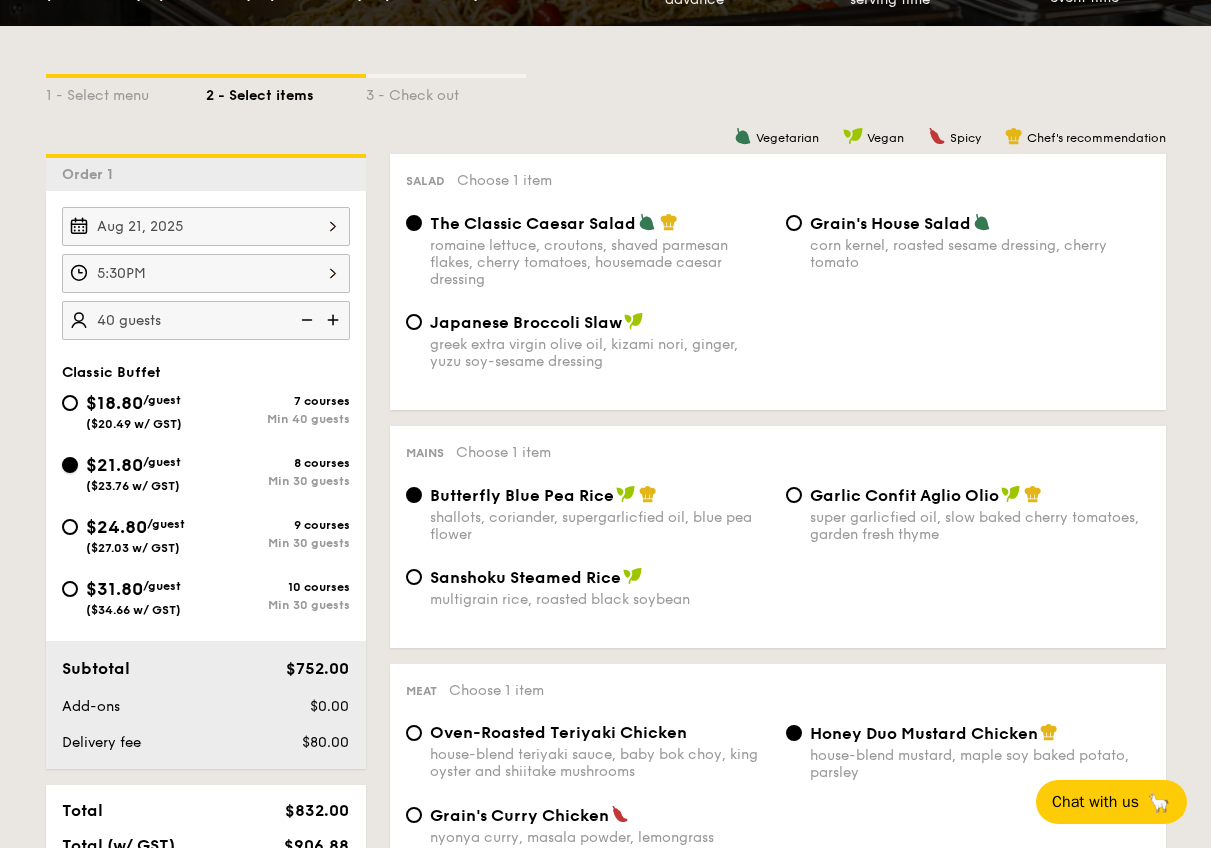 radio on "true" 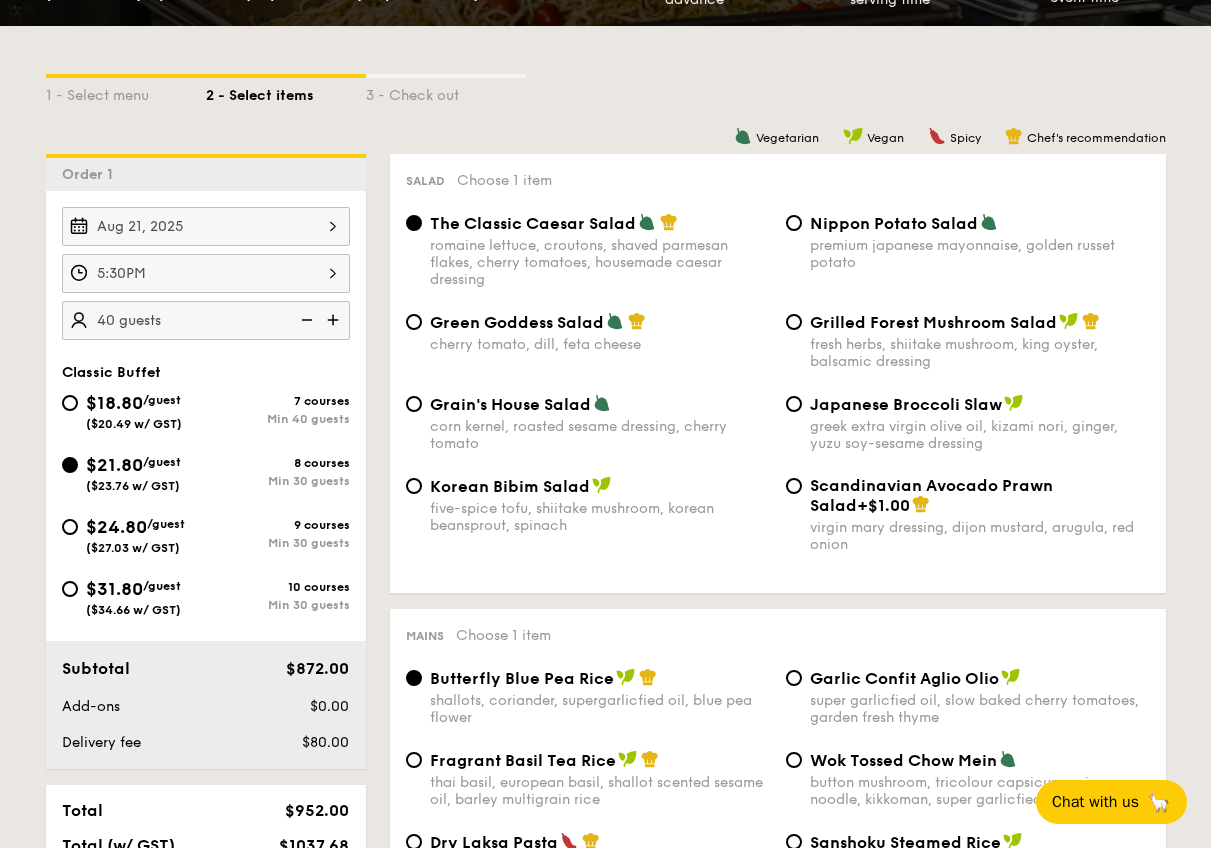 click on "($27.03 w/ GST)" at bounding box center (133, 548) 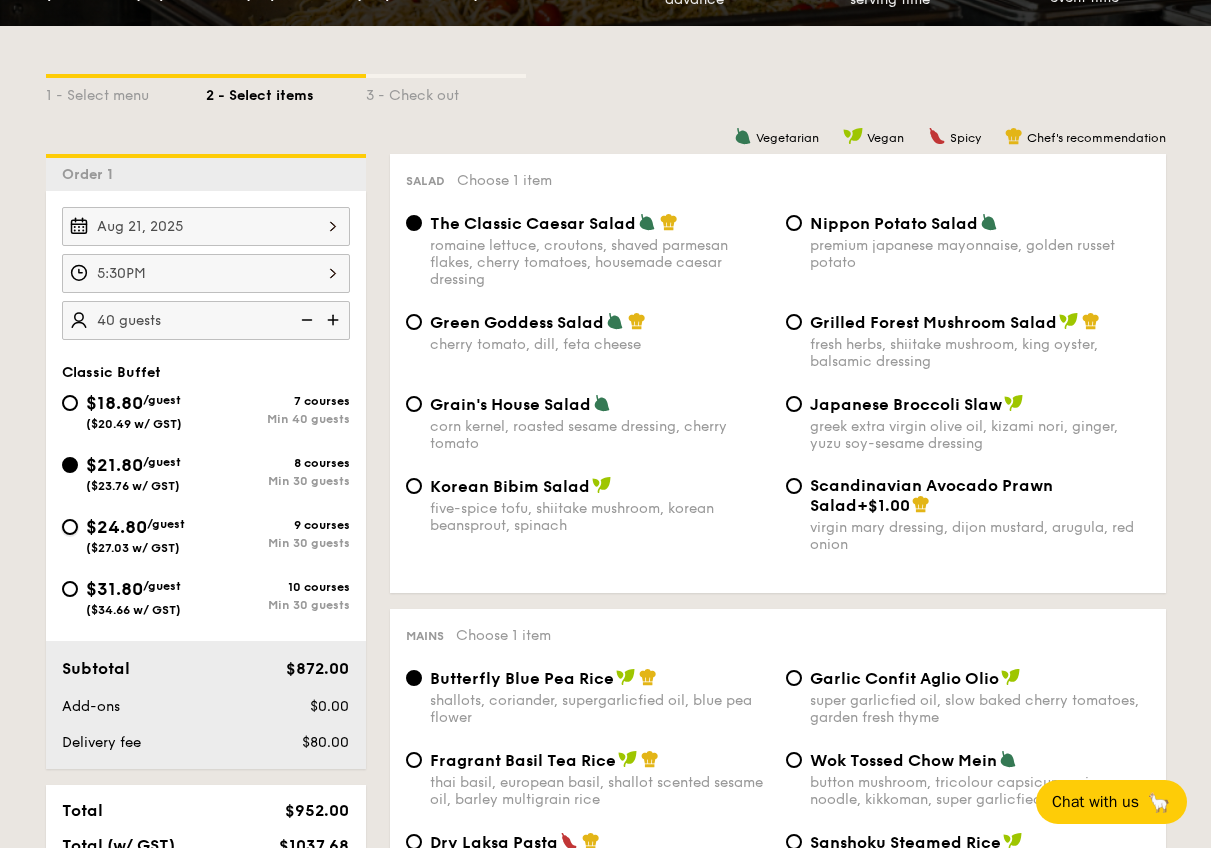 click on "$24.80
/guest
($27.03 w/ GST)
9 courses
Min 30 guests" at bounding box center (70, 527) 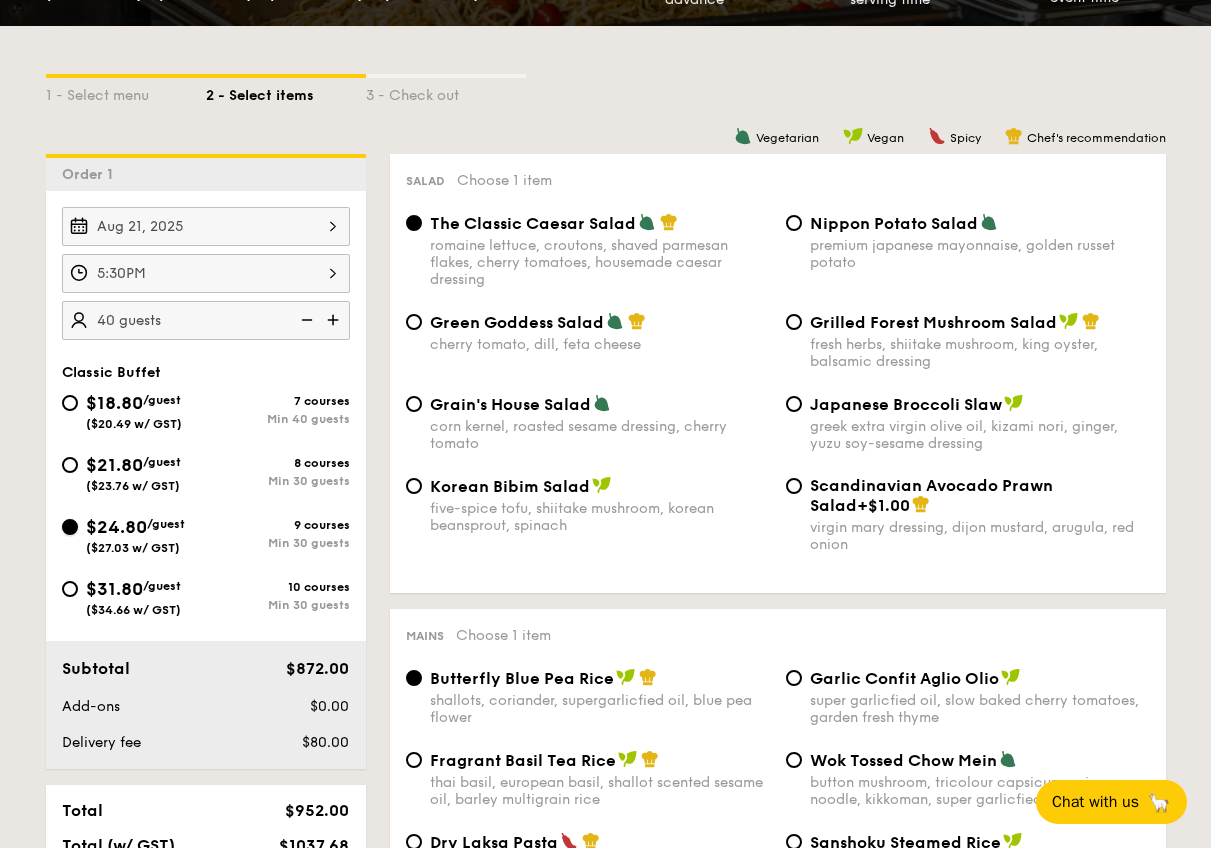 radio on "true" 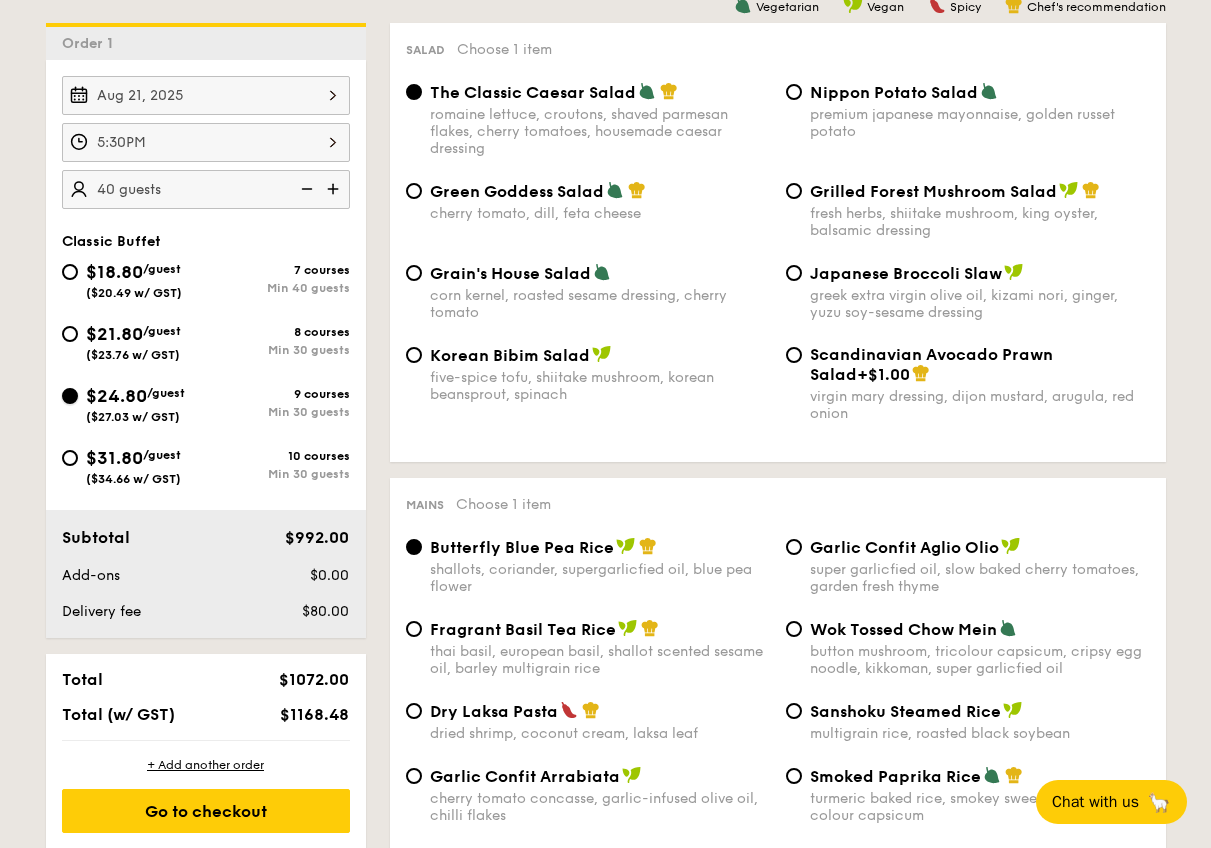 scroll, scrollTop: 925, scrollLeft: 0, axis: vertical 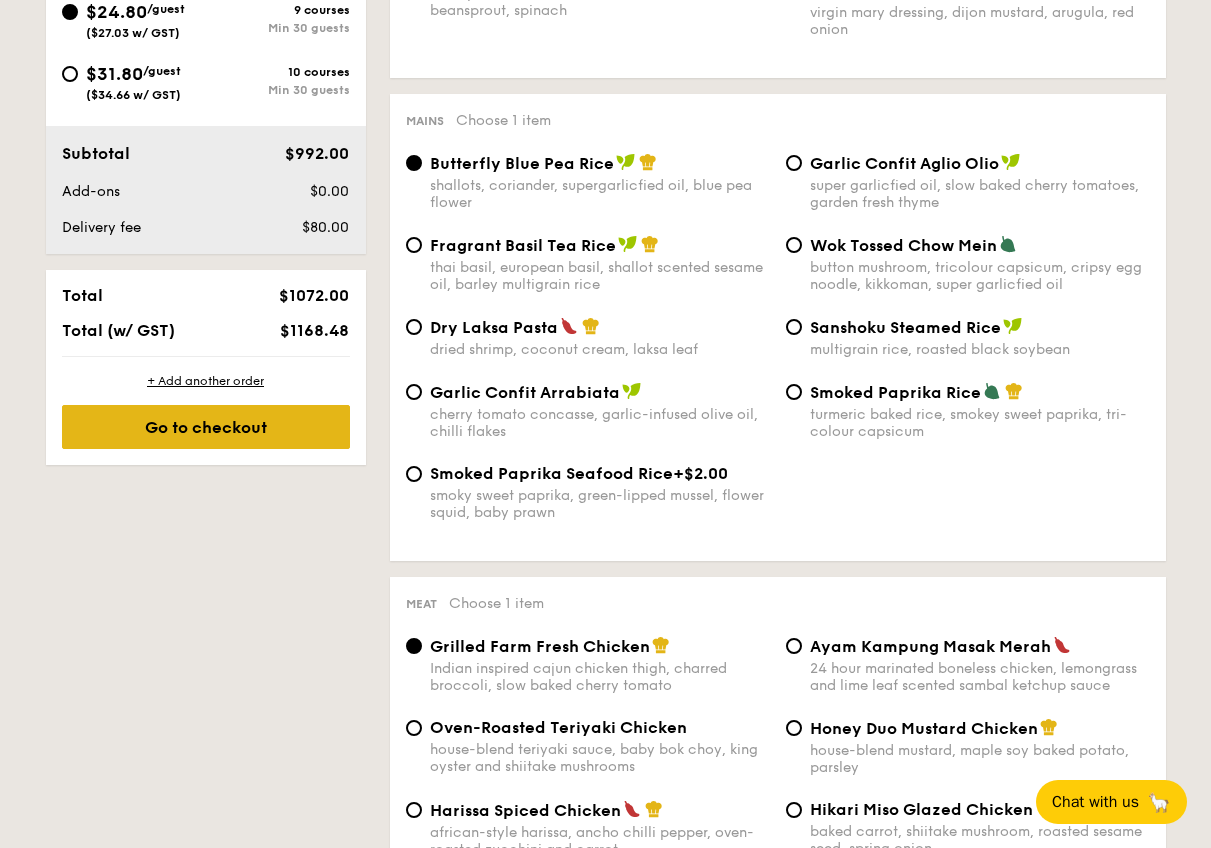 click on "Go to checkout" at bounding box center [206, 427] 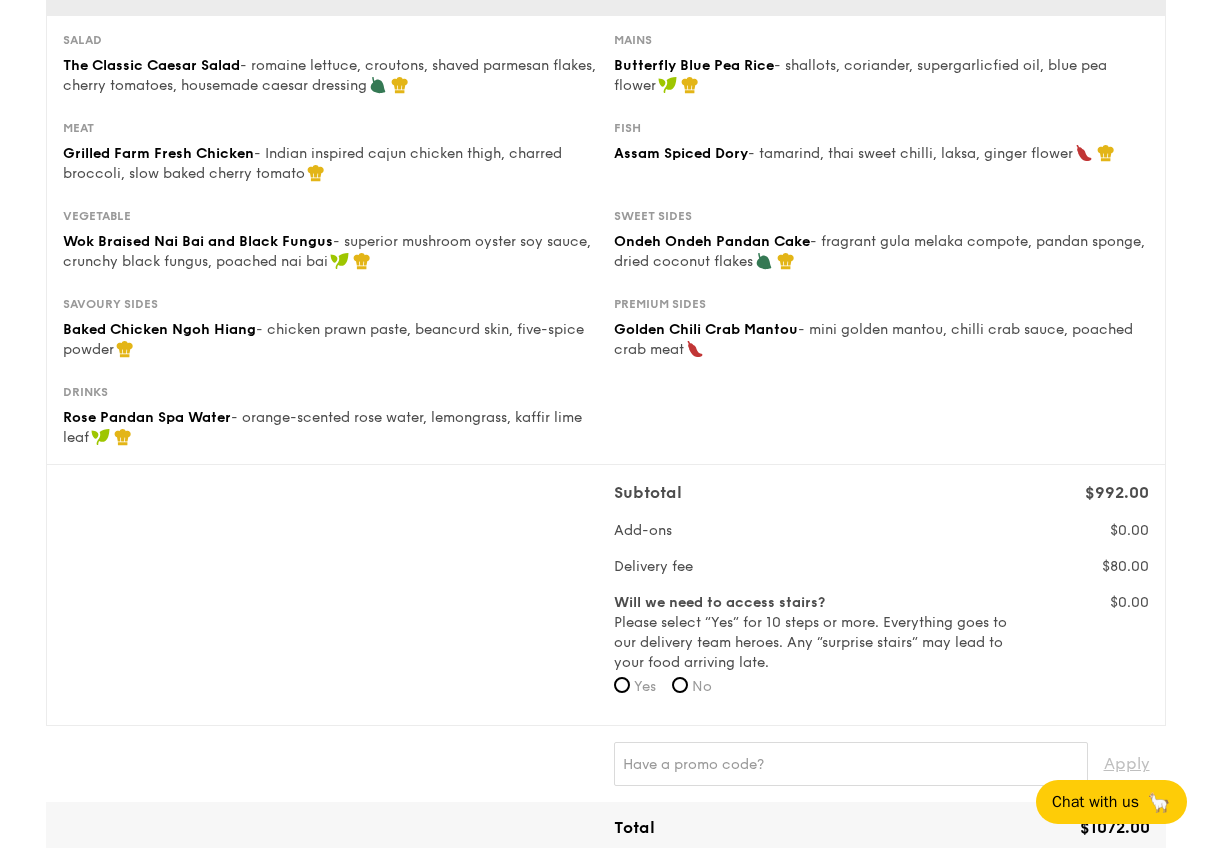 scroll, scrollTop: 287, scrollLeft: 0, axis: vertical 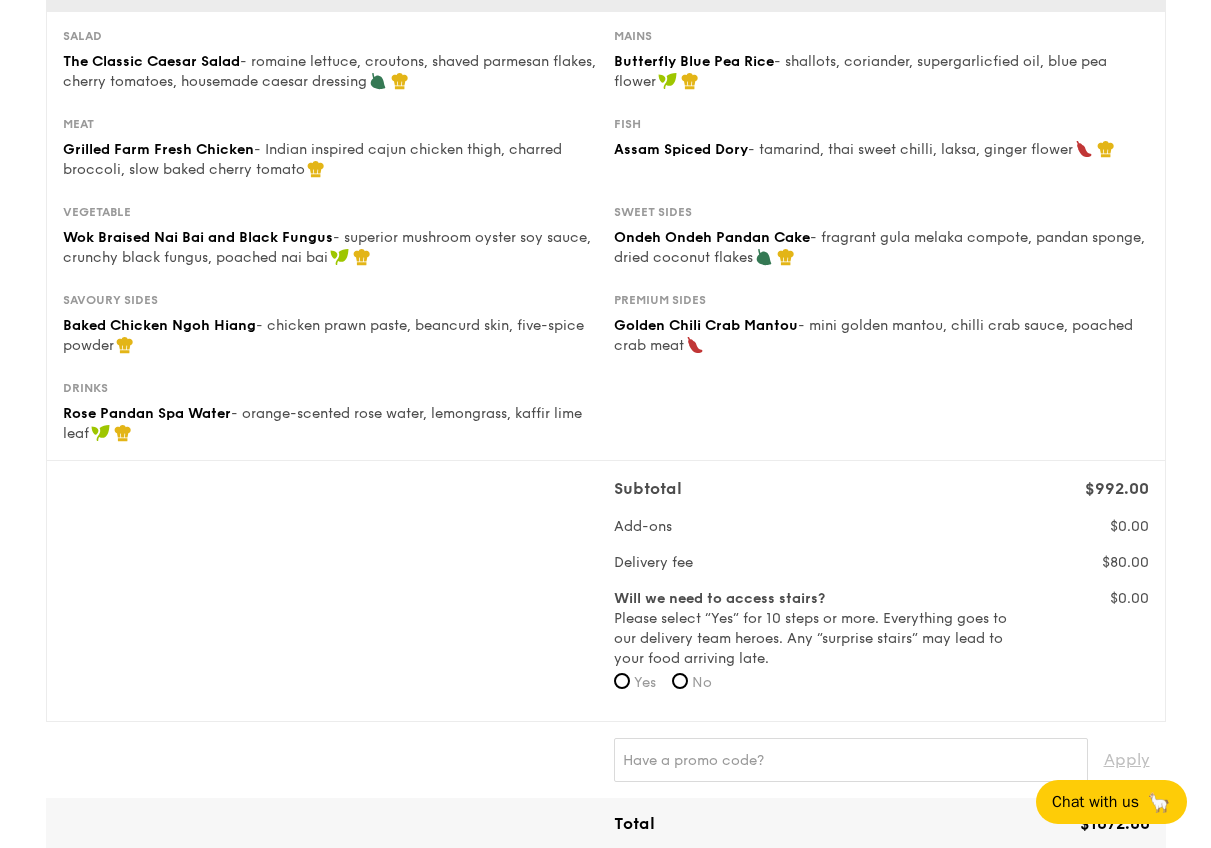 click on "Yes" at bounding box center [645, 682] 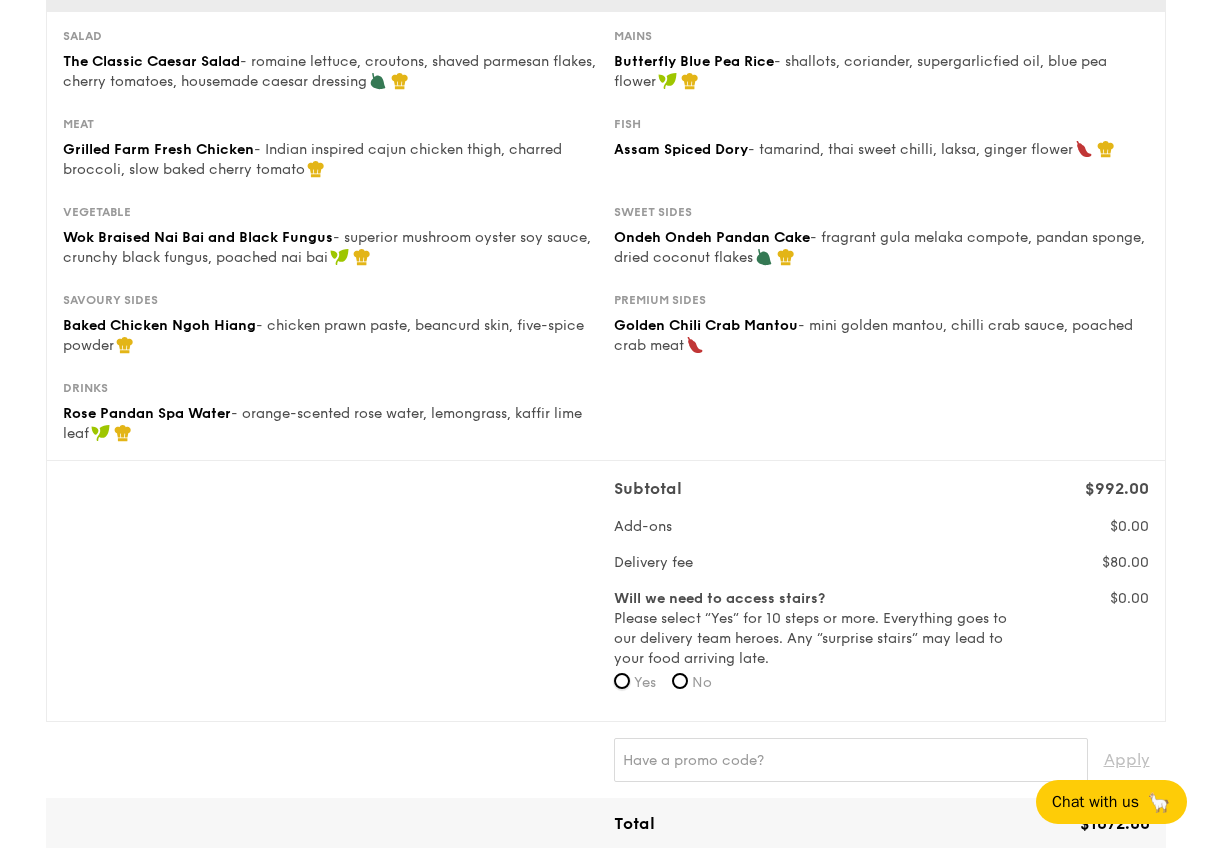 click on "Yes" at bounding box center (622, 681) 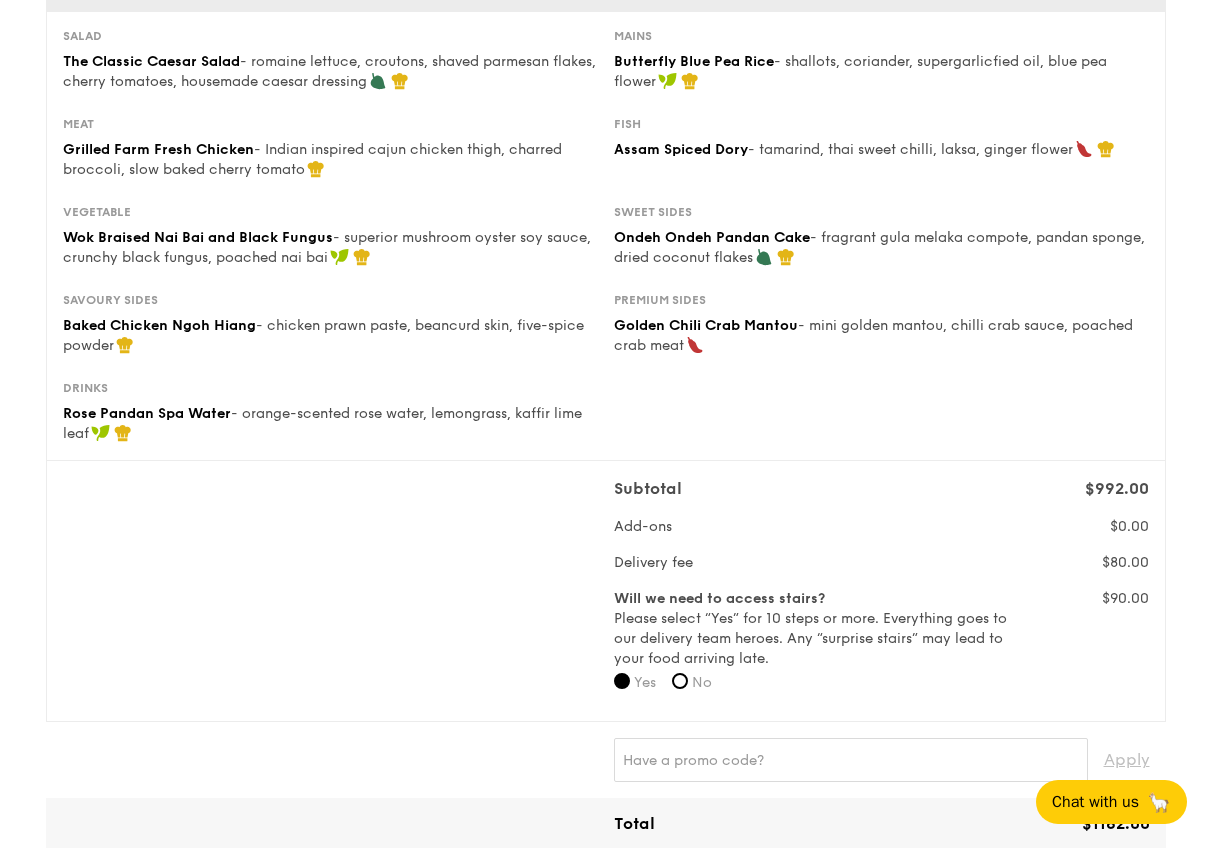 click on "Will we need to access stairs? Please select “Yes” for 10 steps or more. Everything goes to our delivery team heroes.  Any “surprise stairs” may lead to your food arriving late.
Yes
No" at bounding box center (812, 647) 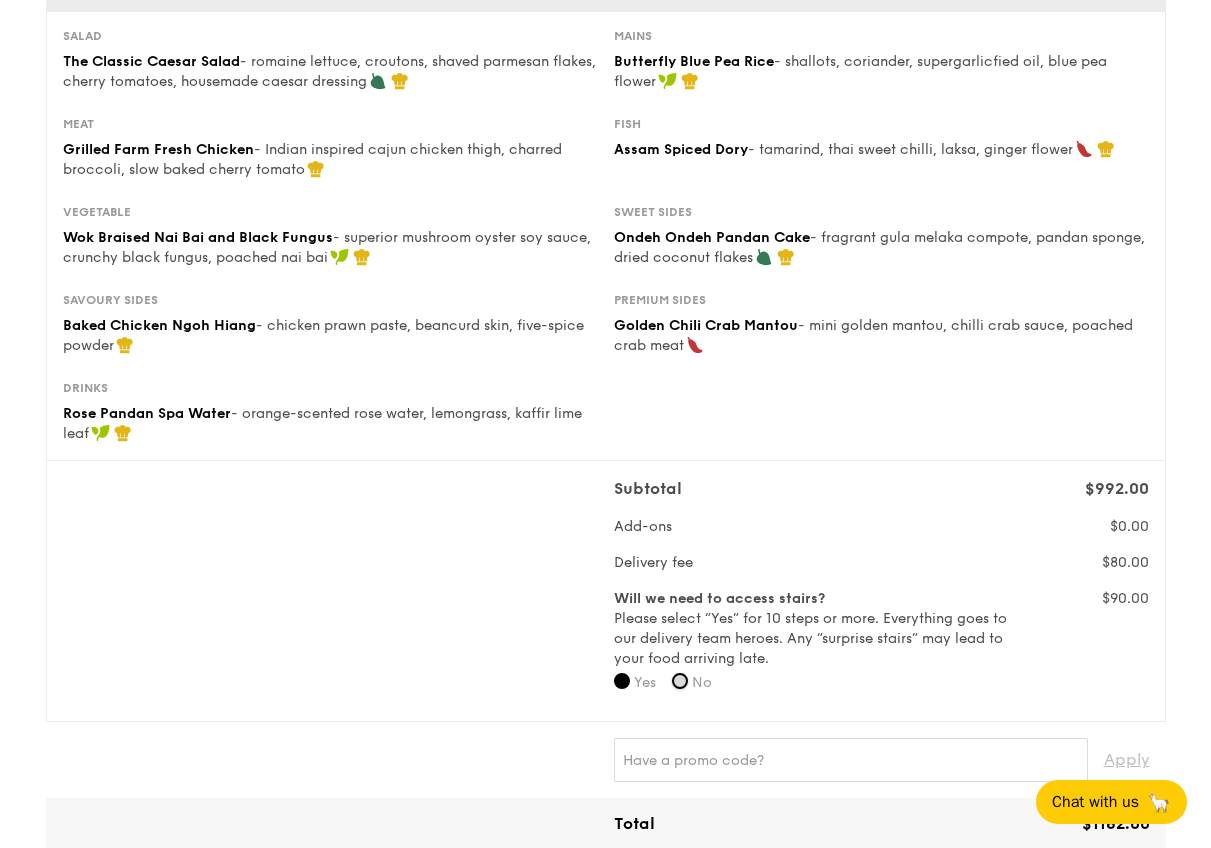 click on "No" at bounding box center [680, 681] 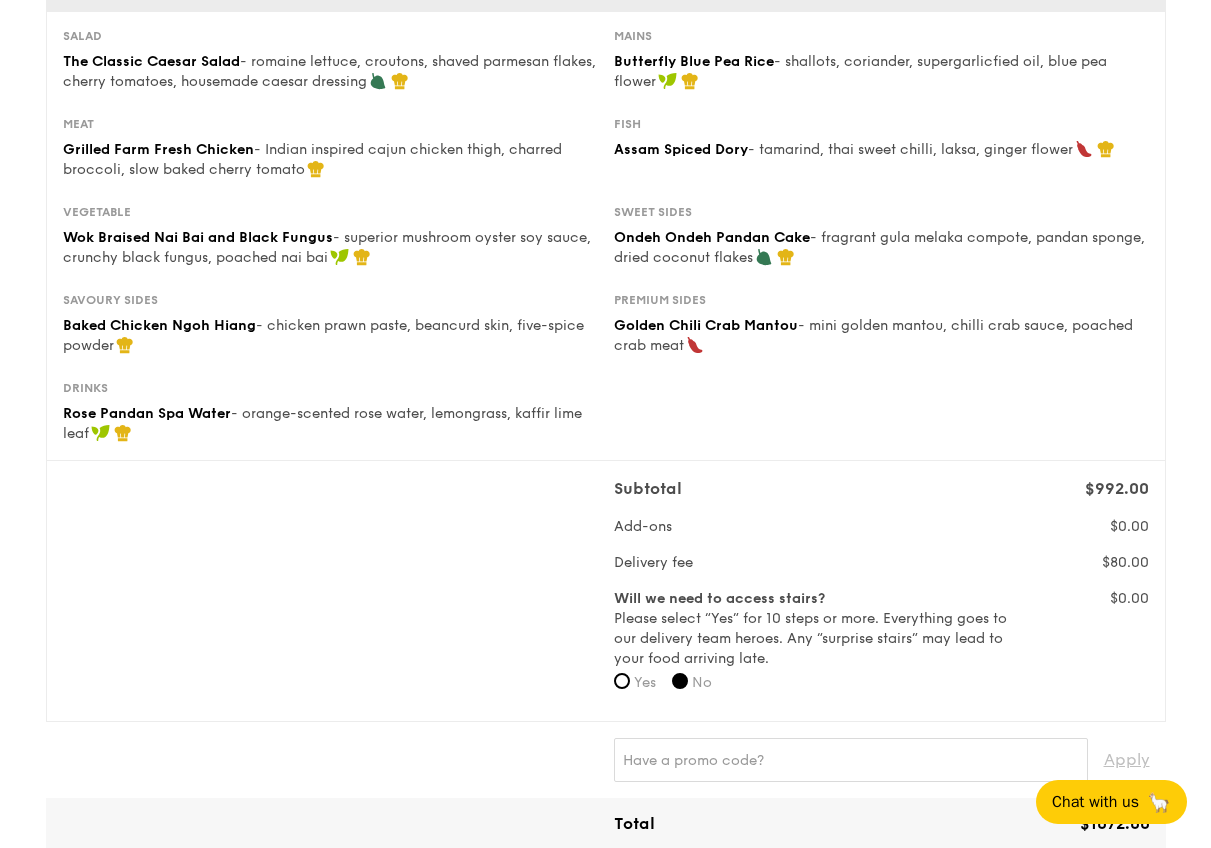 click on "Subtotal
$992.00
Add-ons
$0.00
Delivery fee
$80.00
Will we need to access stairs? Please select “Yes” for 10 steps or more. Everything goes to our delivery team heroes.  Any “surprise stairs” may lead to your food arriving late.
Yes
No
$0.00" at bounding box center (606, 591) 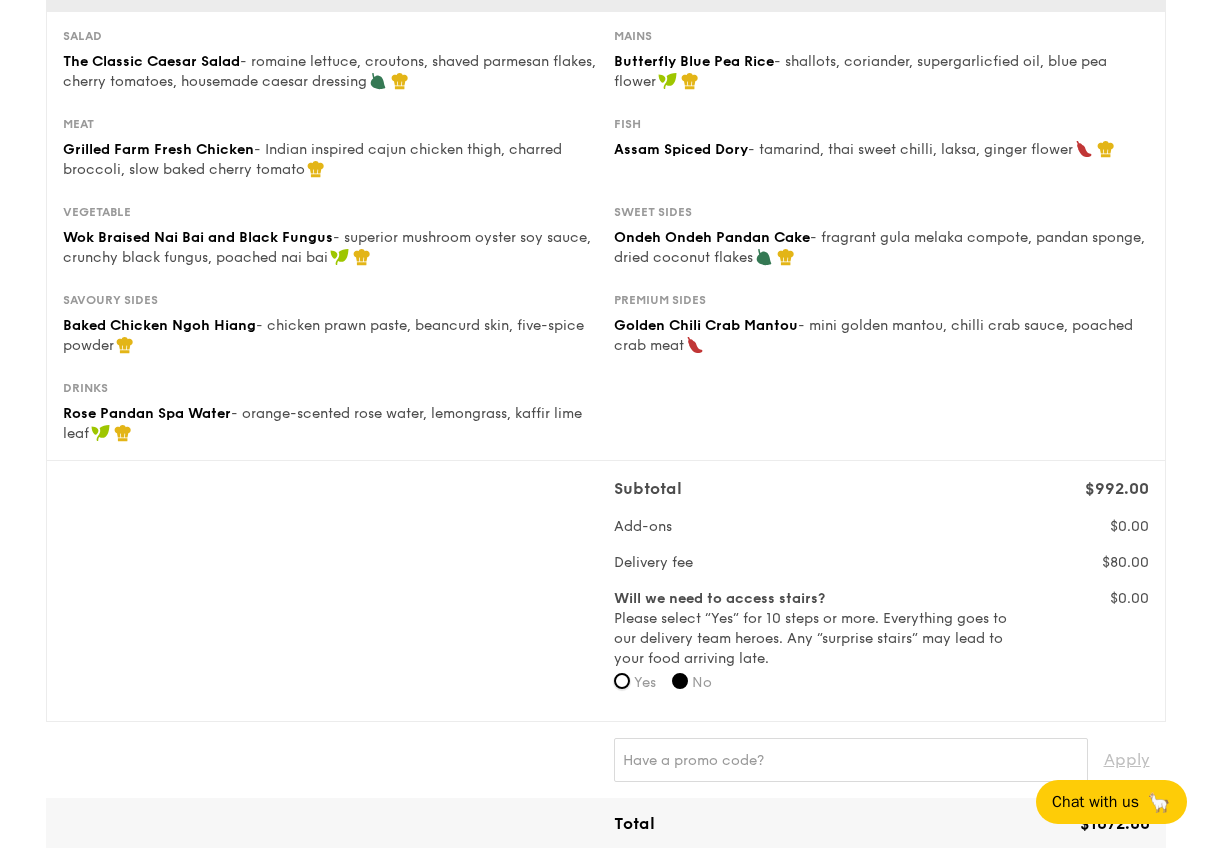 click on "Yes" at bounding box center [622, 681] 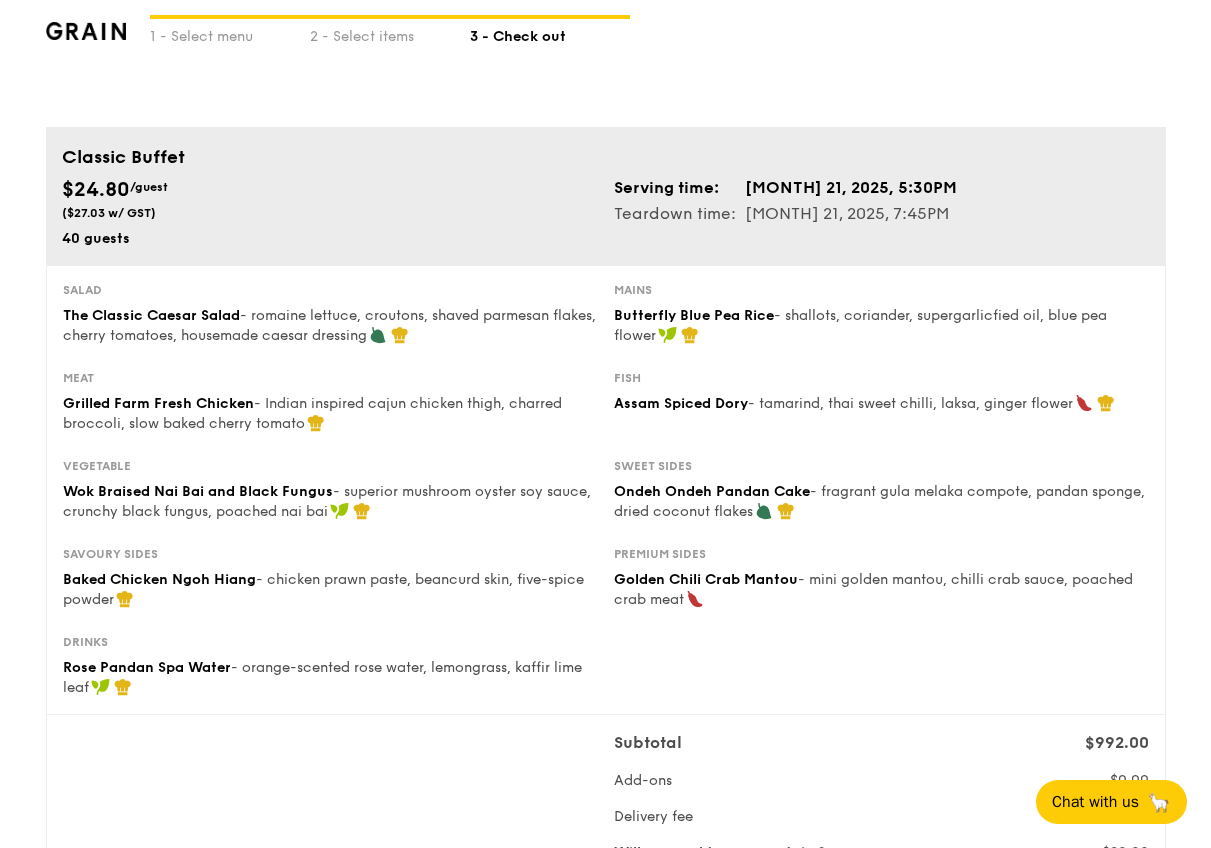 scroll, scrollTop: 0, scrollLeft: 0, axis: both 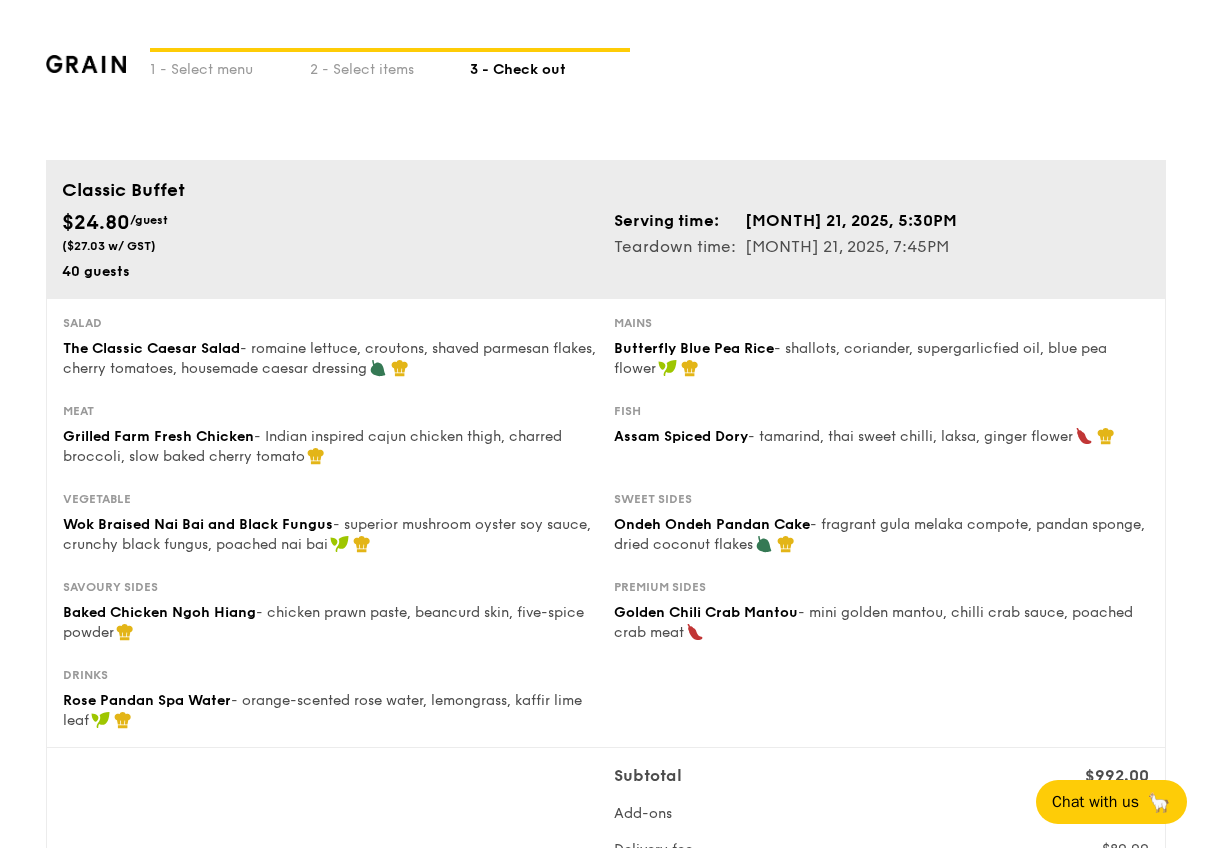 click at bounding box center (86, 64) 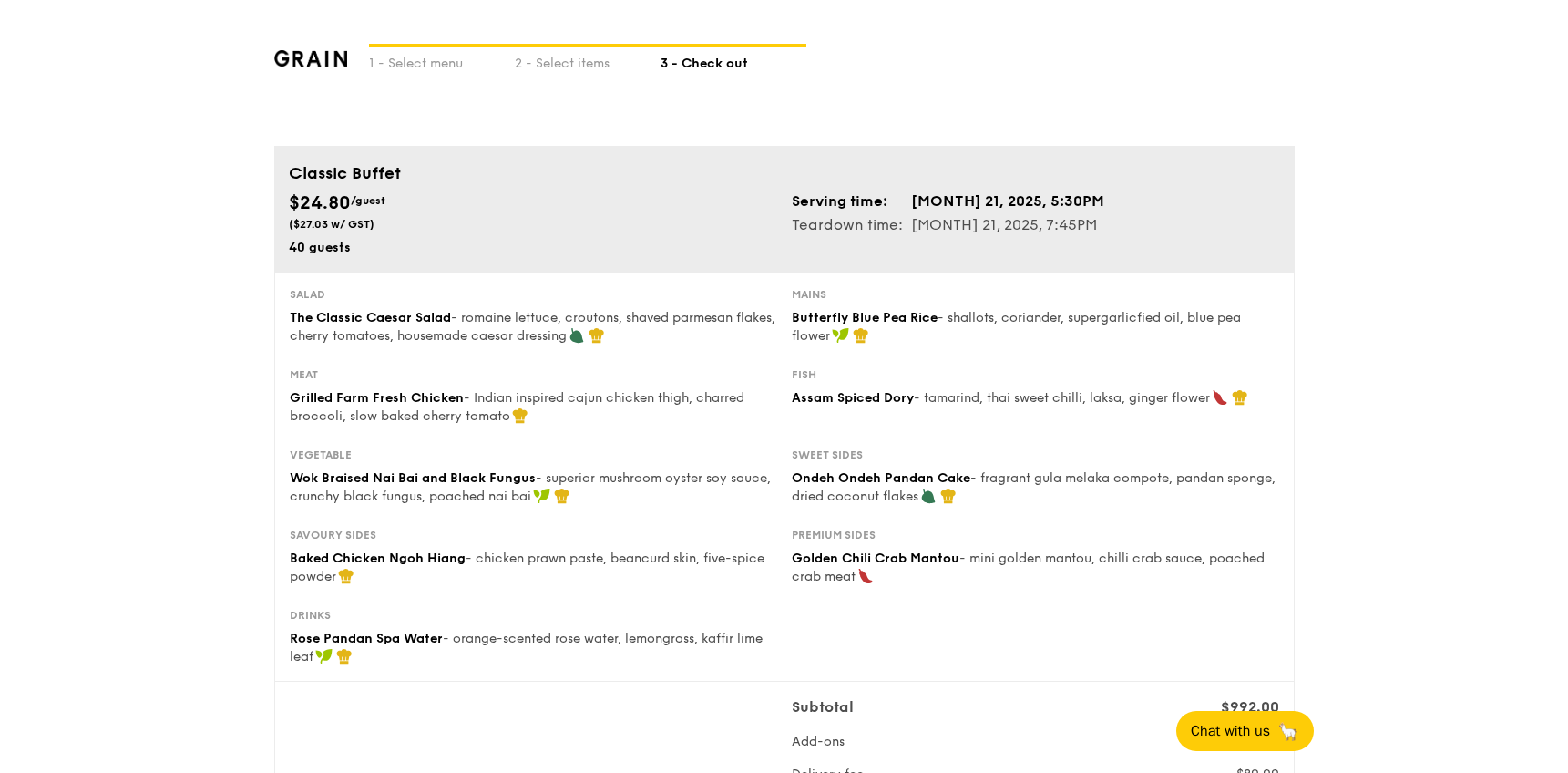 scroll, scrollTop: 269, scrollLeft: 0, axis: vertical 